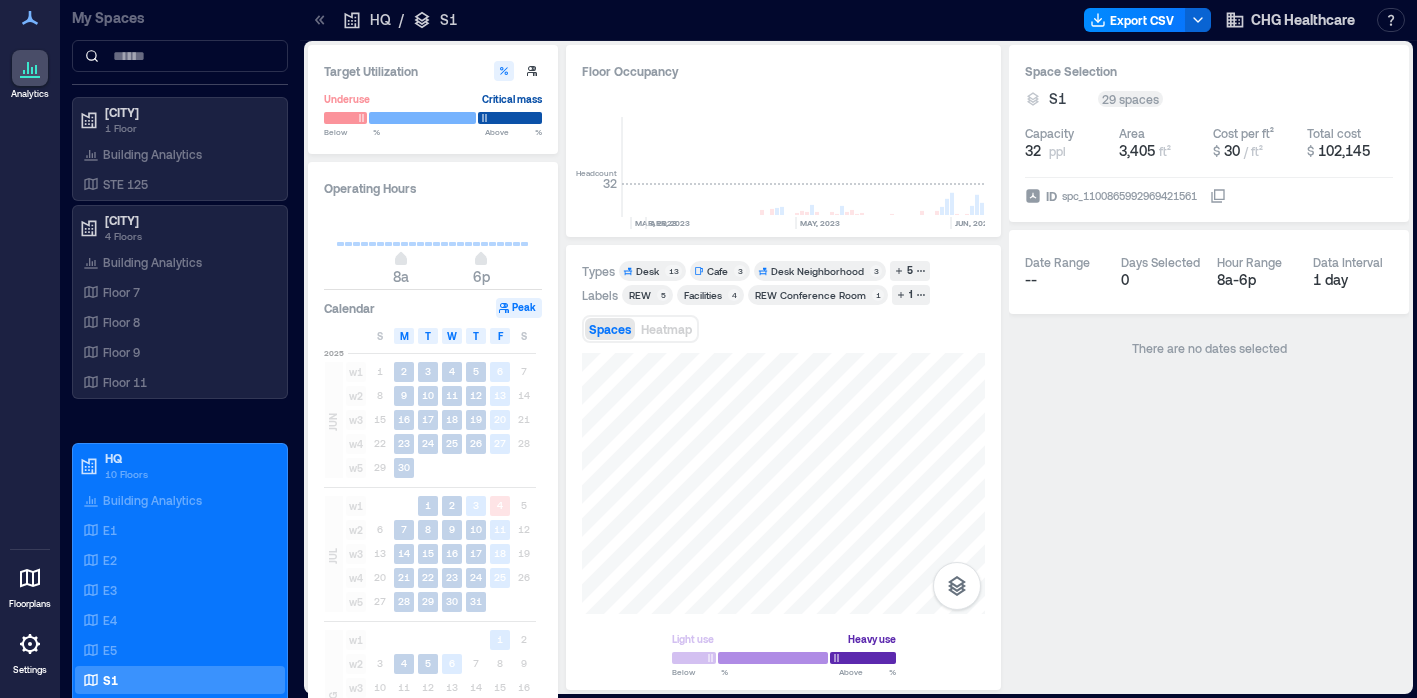 scroll, scrollTop: 0, scrollLeft: 0, axis: both 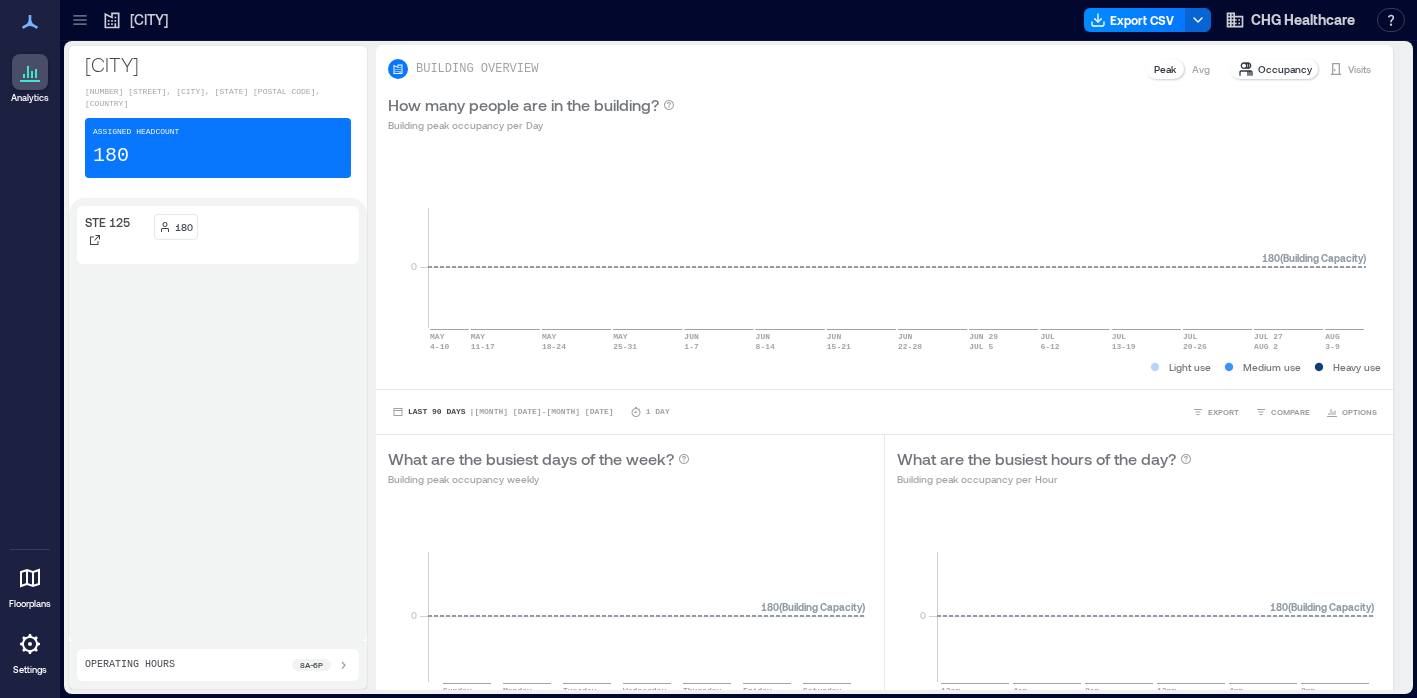 click 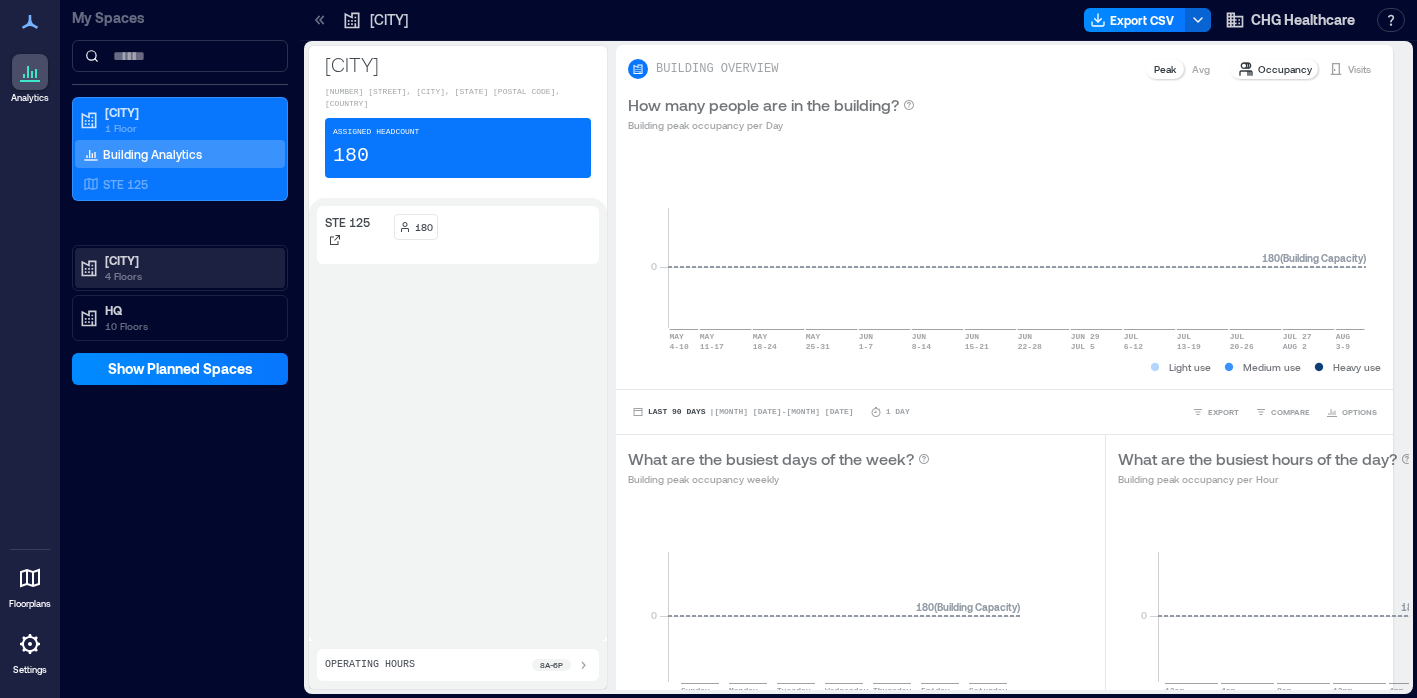 click on "4 Floors" at bounding box center [189, 276] 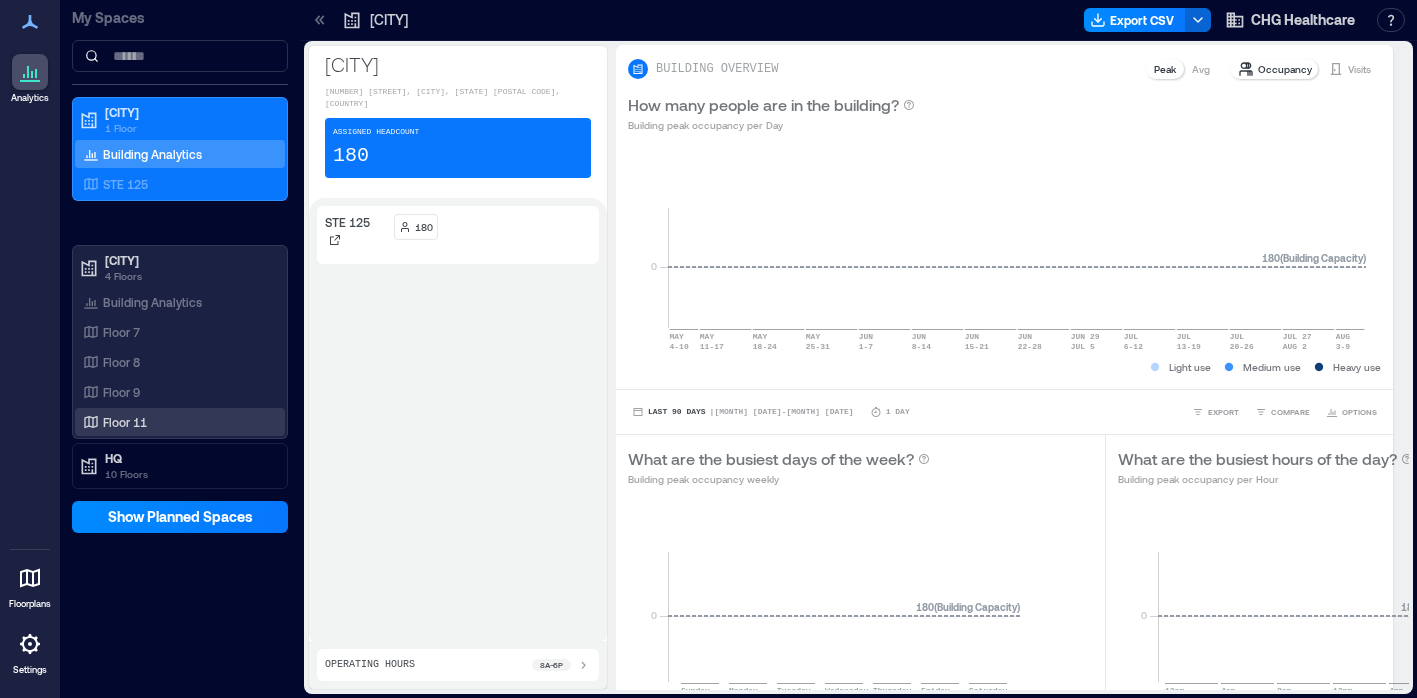 click on "Floor 11" at bounding box center [125, 422] 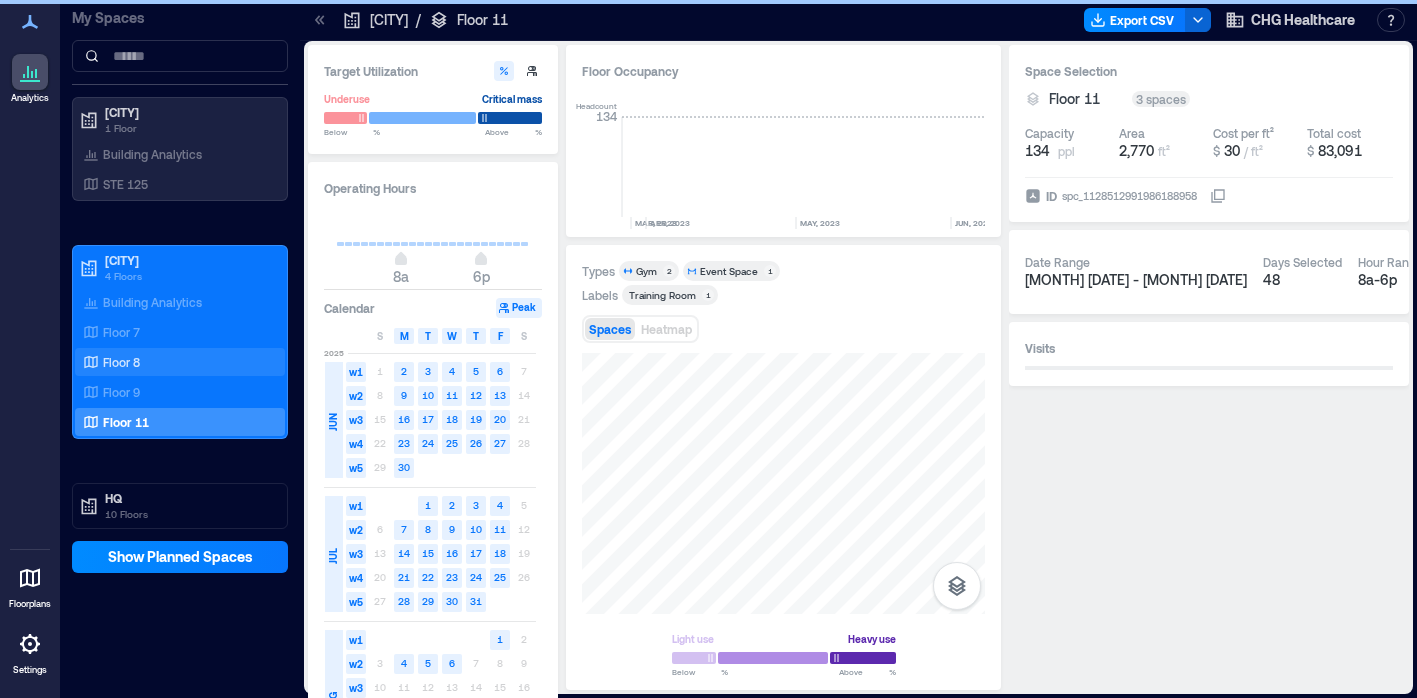 scroll, scrollTop: 0, scrollLeft: 3960, axis: horizontal 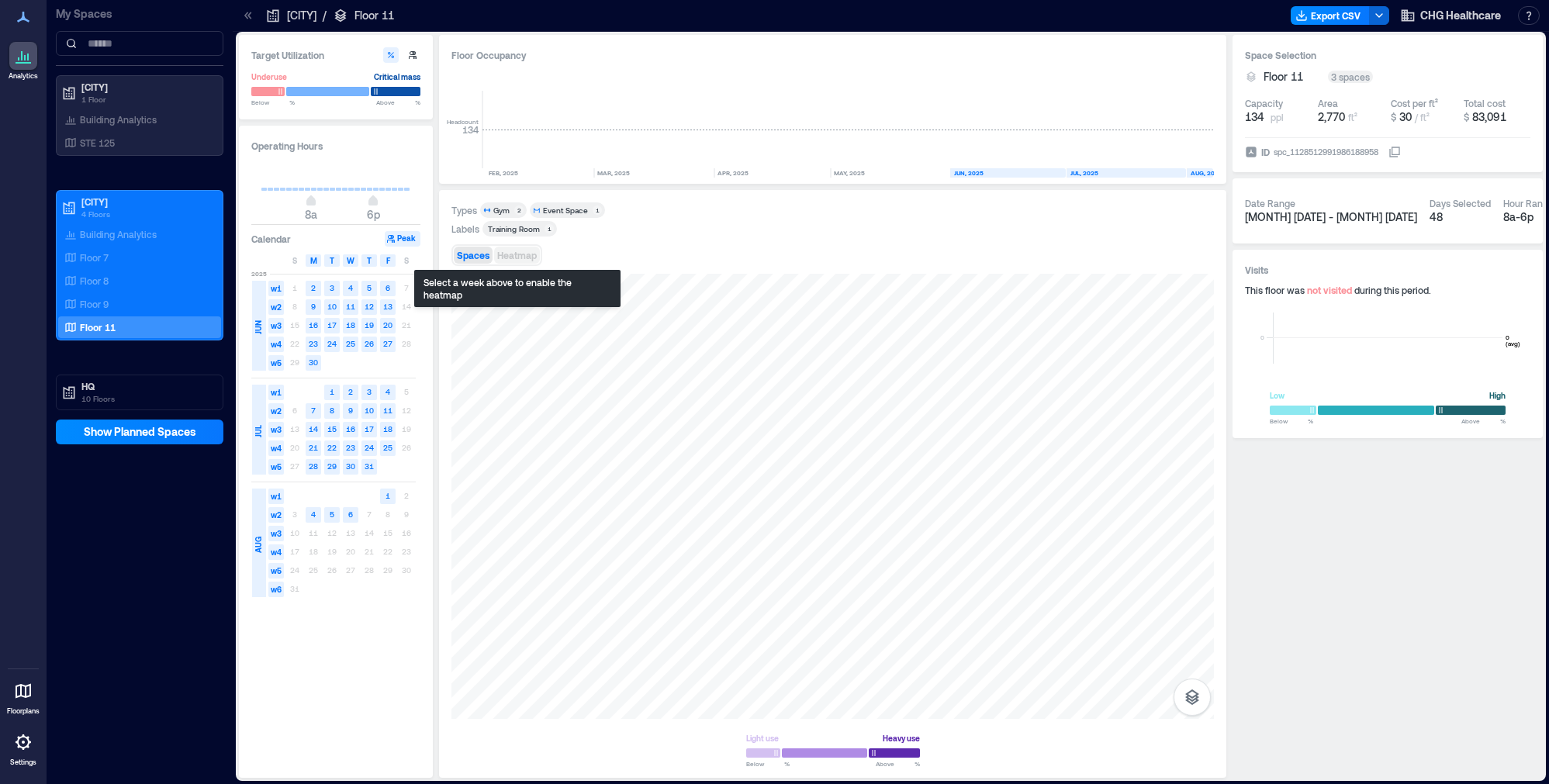 click on "Heatmap" at bounding box center [517, 255] 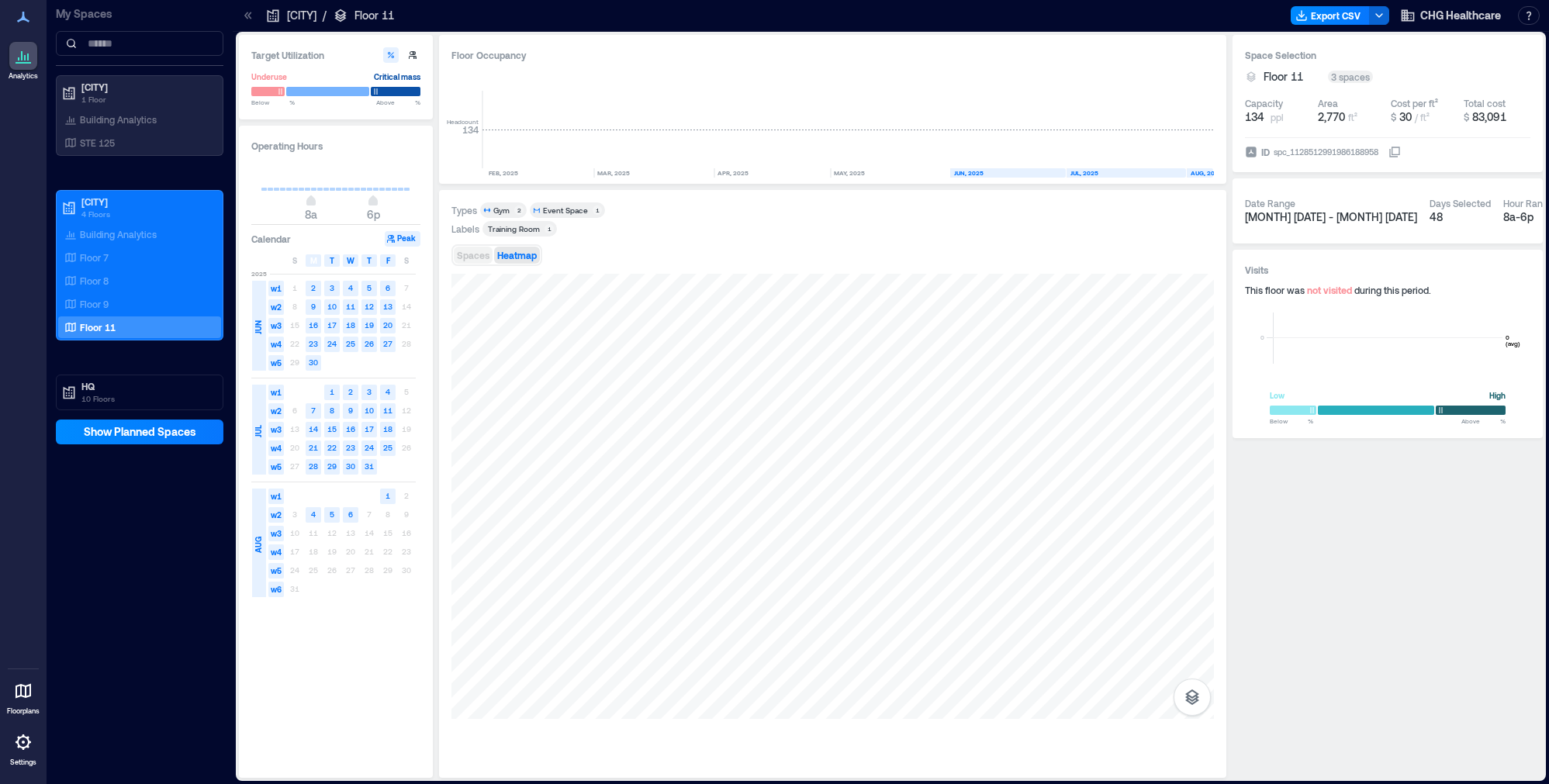 click on "Spaces" at bounding box center [473, 255] 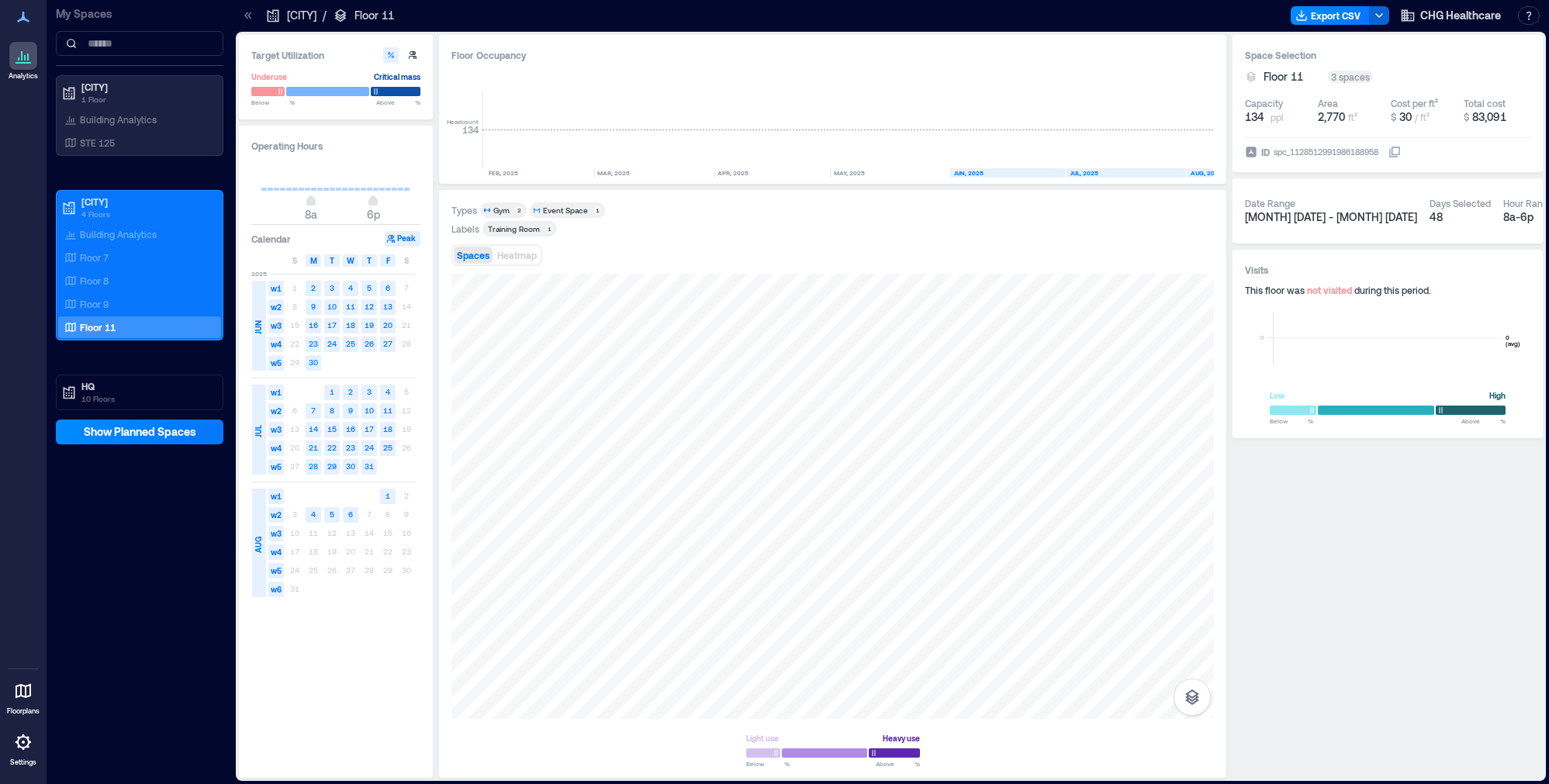 click at bounding box center (23, 742) 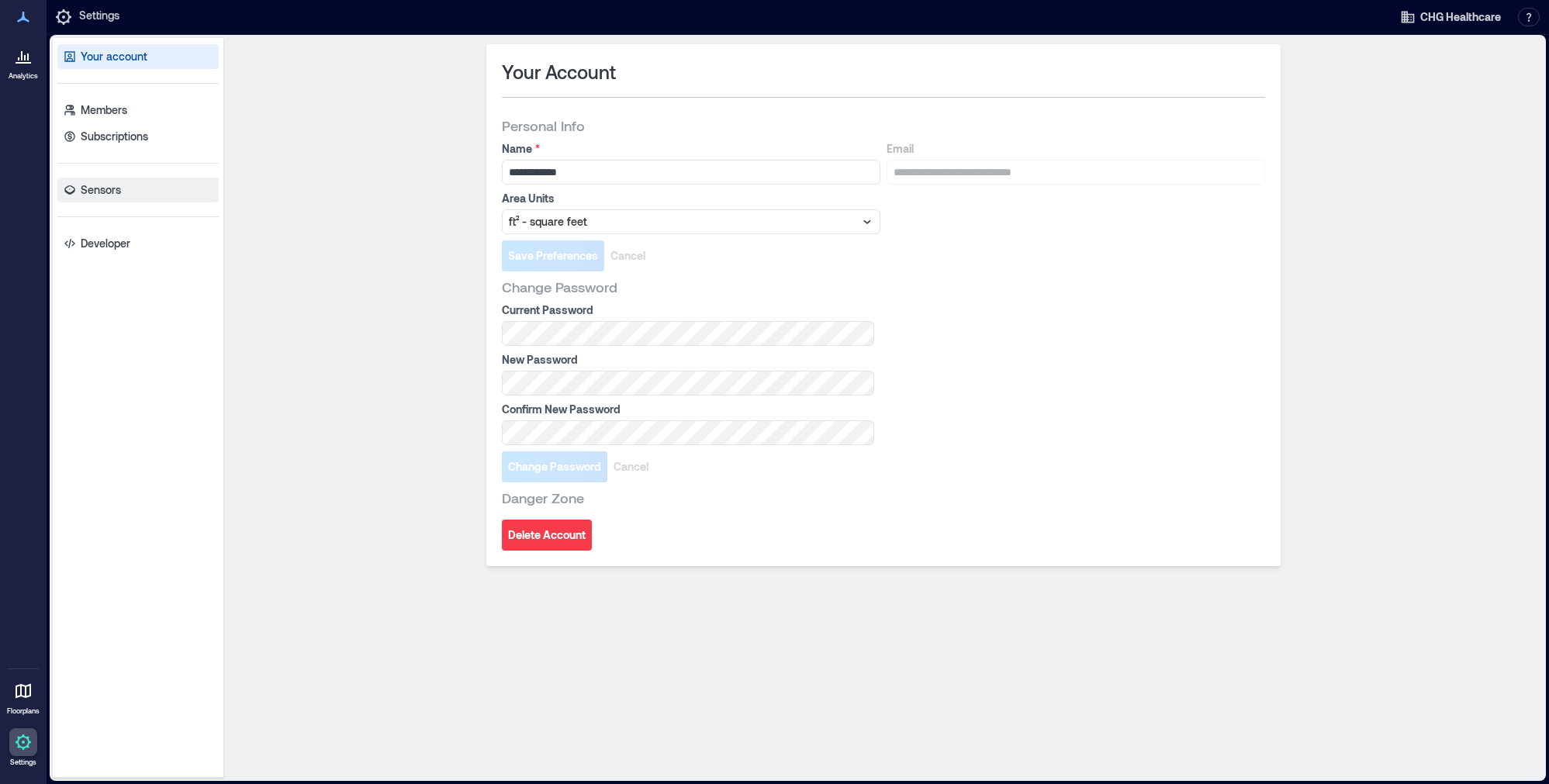 click on "Sensors" at bounding box center [101, 190] 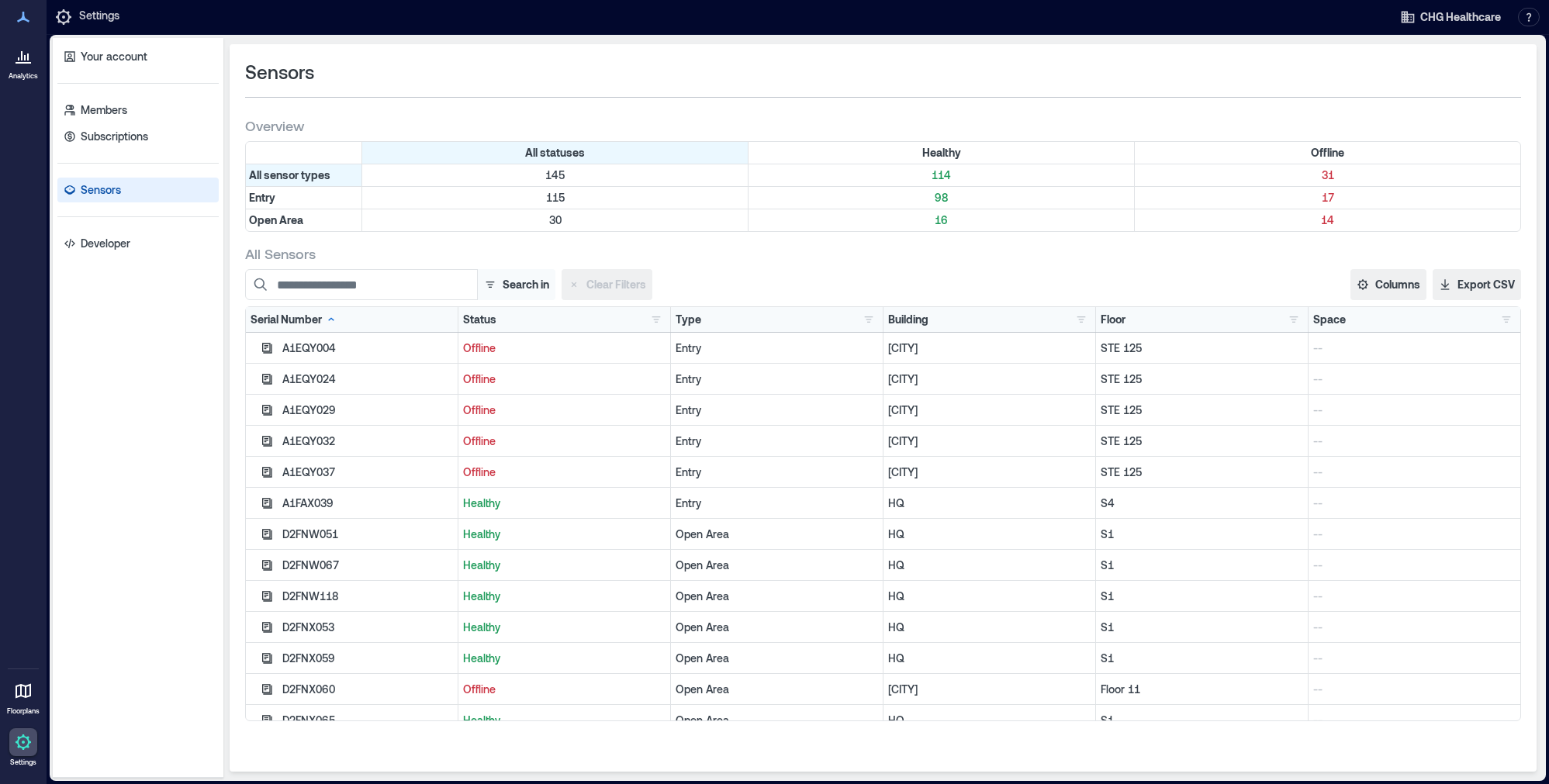 click on "Search in" at bounding box center [516, 285] 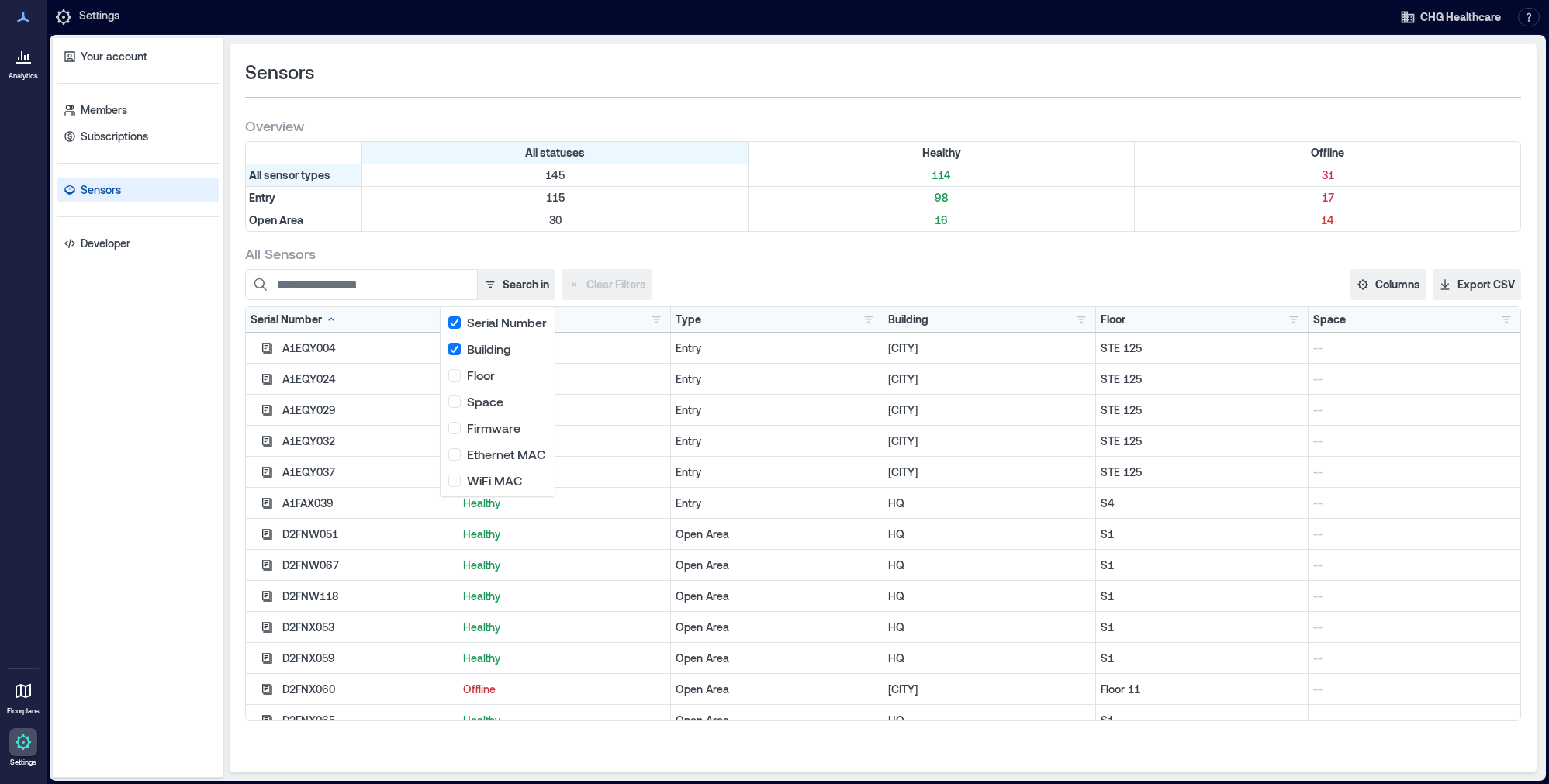 click on "Search in" at bounding box center [516, 285] 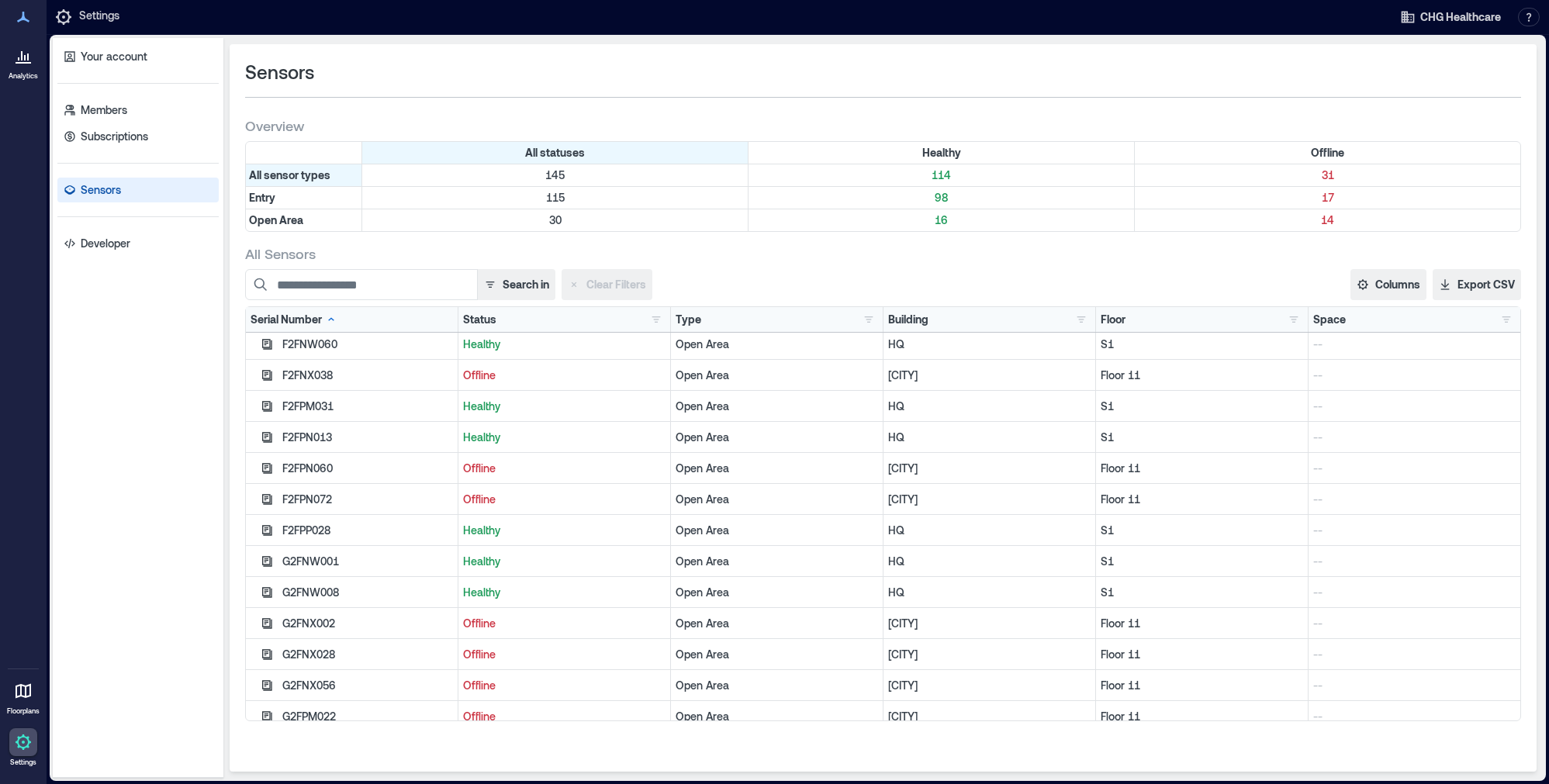 scroll, scrollTop: 654, scrollLeft: 0, axis: vertical 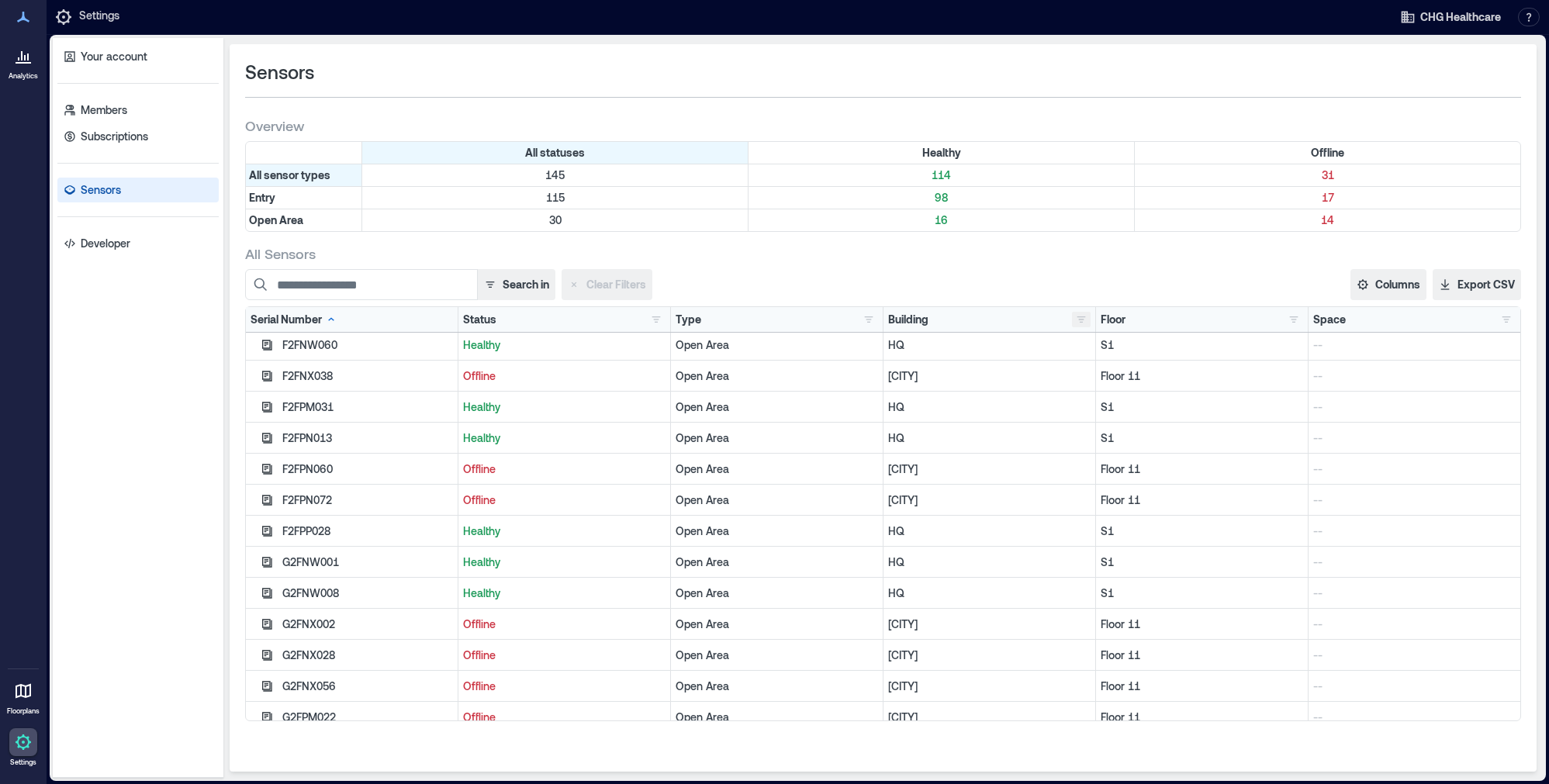 click at bounding box center [1081, 319] 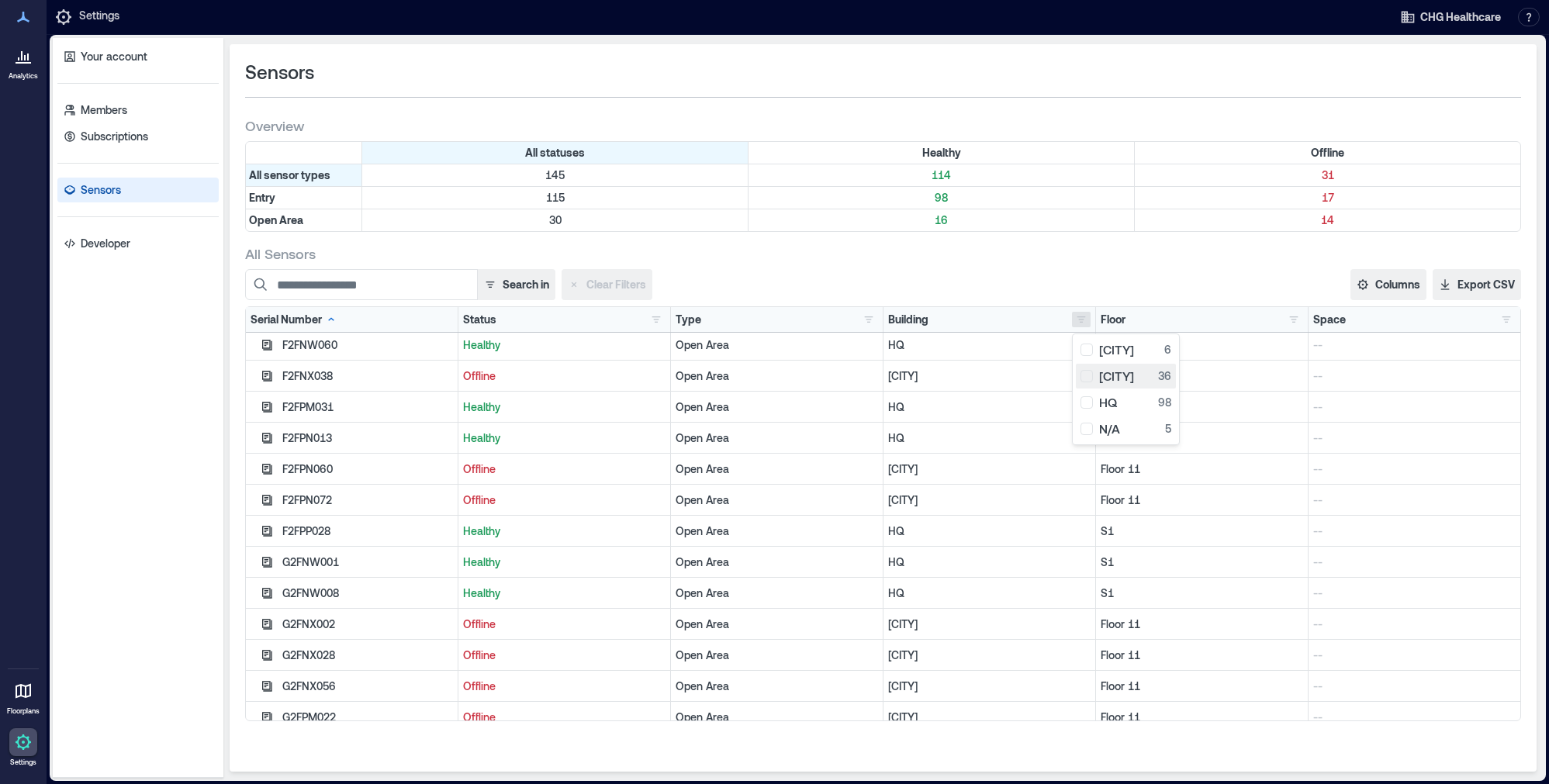 click on "Fort Lauderdale 36" at bounding box center (1125, 376) 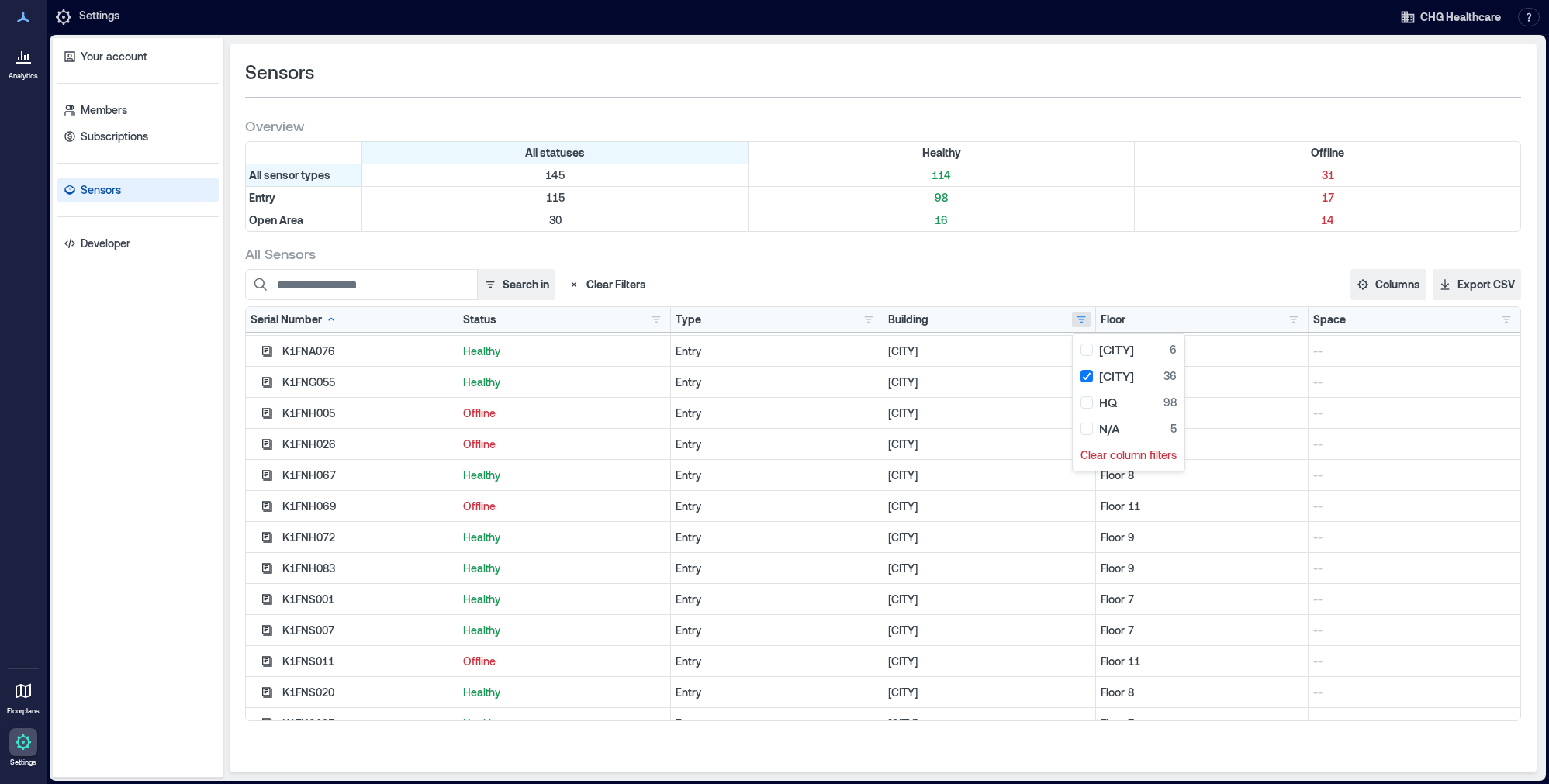 scroll, scrollTop: 706, scrollLeft: 0, axis: vertical 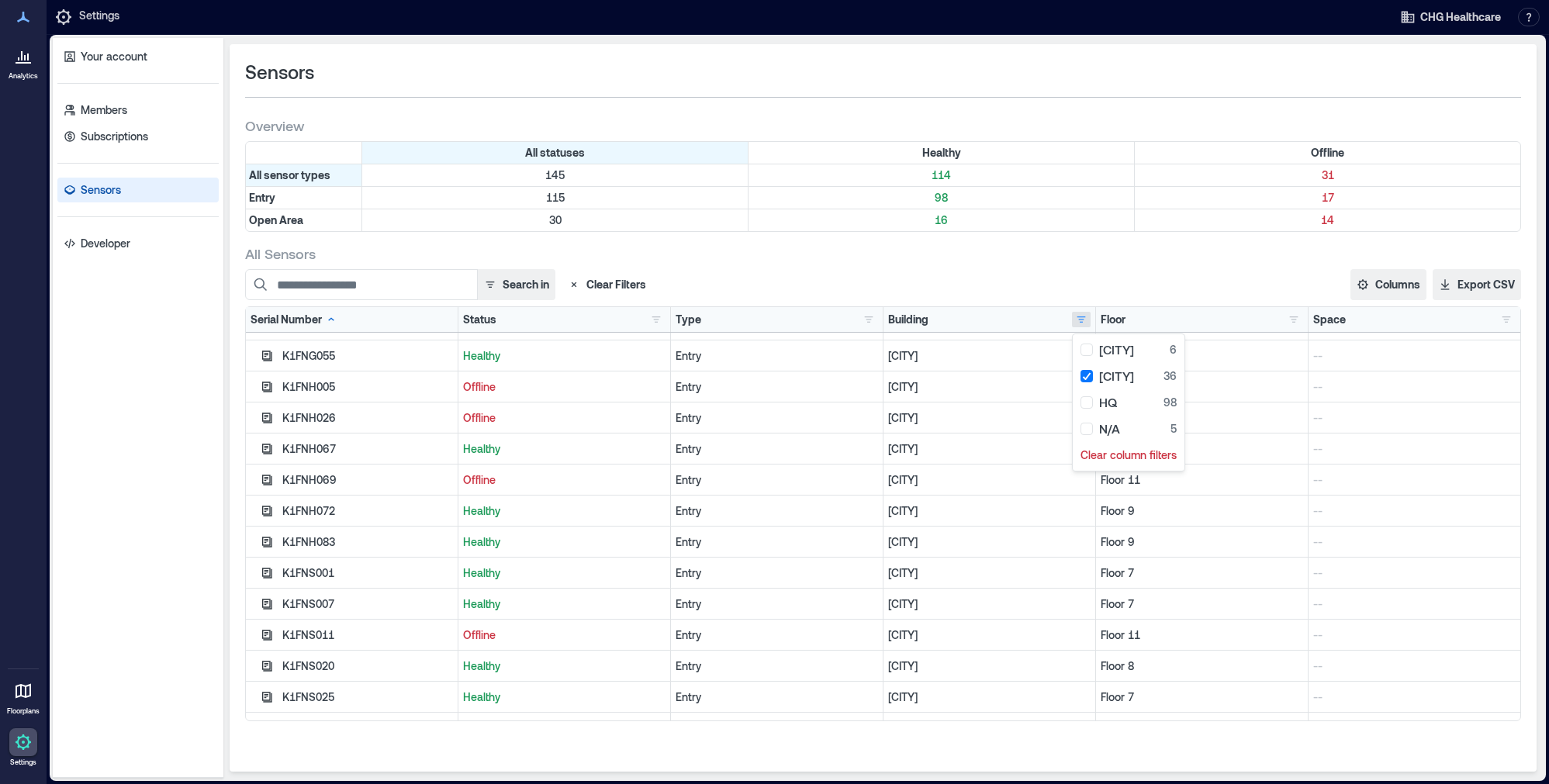 drag, startPoint x: 1252, startPoint y: 331, endPoint x: 1274, endPoint y: 324, distance: 23.086793 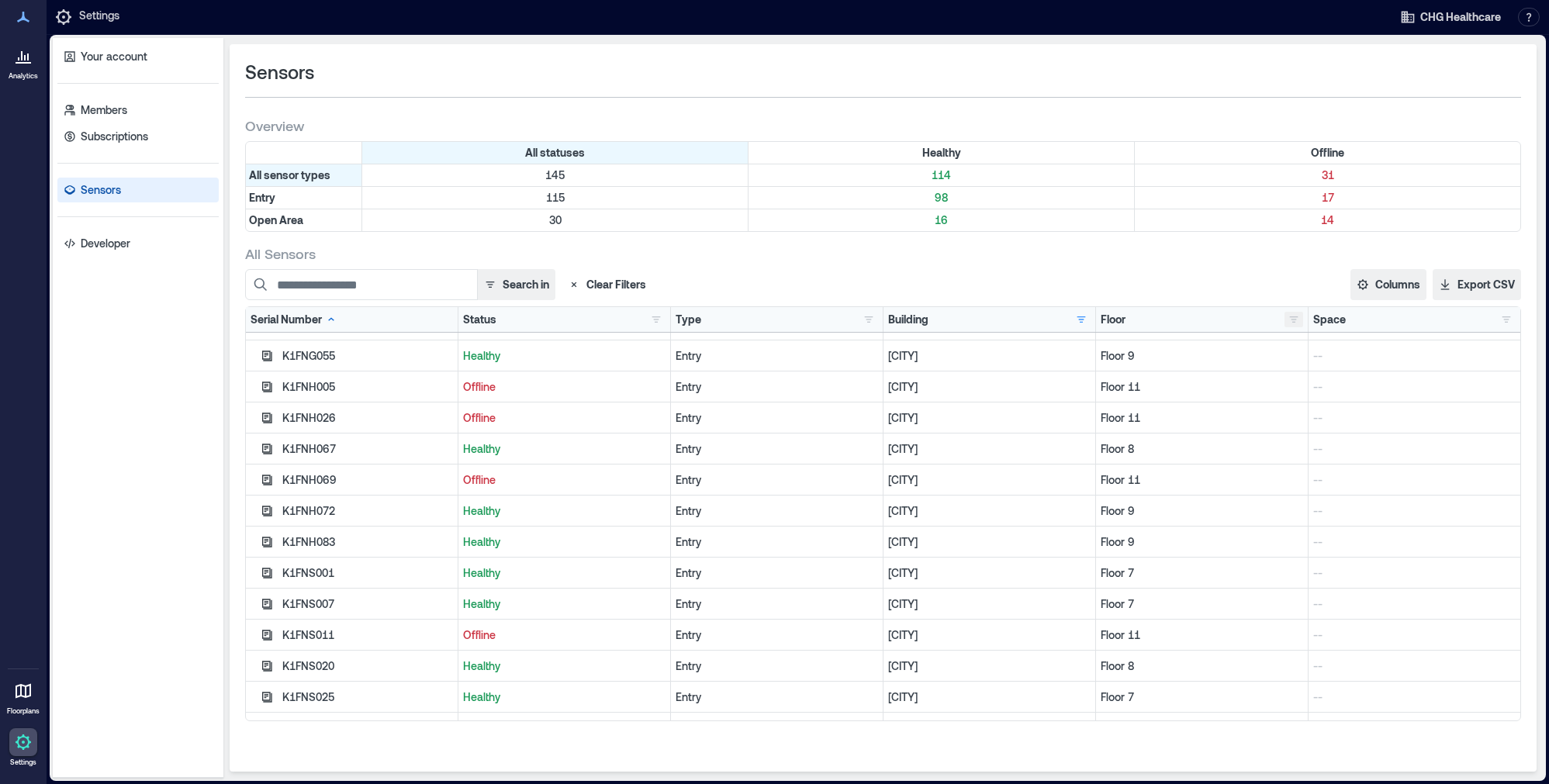 click at bounding box center (1294, 319) 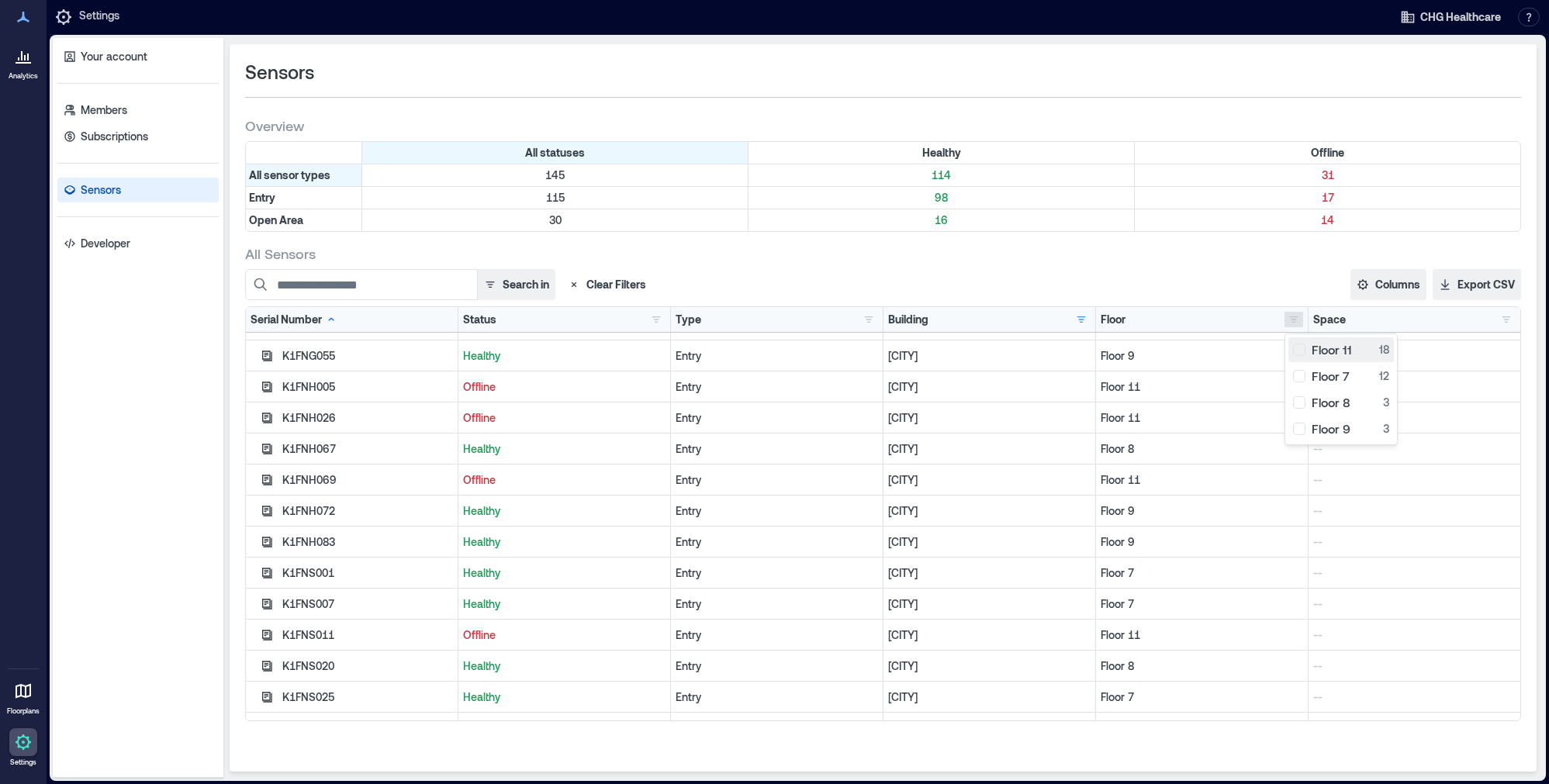 click on "Floor 11 18" at bounding box center [1341, 350] 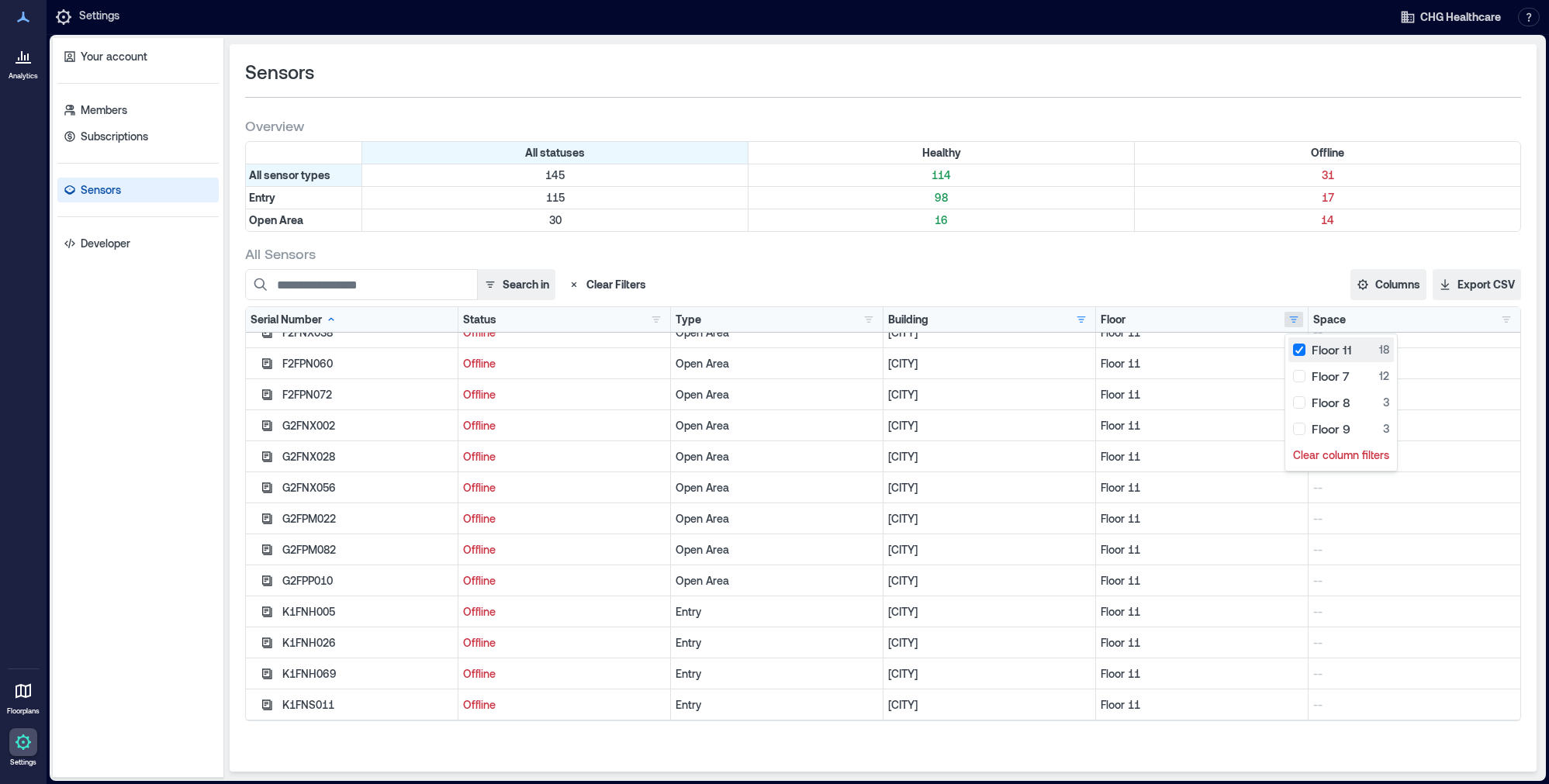 scroll, scrollTop: 171, scrollLeft: 0, axis: vertical 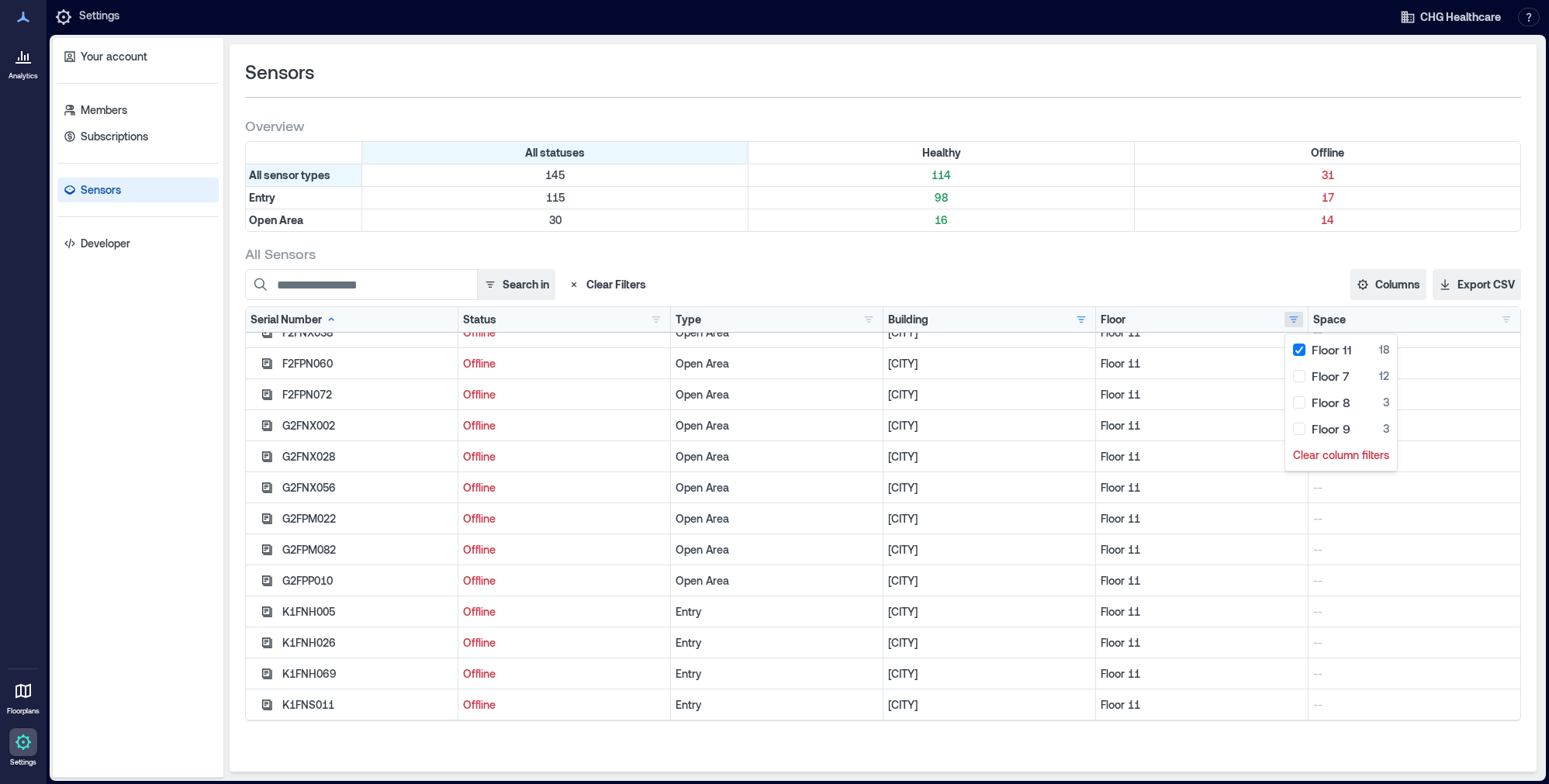 click on "[CITY]" at bounding box center [989, 519] 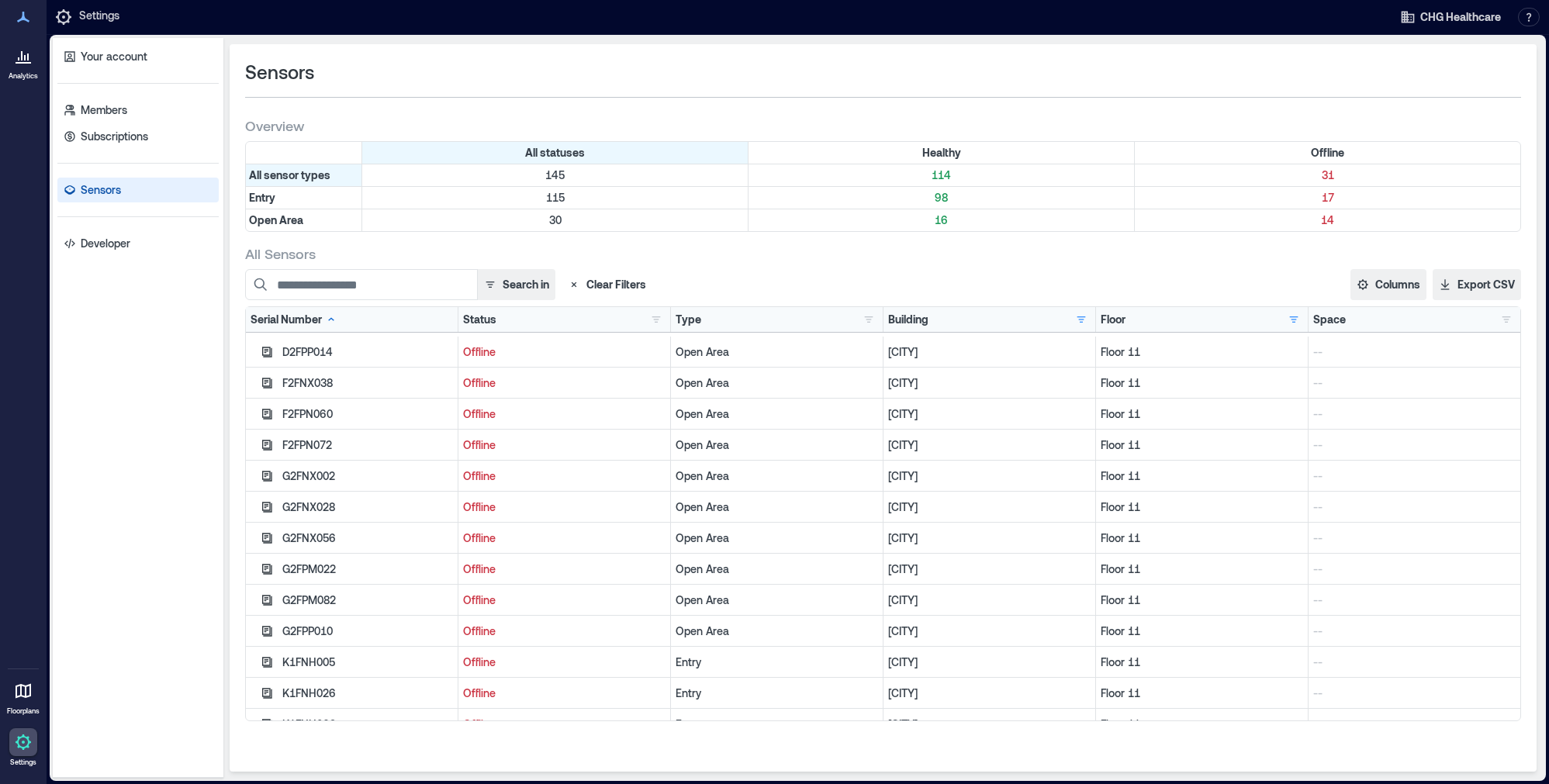 scroll, scrollTop: 171, scrollLeft: 0, axis: vertical 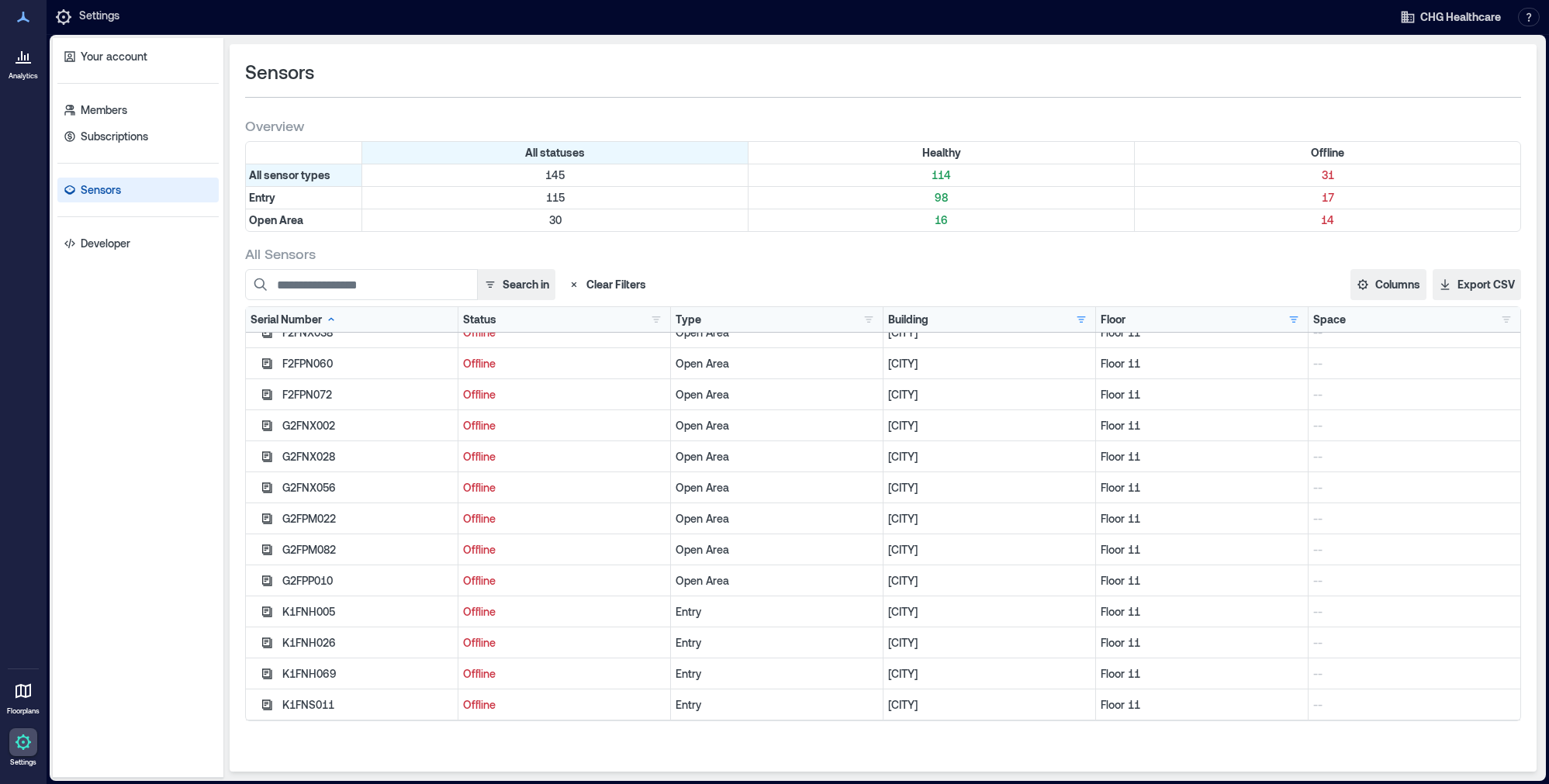 click on "Entry" at bounding box center (776, 674) 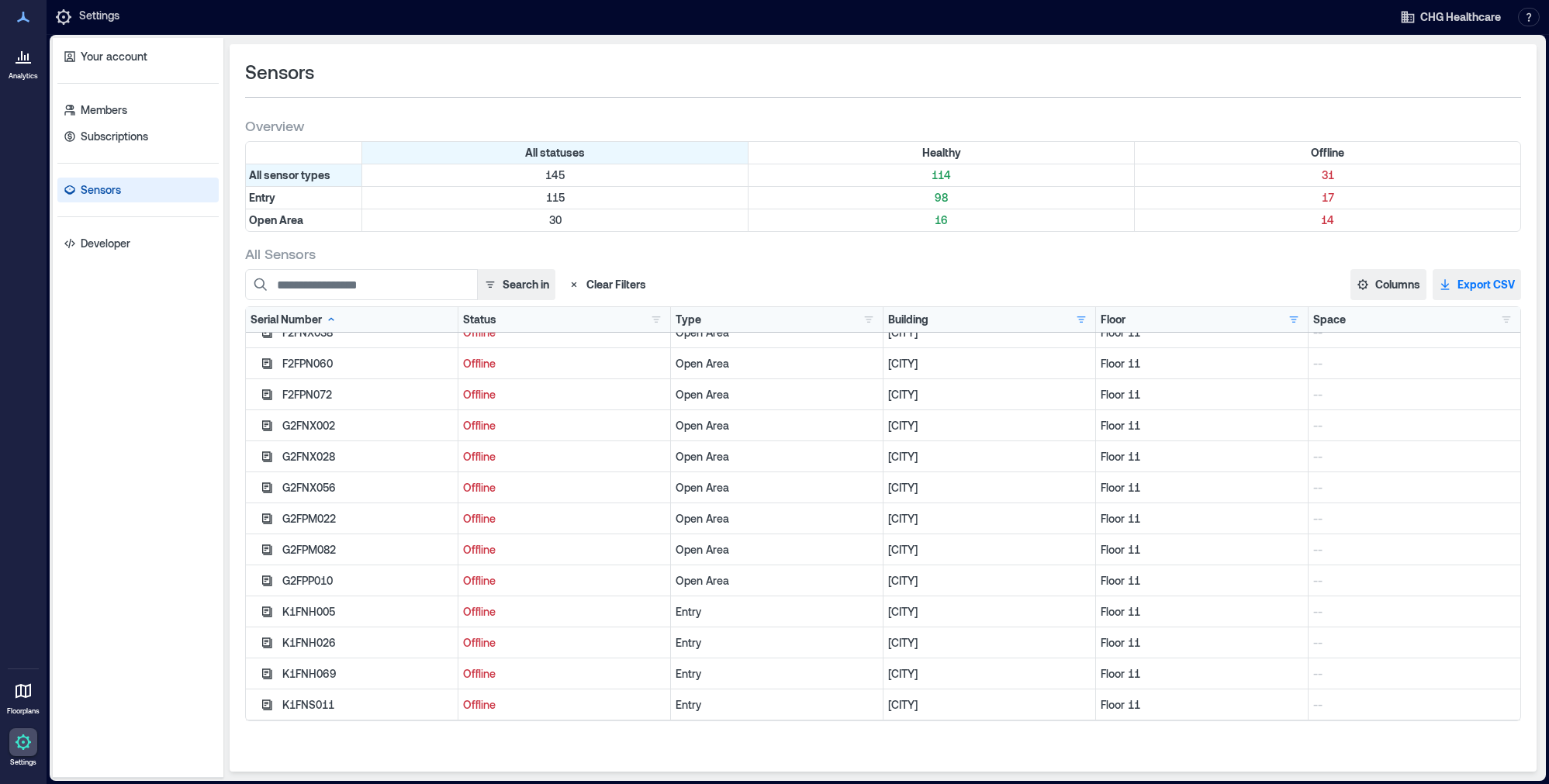 click on "Export CSV" at bounding box center [1477, 285] 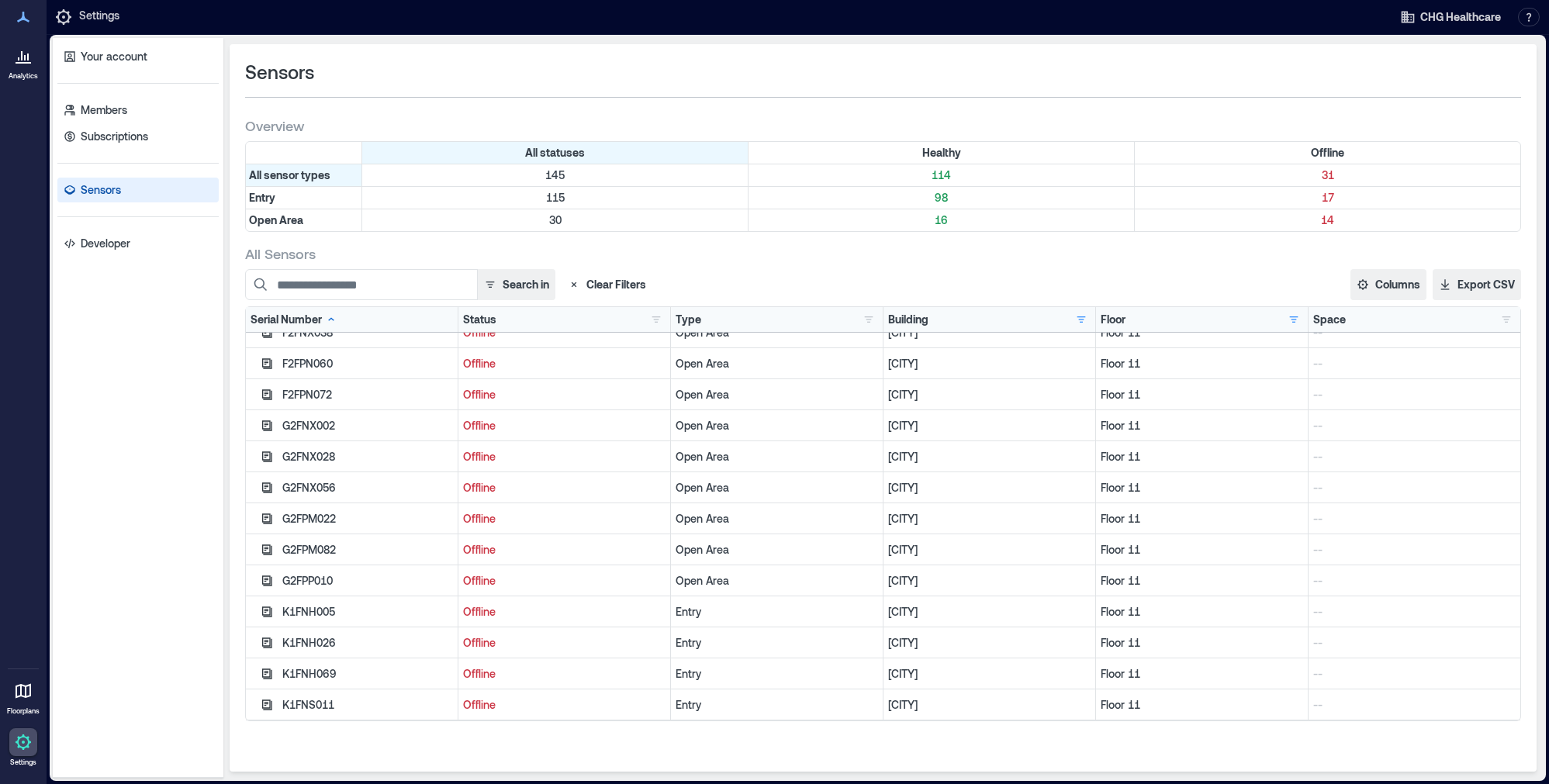 scroll, scrollTop: 171, scrollLeft: 0, axis: vertical 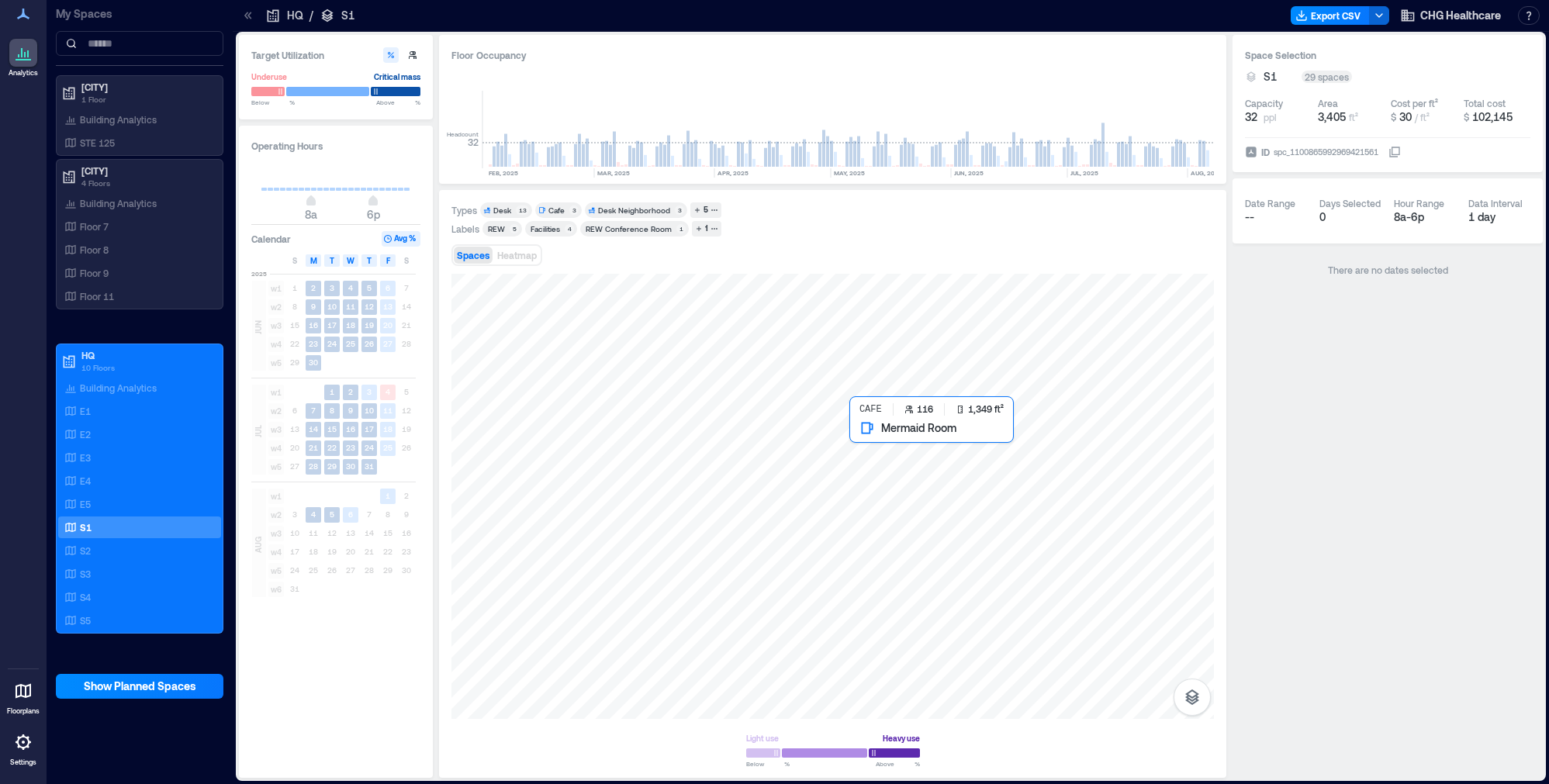 click at bounding box center [832, 496] 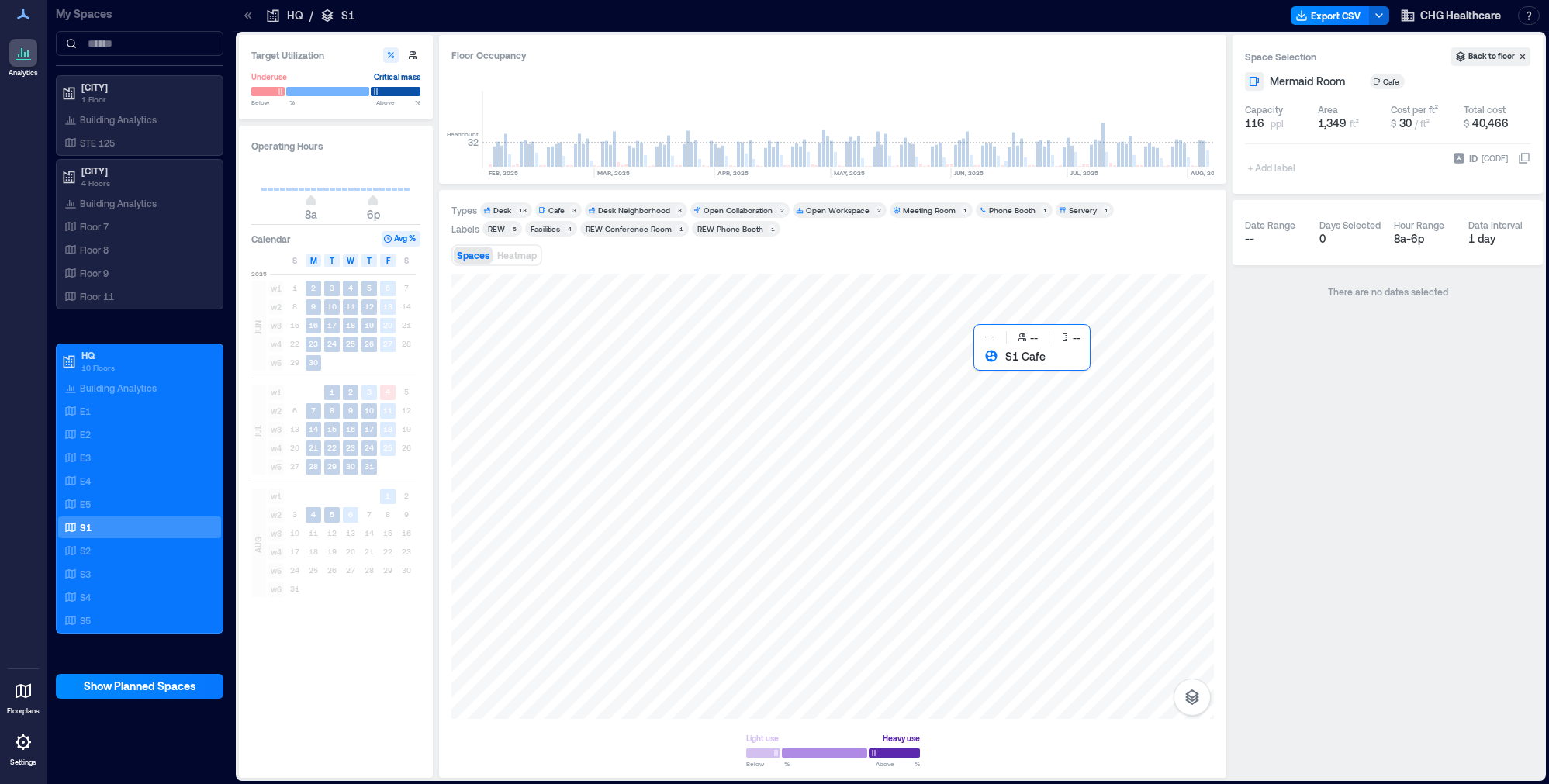 click at bounding box center [832, 496] 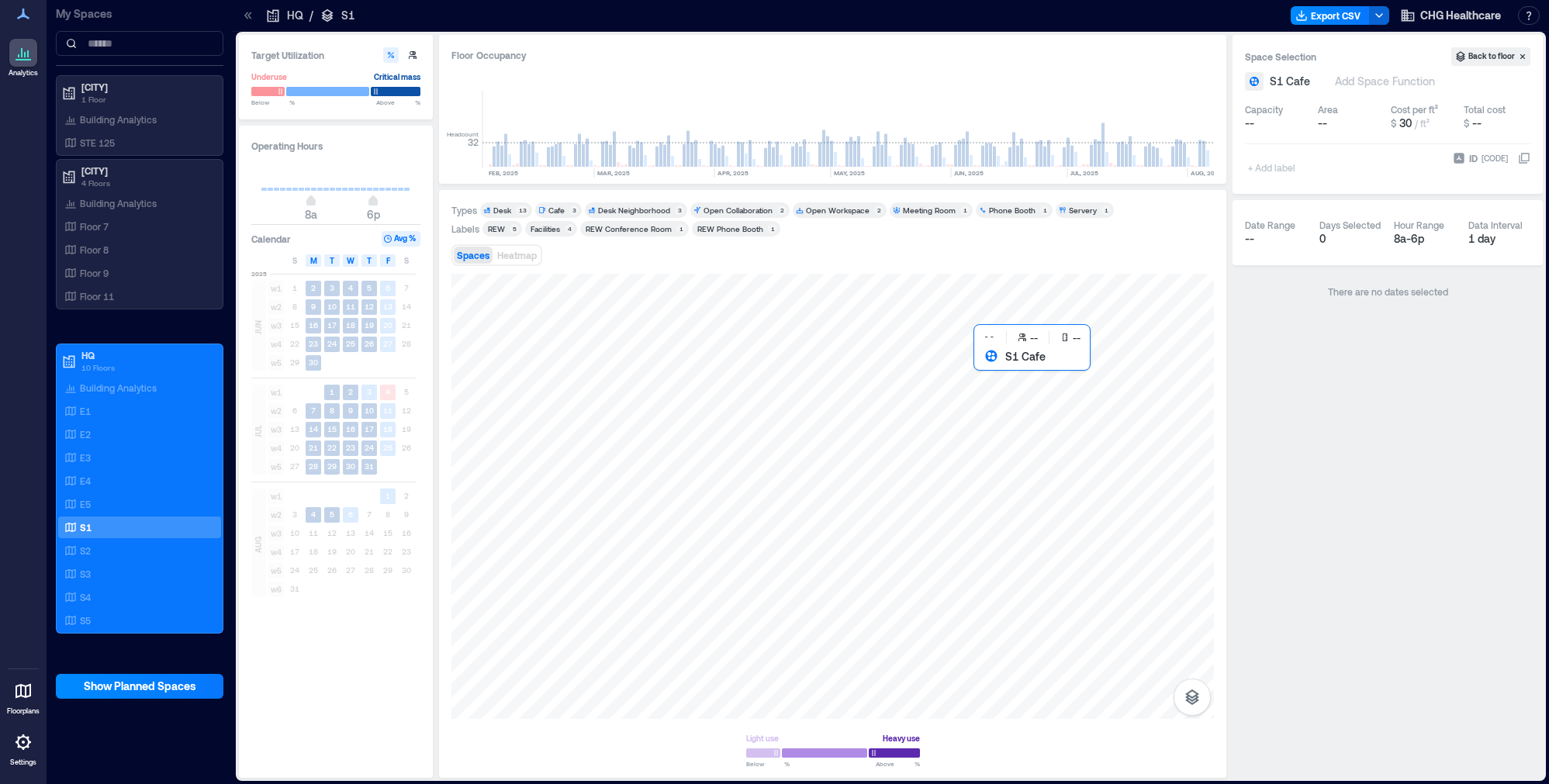 click at bounding box center [832, 496] 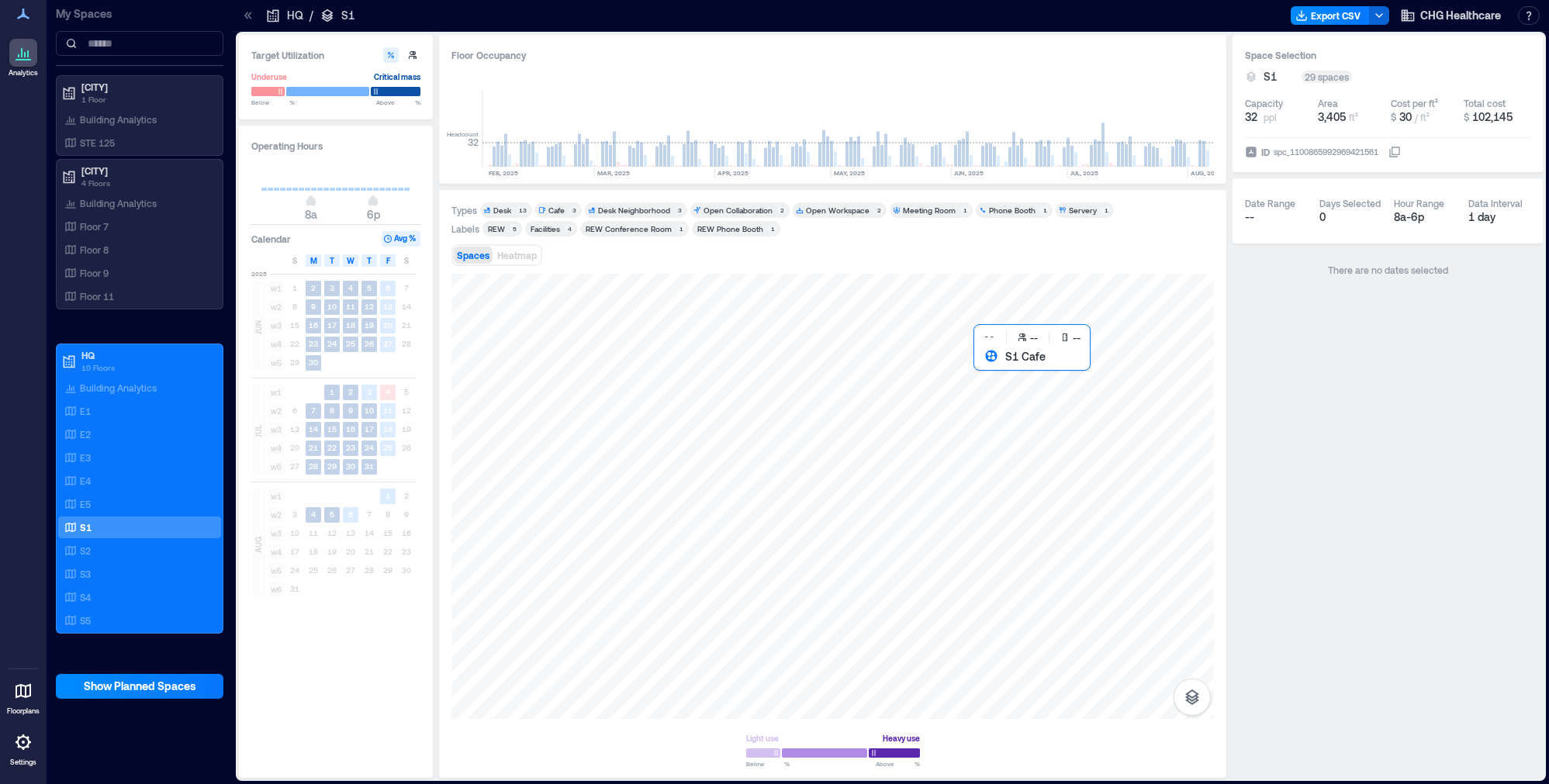 click at bounding box center [832, 496] 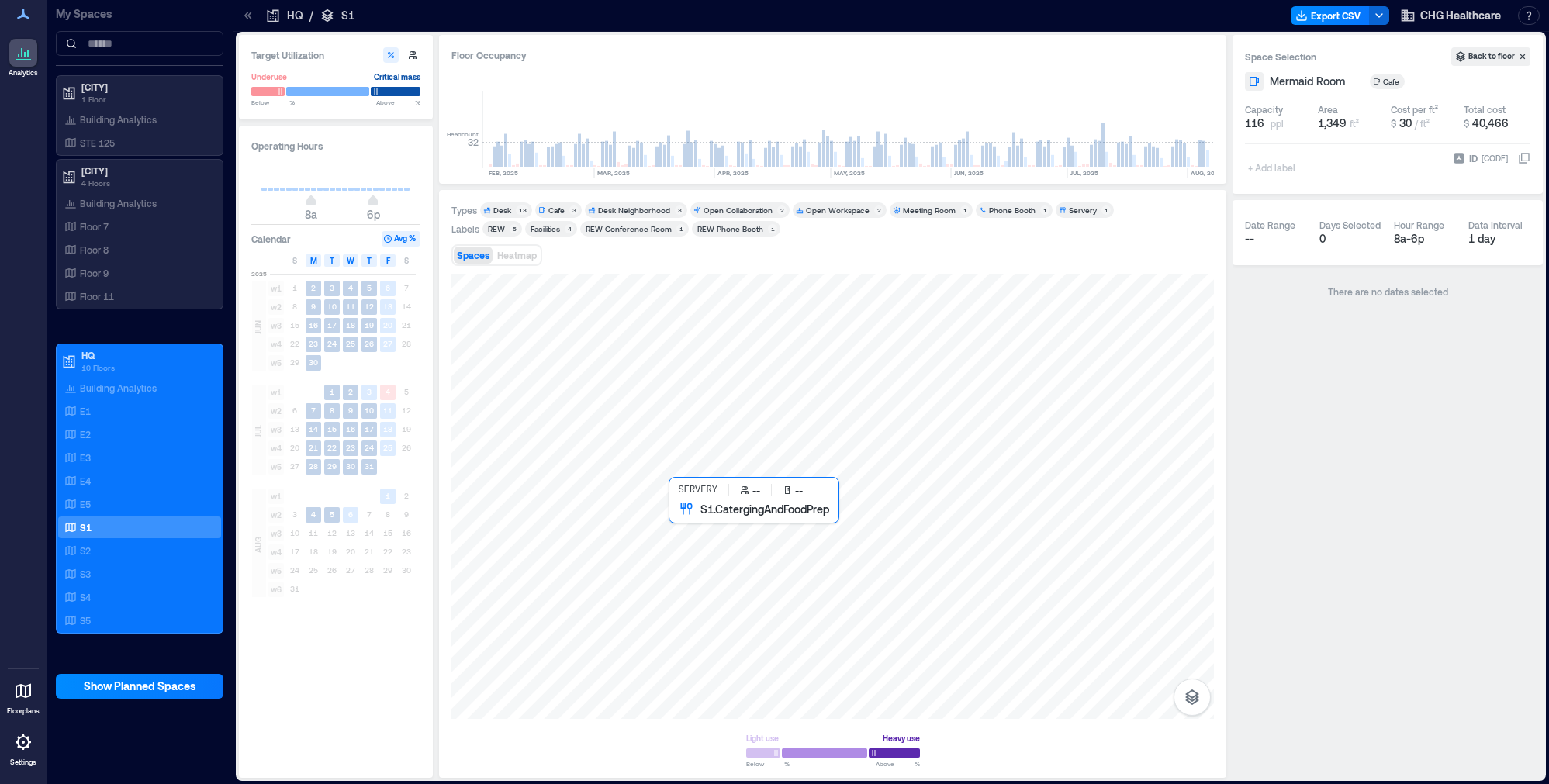 click at bounding box center [832, 496] 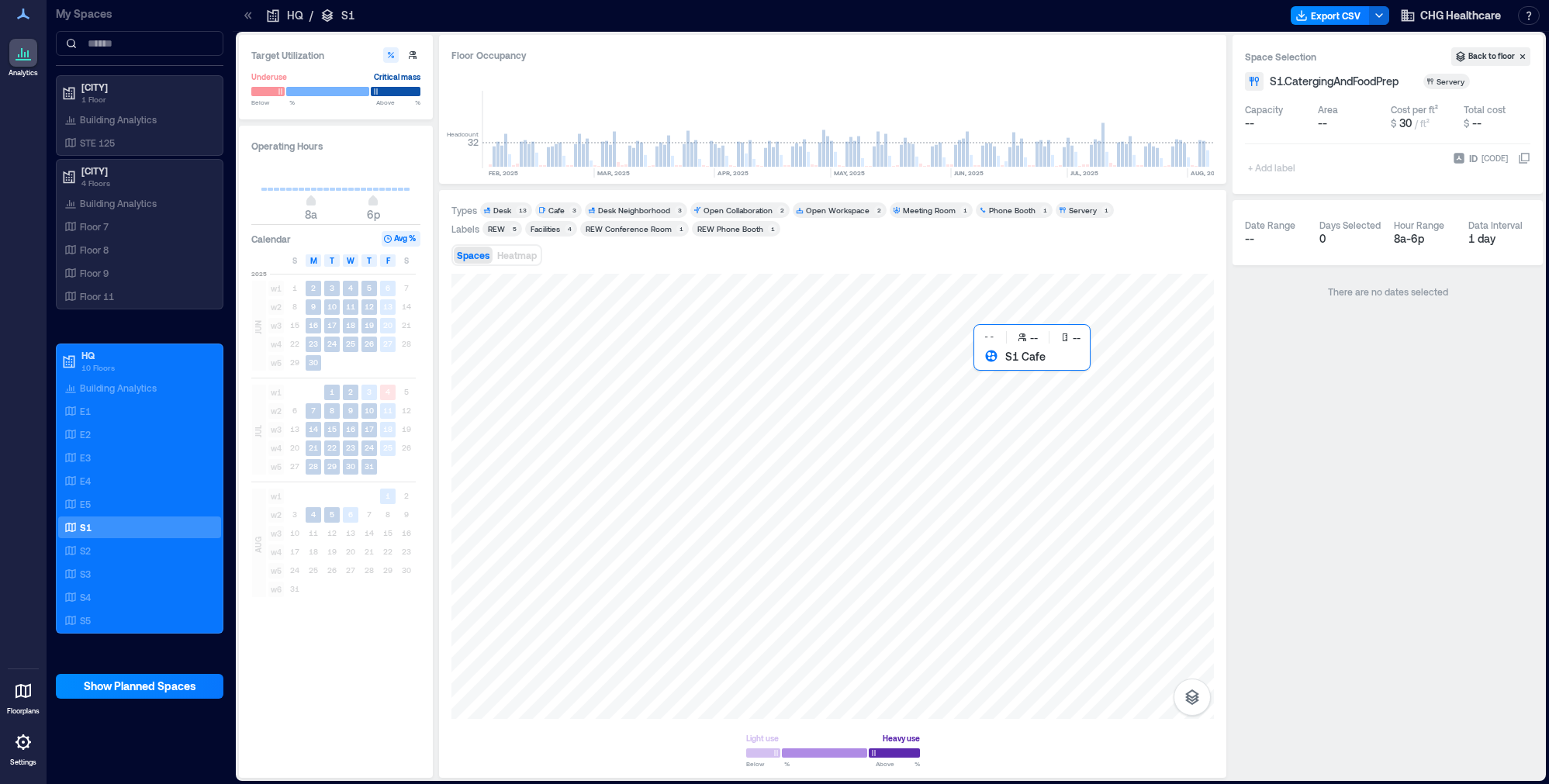 click at bounding box center (832, 496) 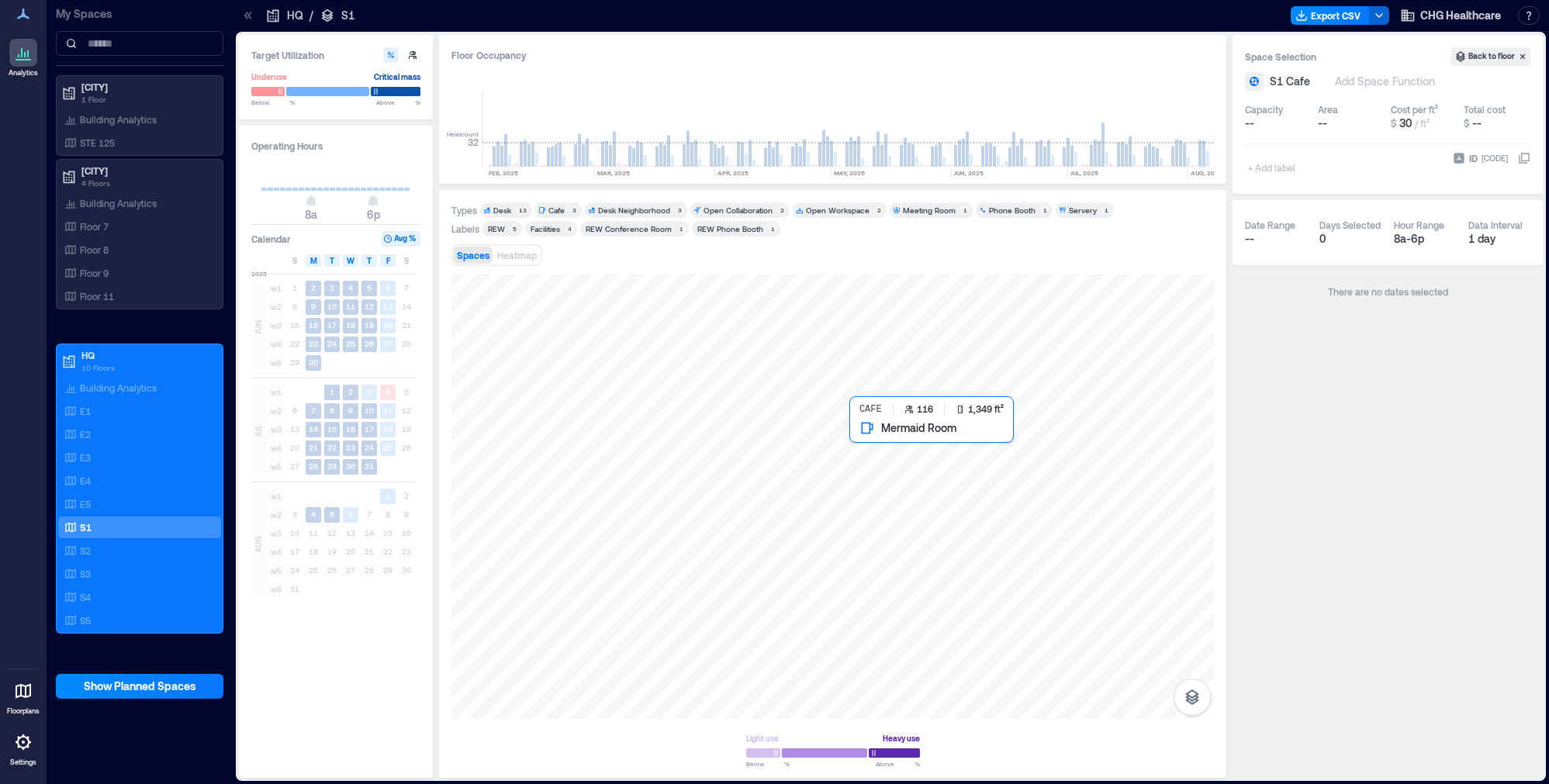 click at bounding box center (832, 496) 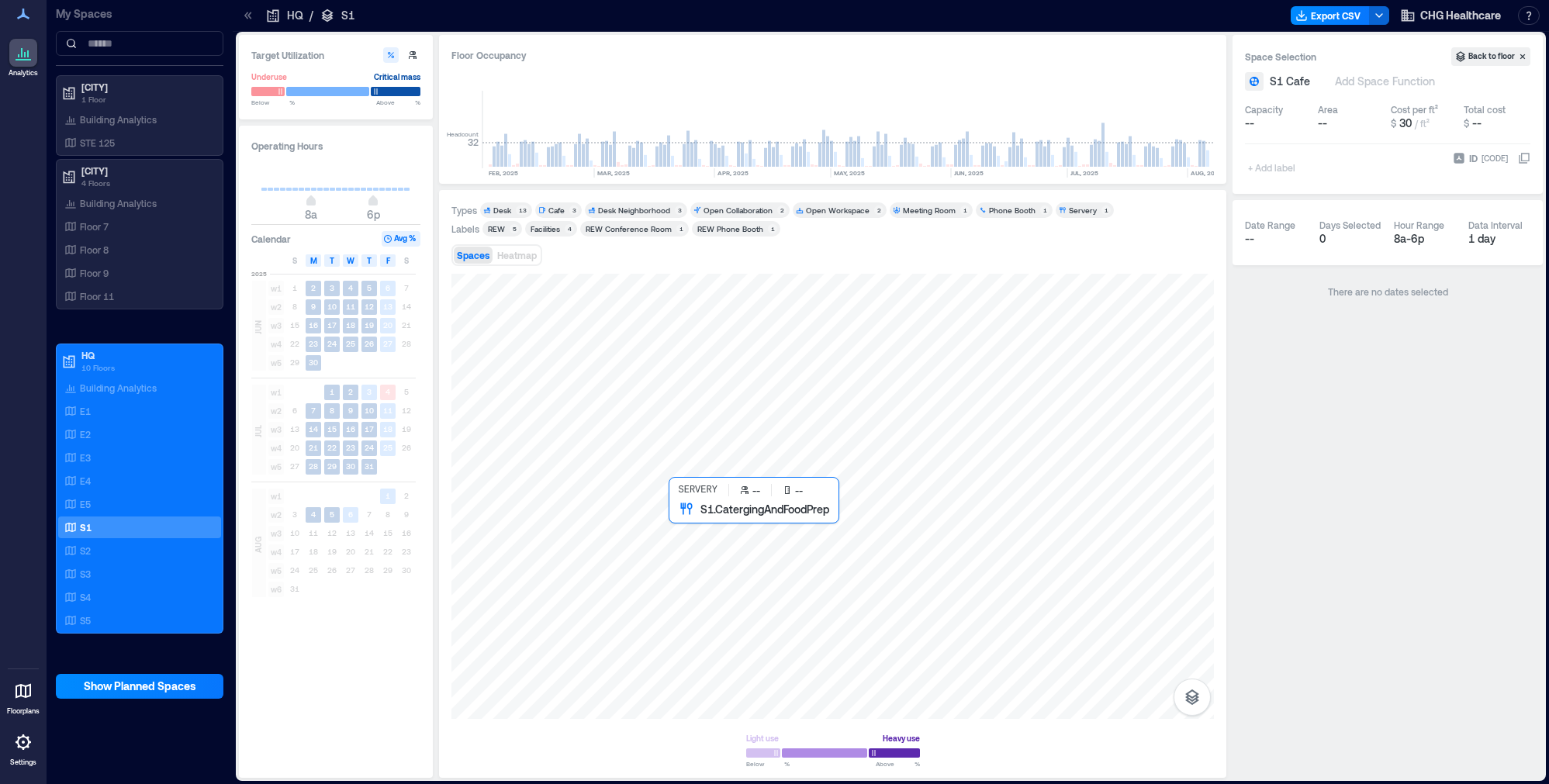 click at bounding box center (832, 496) 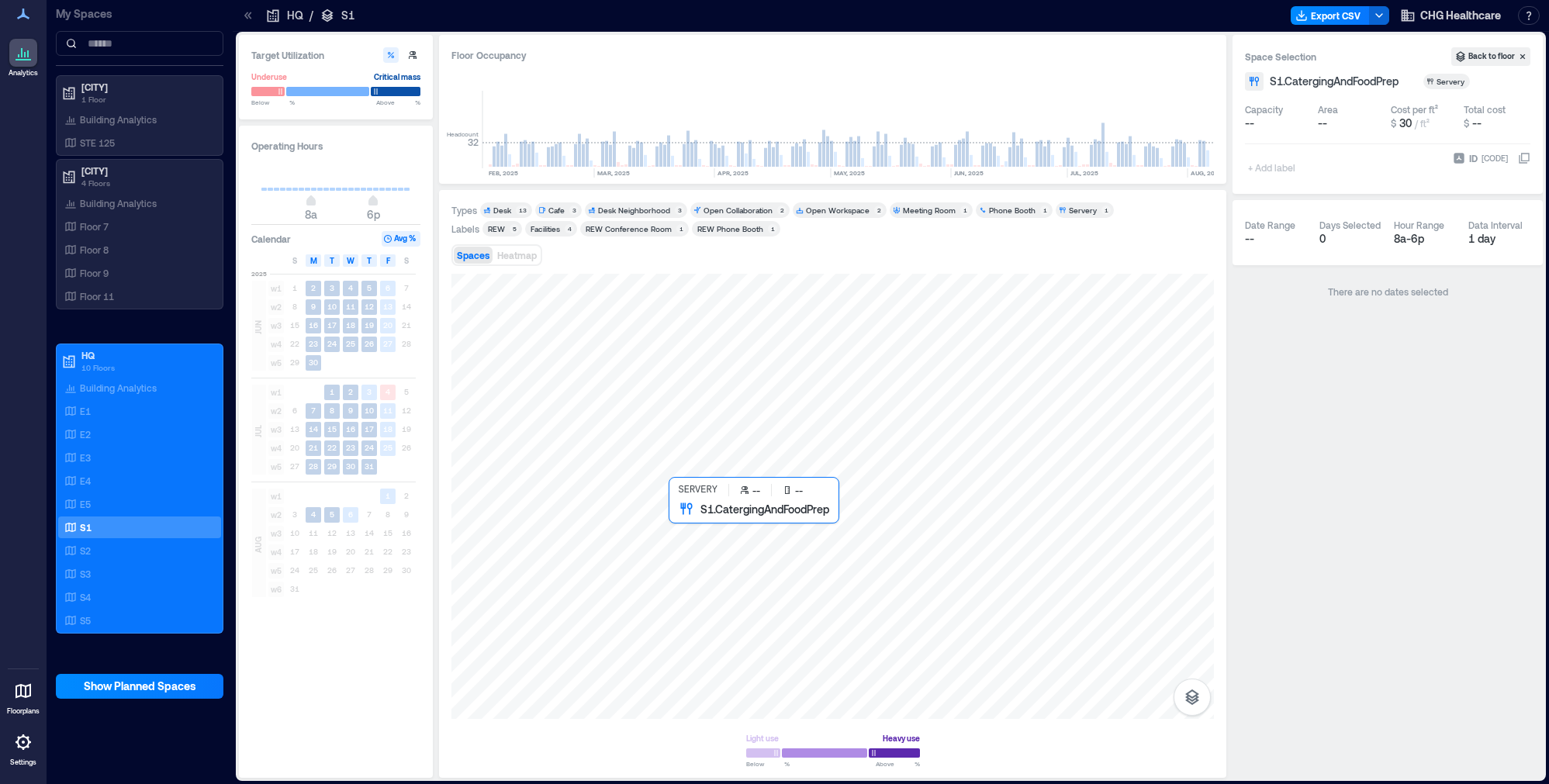 click at bounding box center (832, 496) 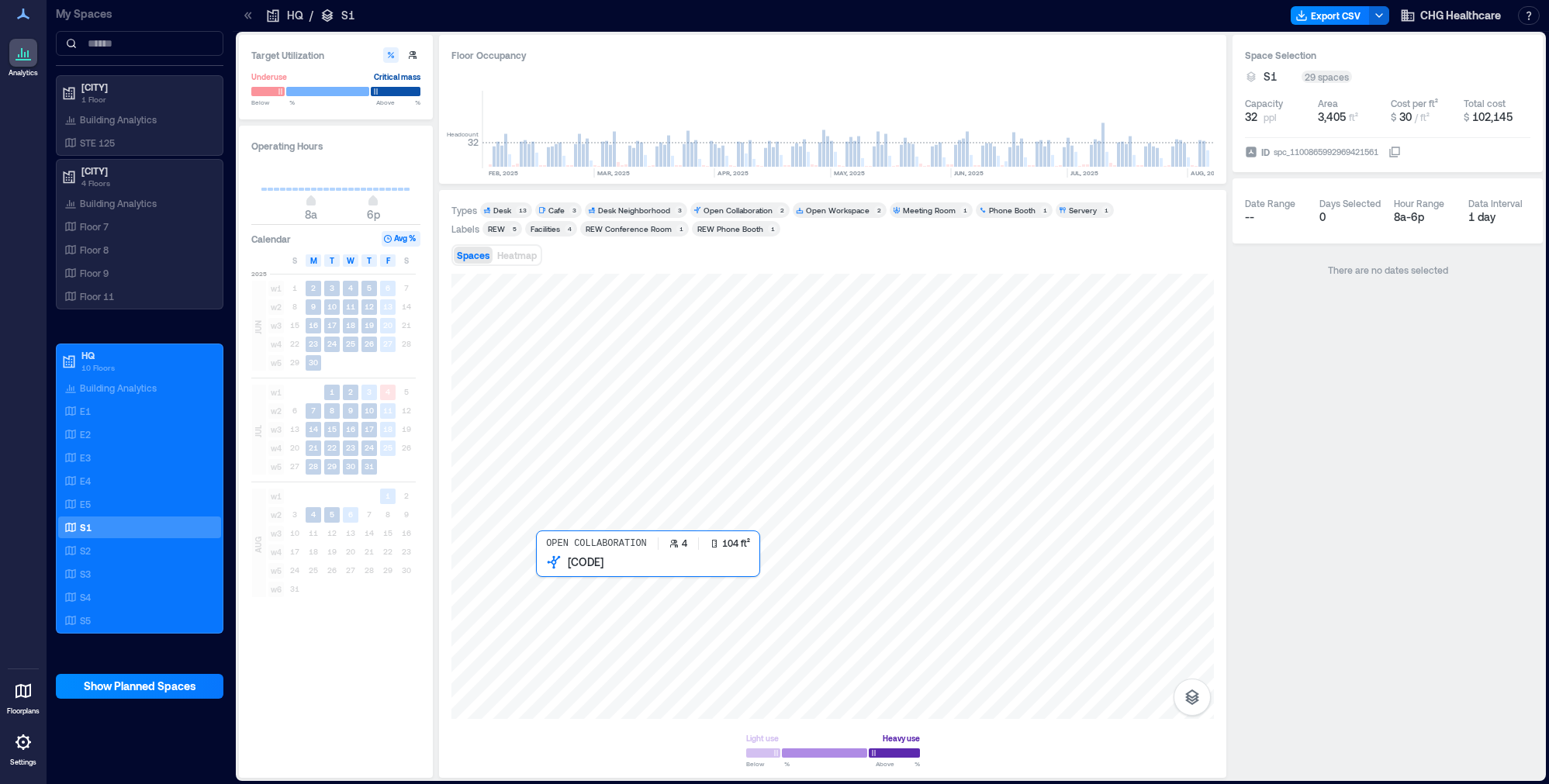 click at bounding box center [832, 496] 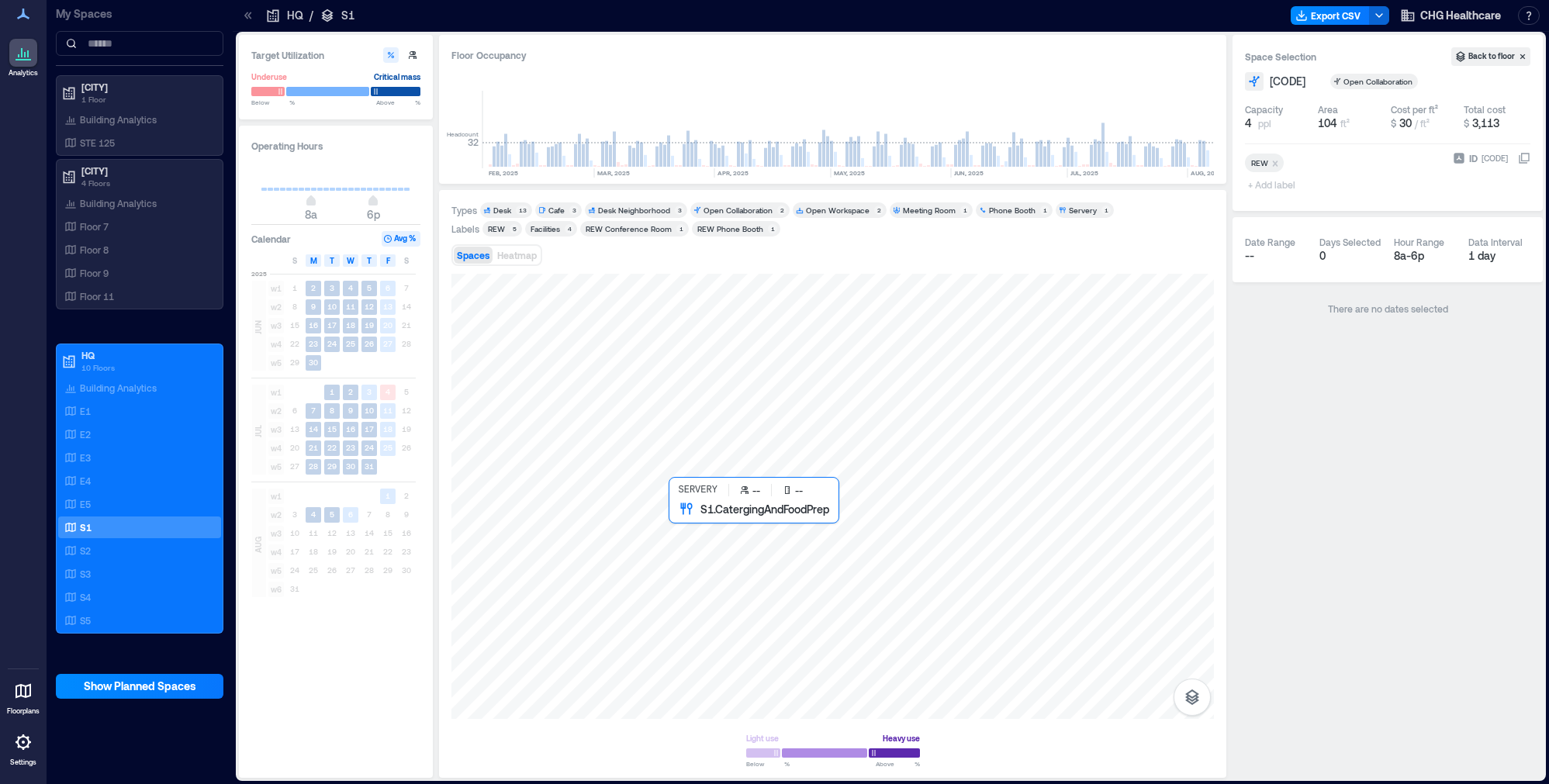 click at bounding box center (832, 496) 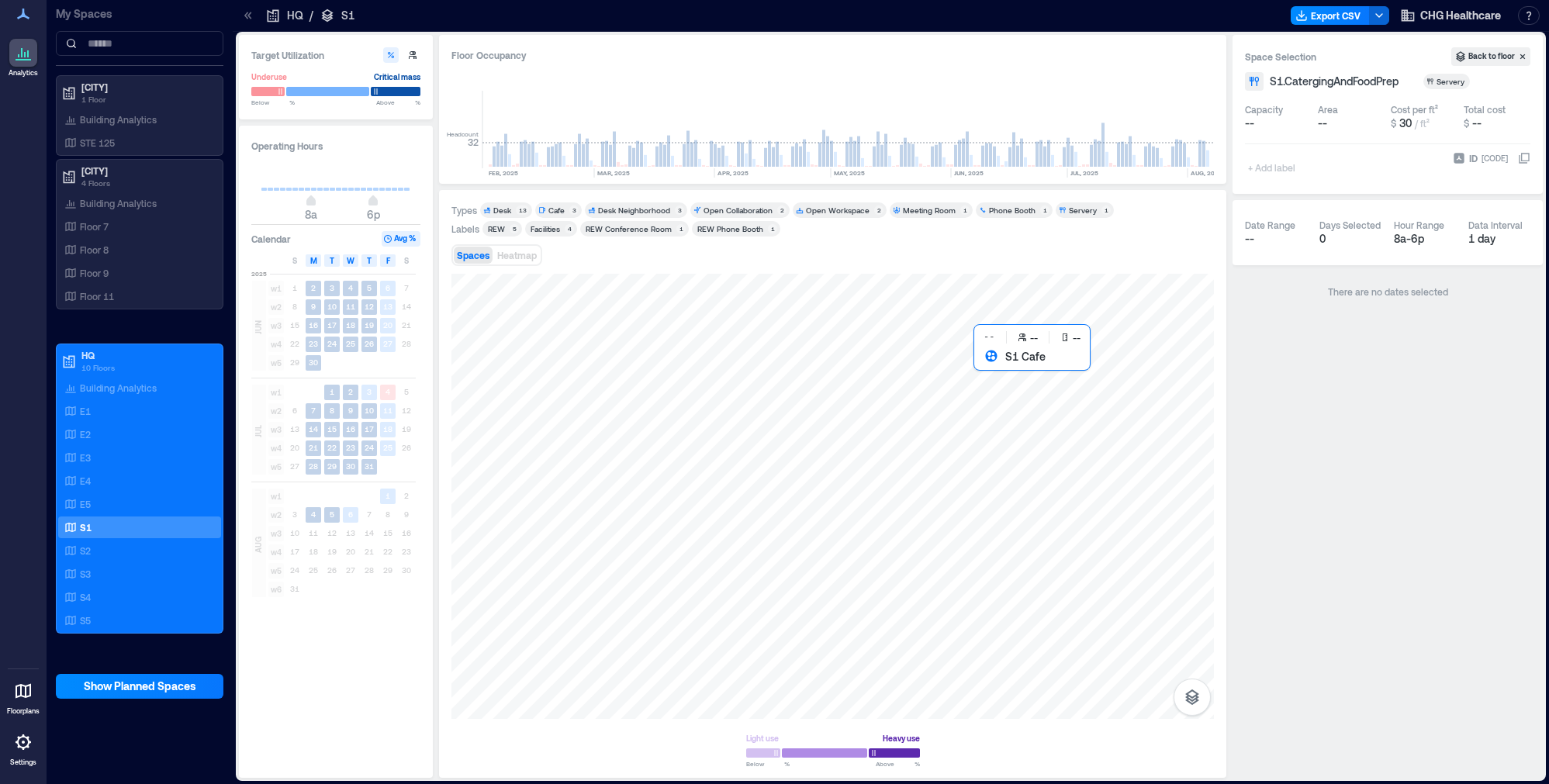 click at bounding box center (832, 496) 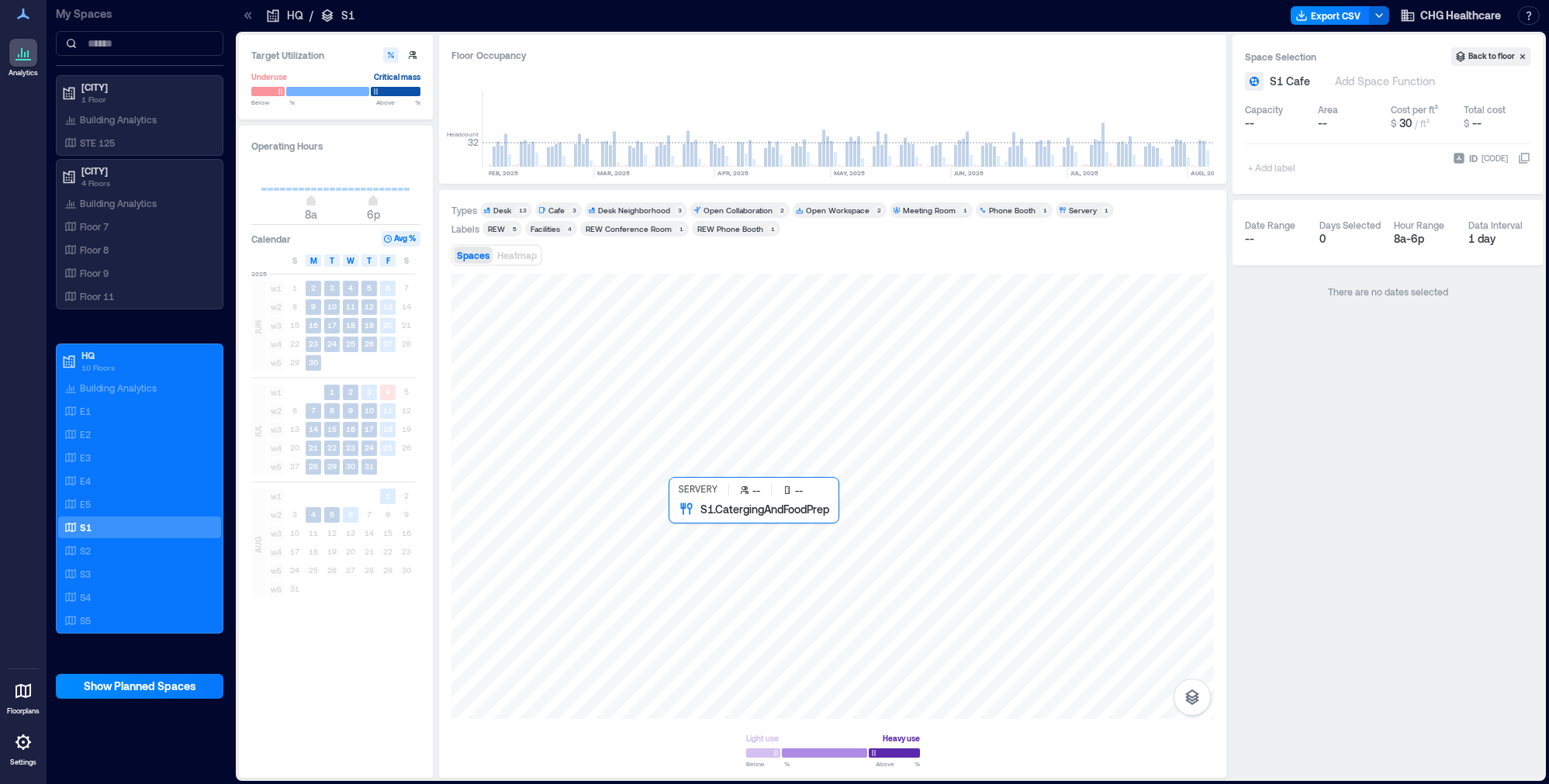click at bounding box center (832, 496) 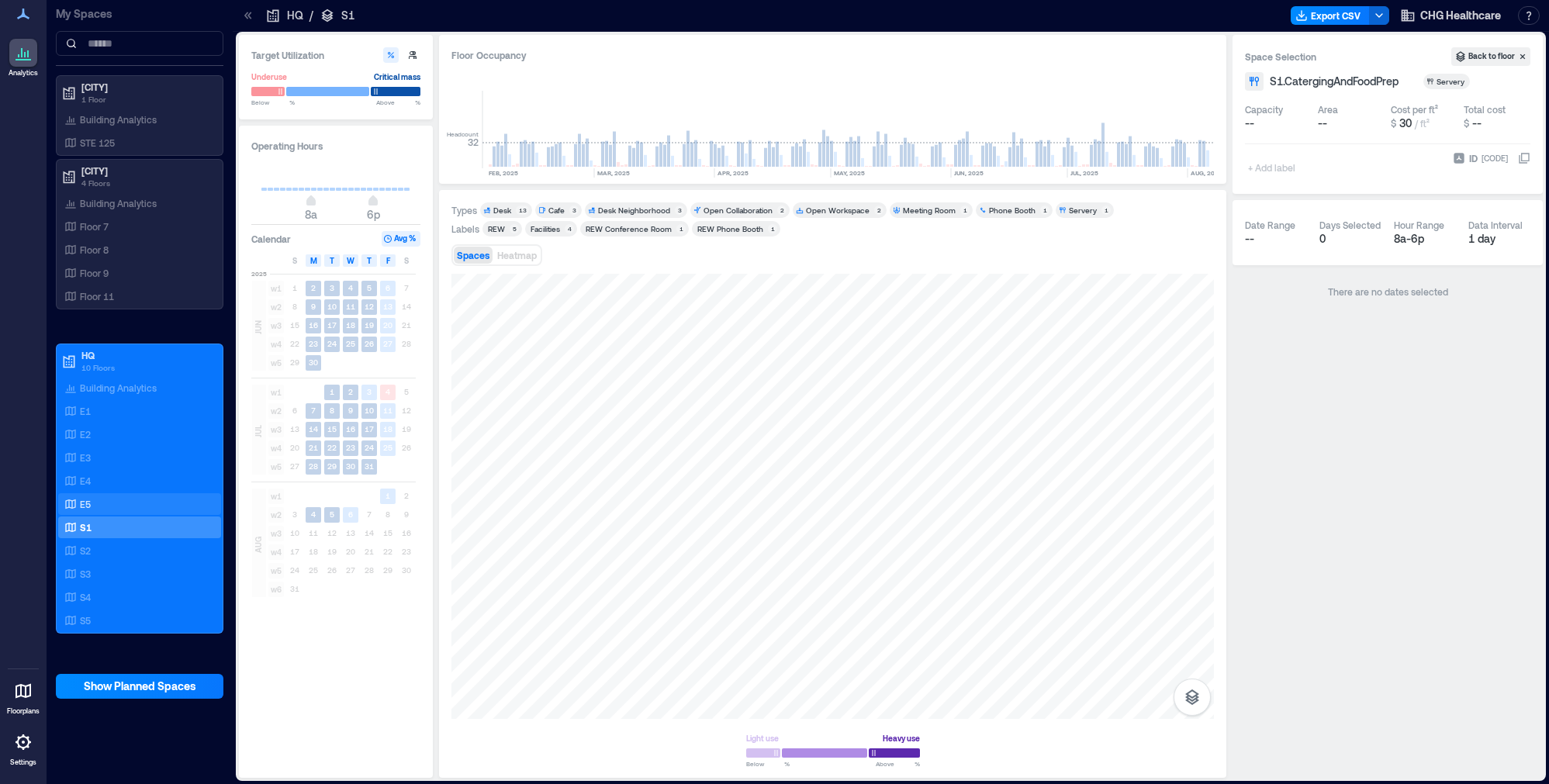 click on "E5" at bounding box center [85, 504] 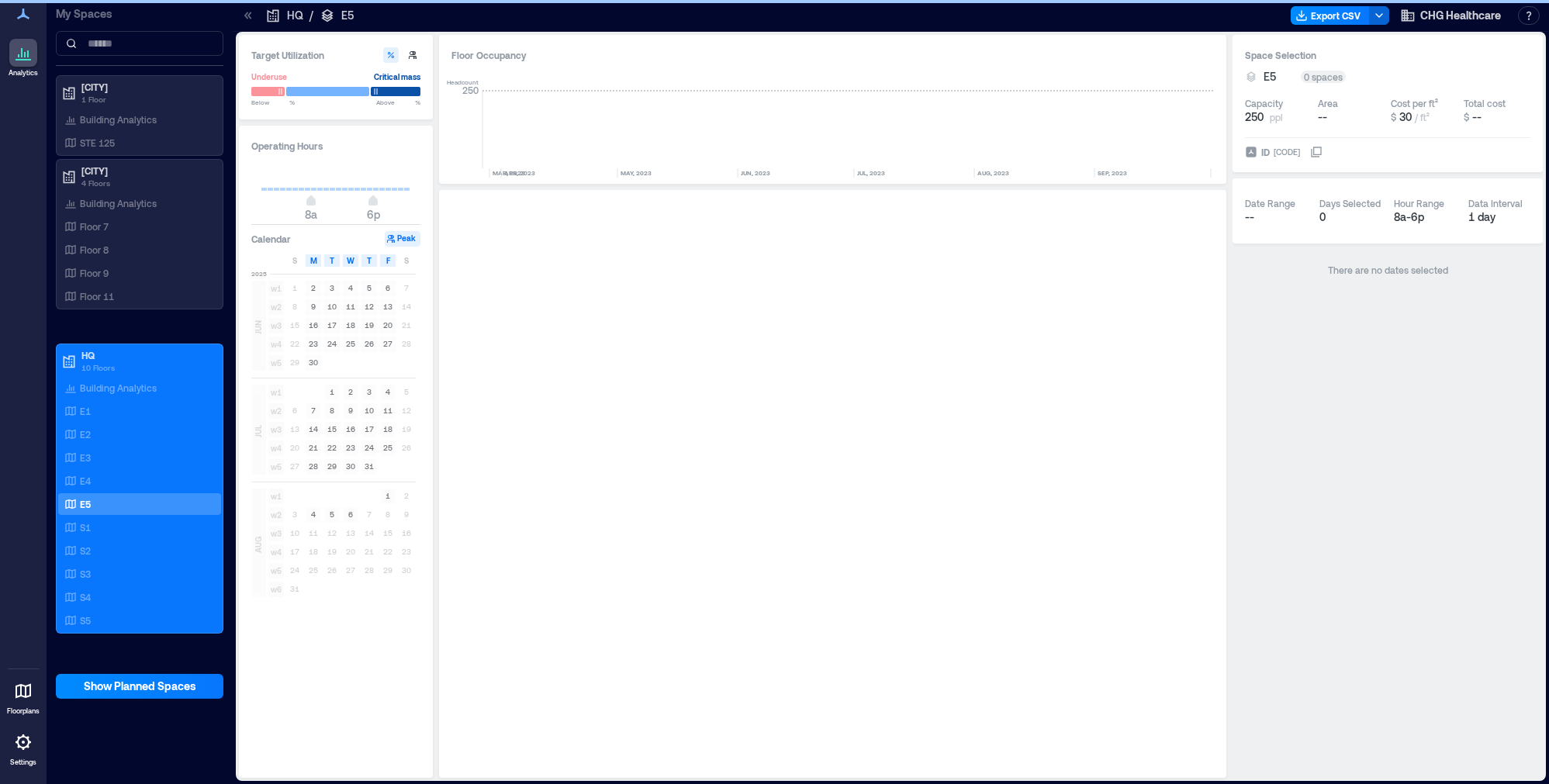 scroll, scrollTop: 0, scrollLeft: 2622, axis: horizontal 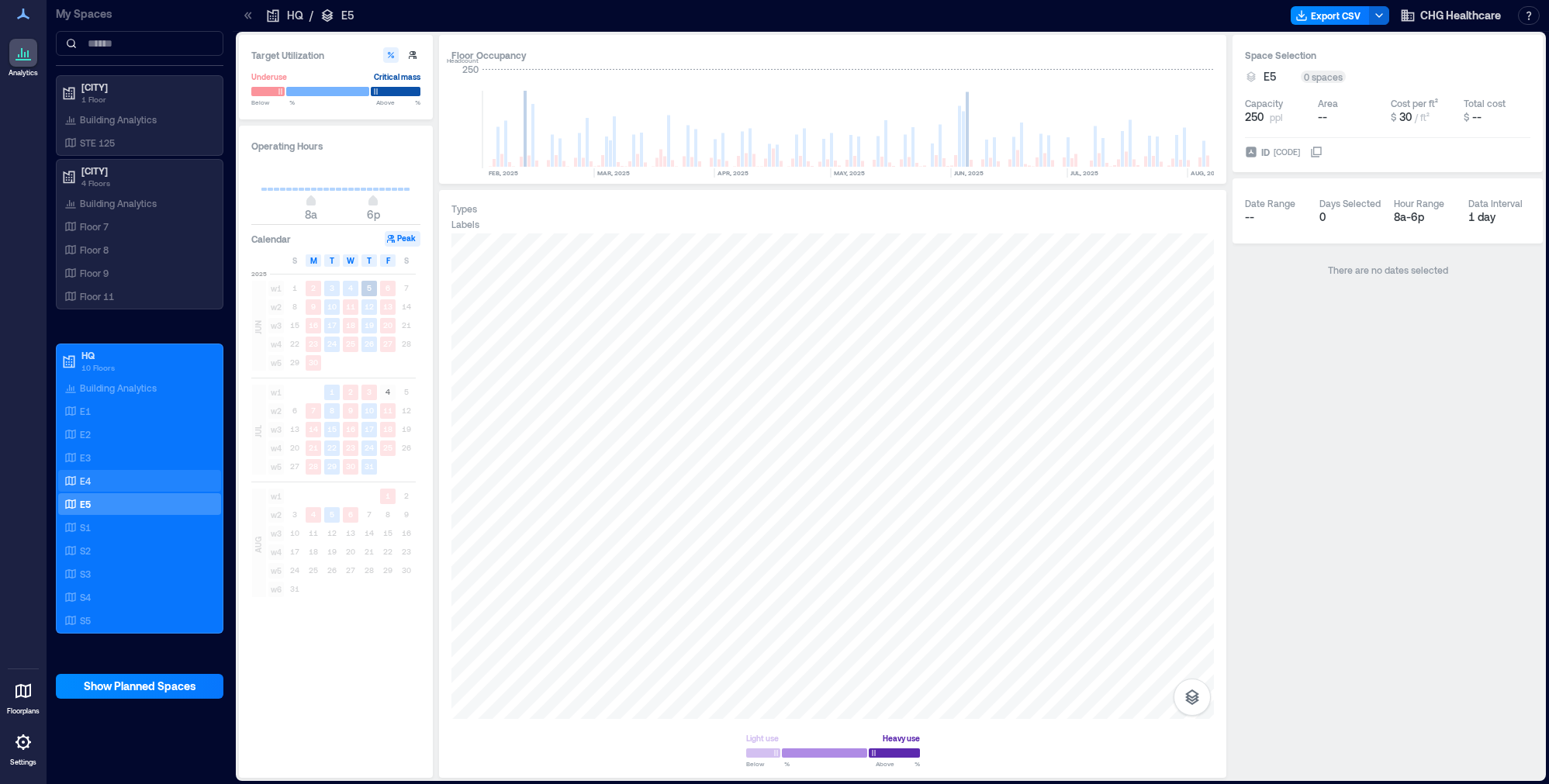 click on "E4" at bounding box center (85, 481) 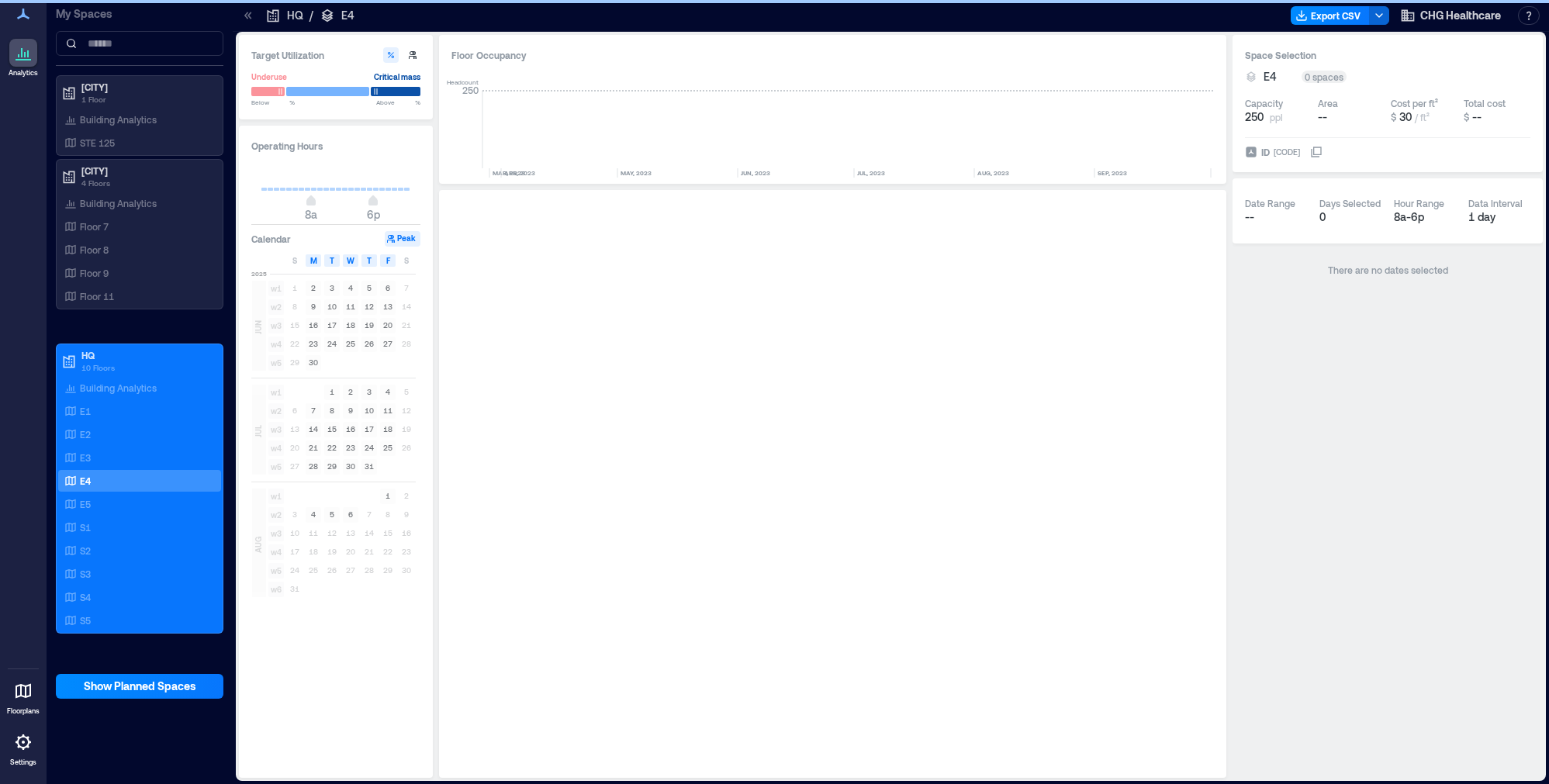 scroll, scrollTop: 0, scrollLeft: 2622, axis: horizontal 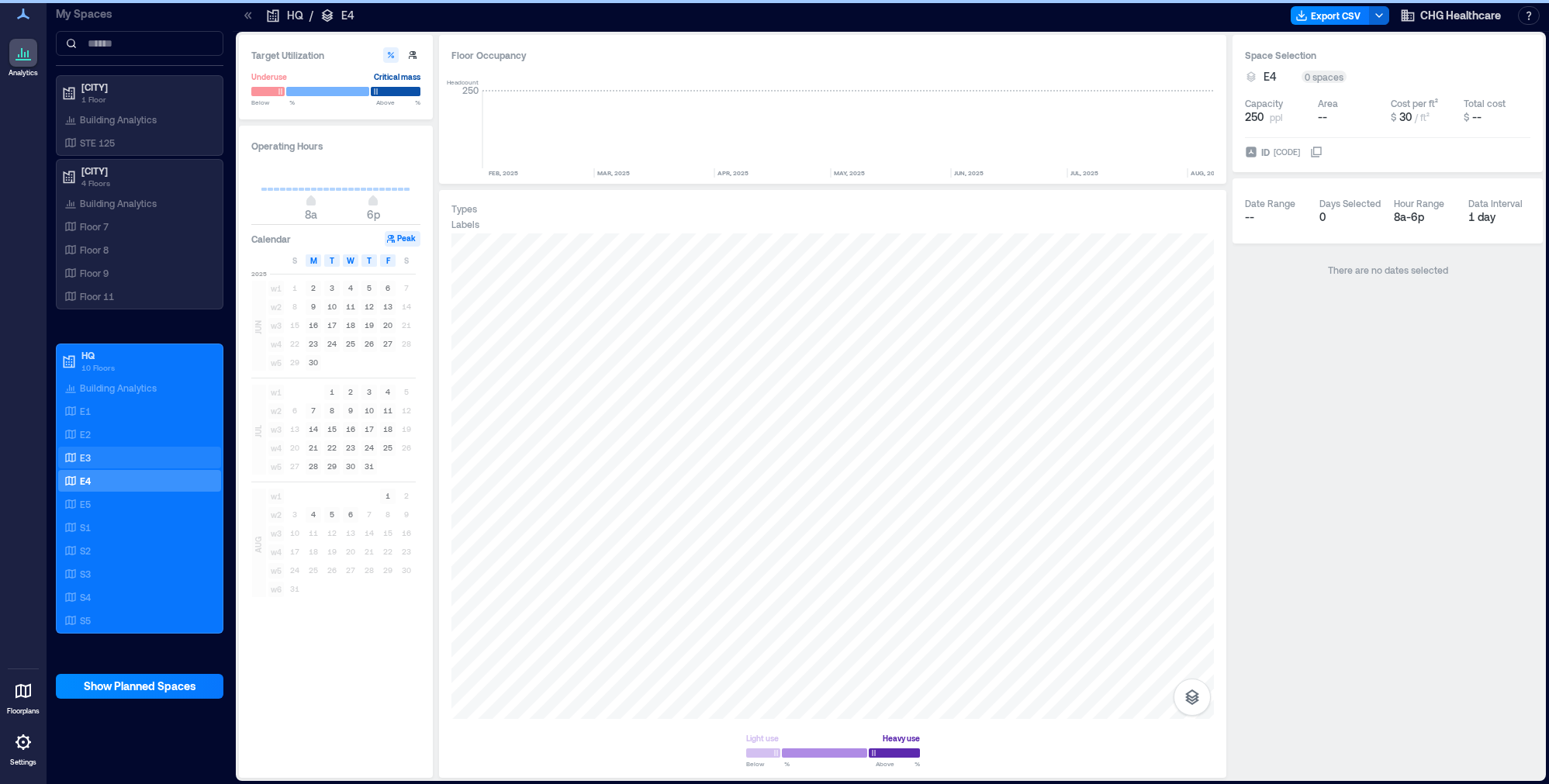 click on "E3" at bounding box center (85, 458) 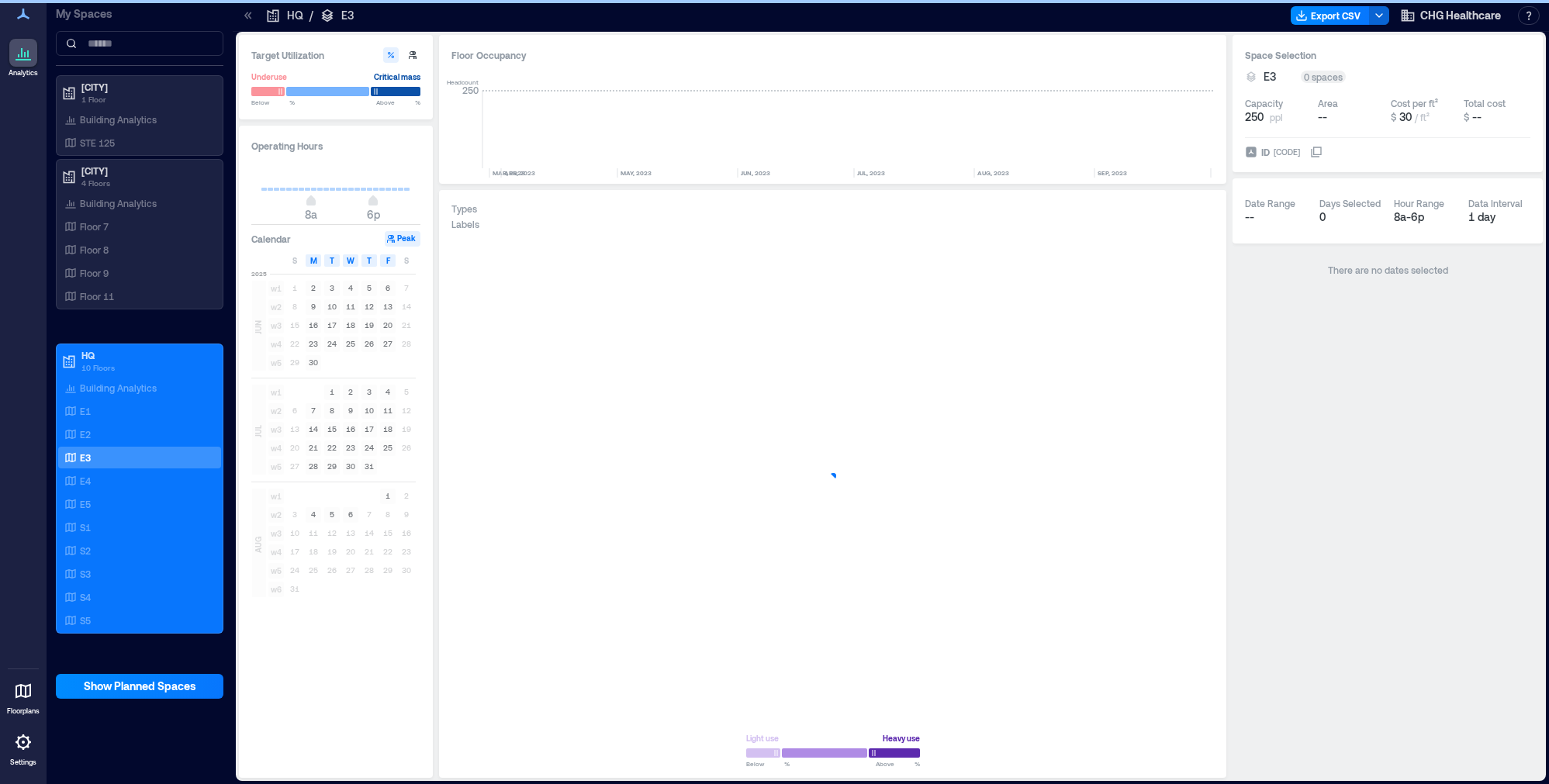 scroll, scrollTop: 0, scrollLeft: 2622, axis: horizontal 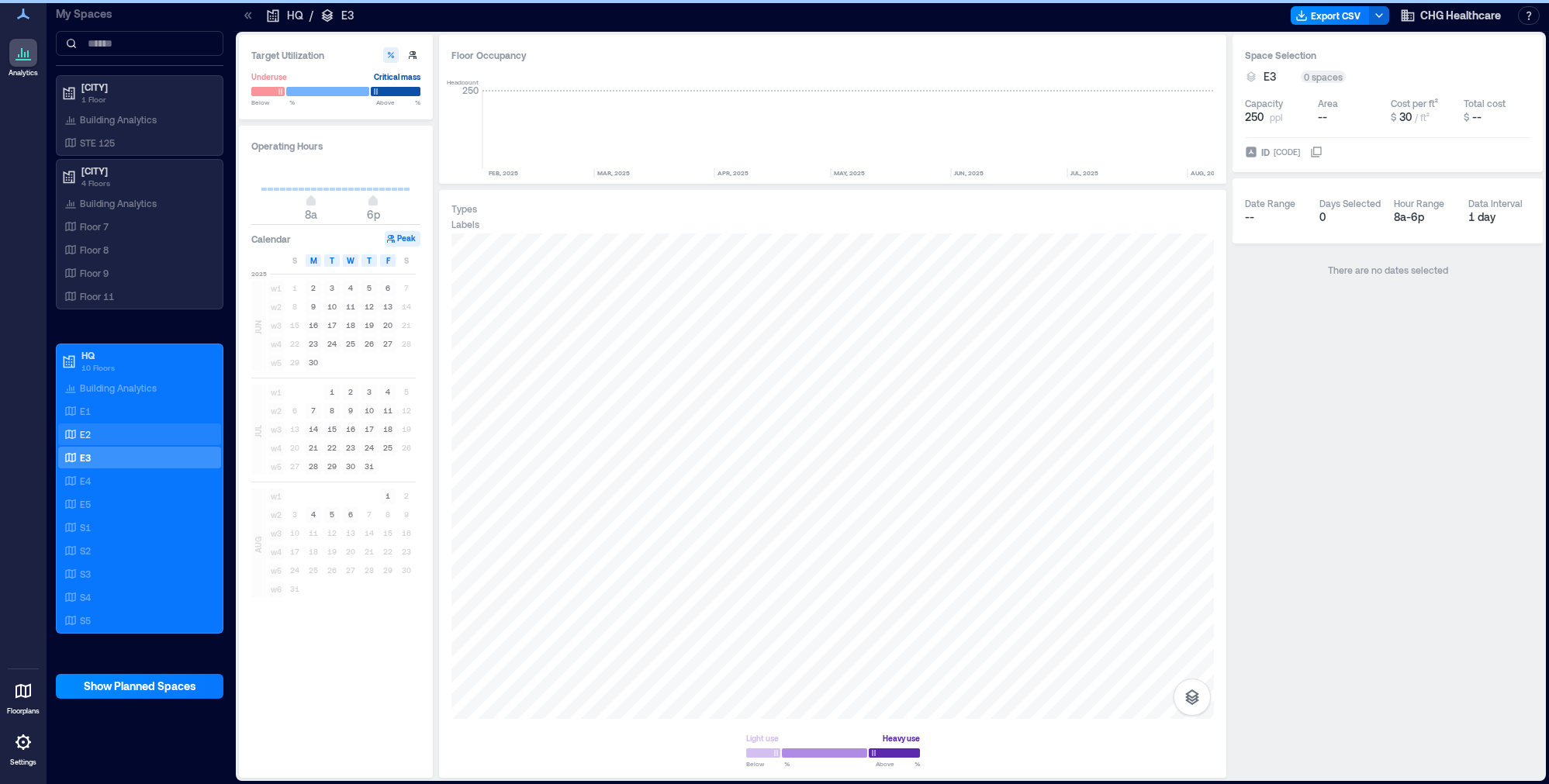 click on "E2" at bounding box center (85, 434) 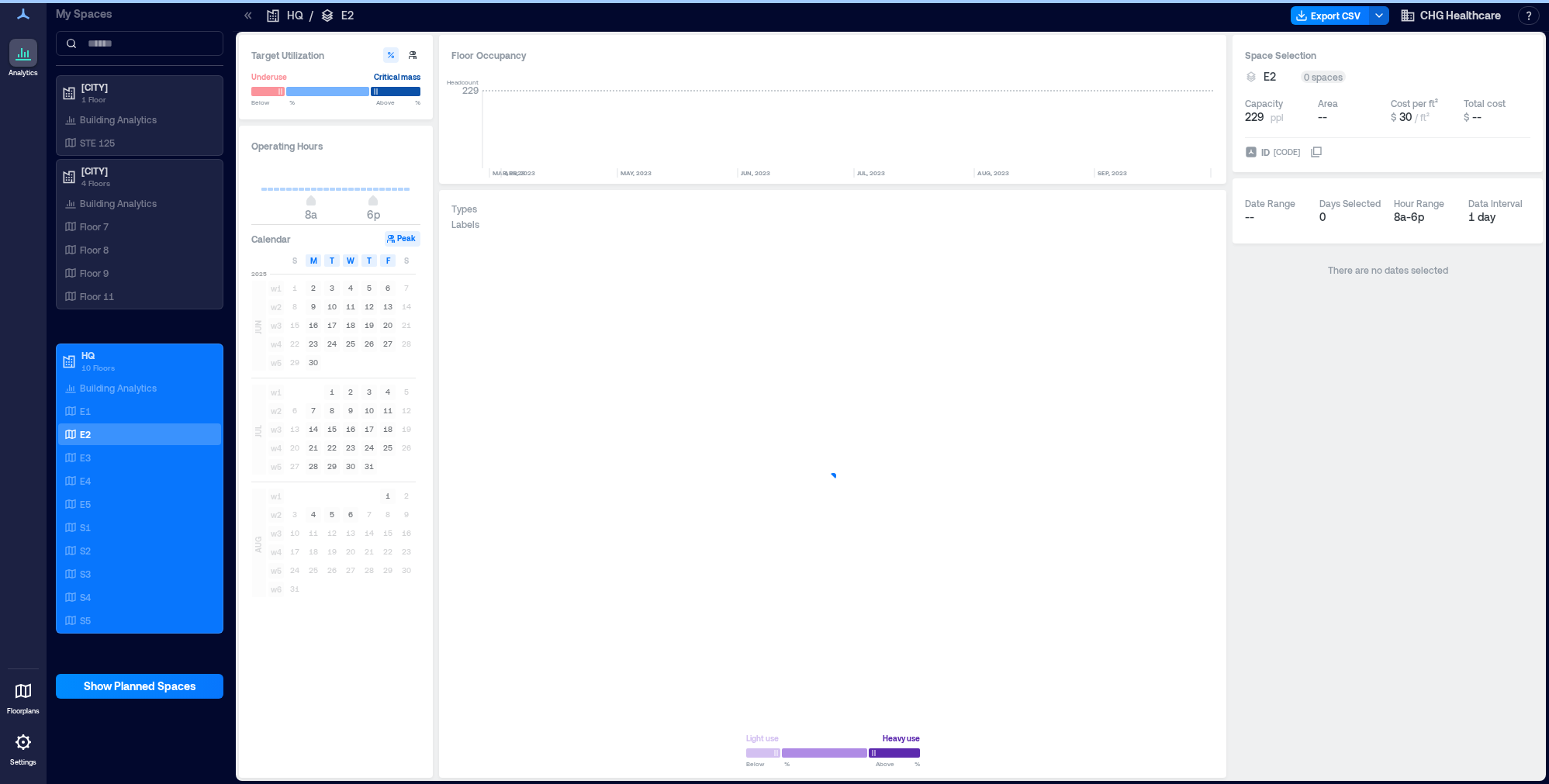 scroll, scrollTop: 0, scrollLeft: 2622, axis: horizontal 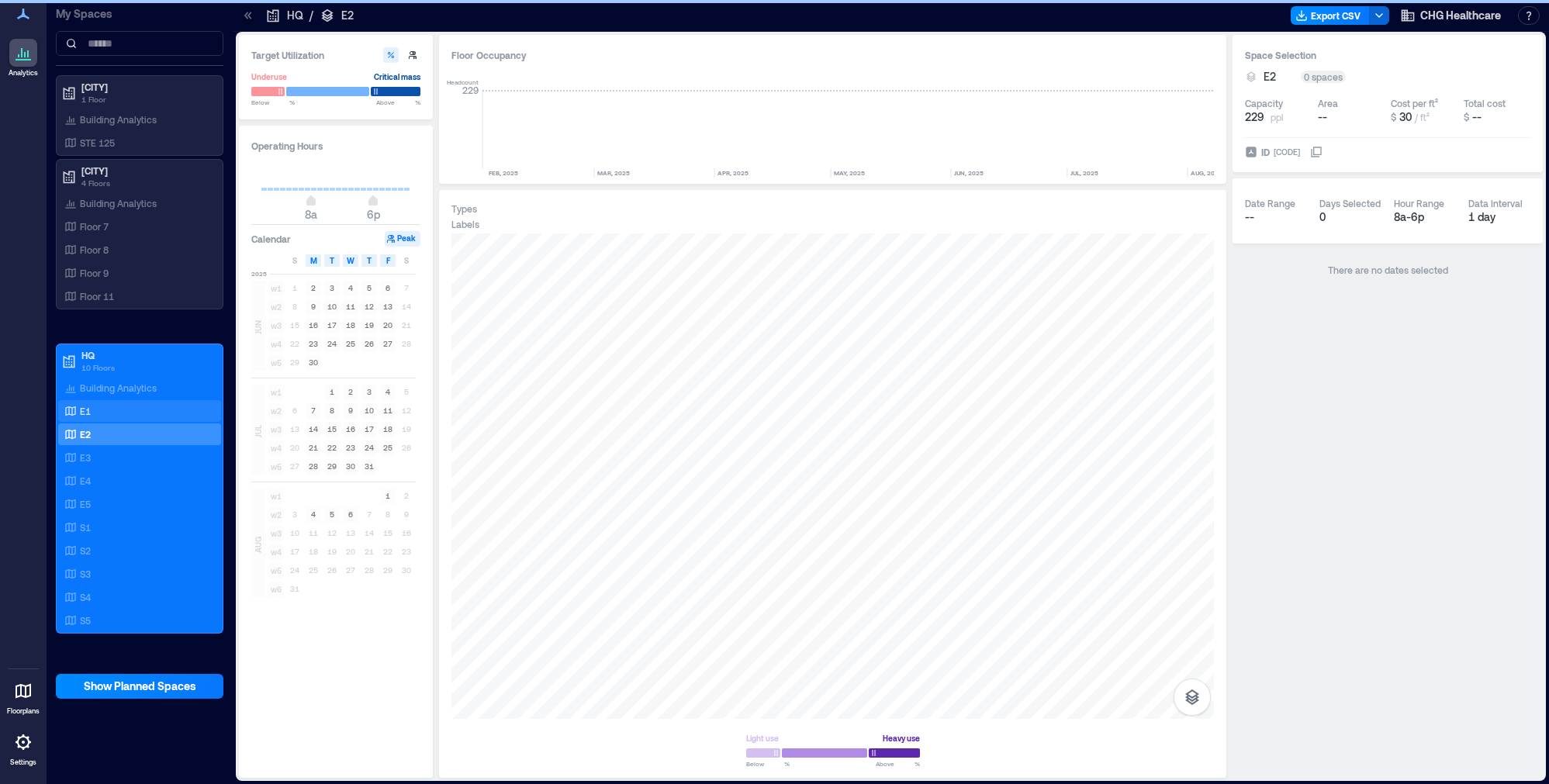 click on "E1" at bounding box center [85, 411] 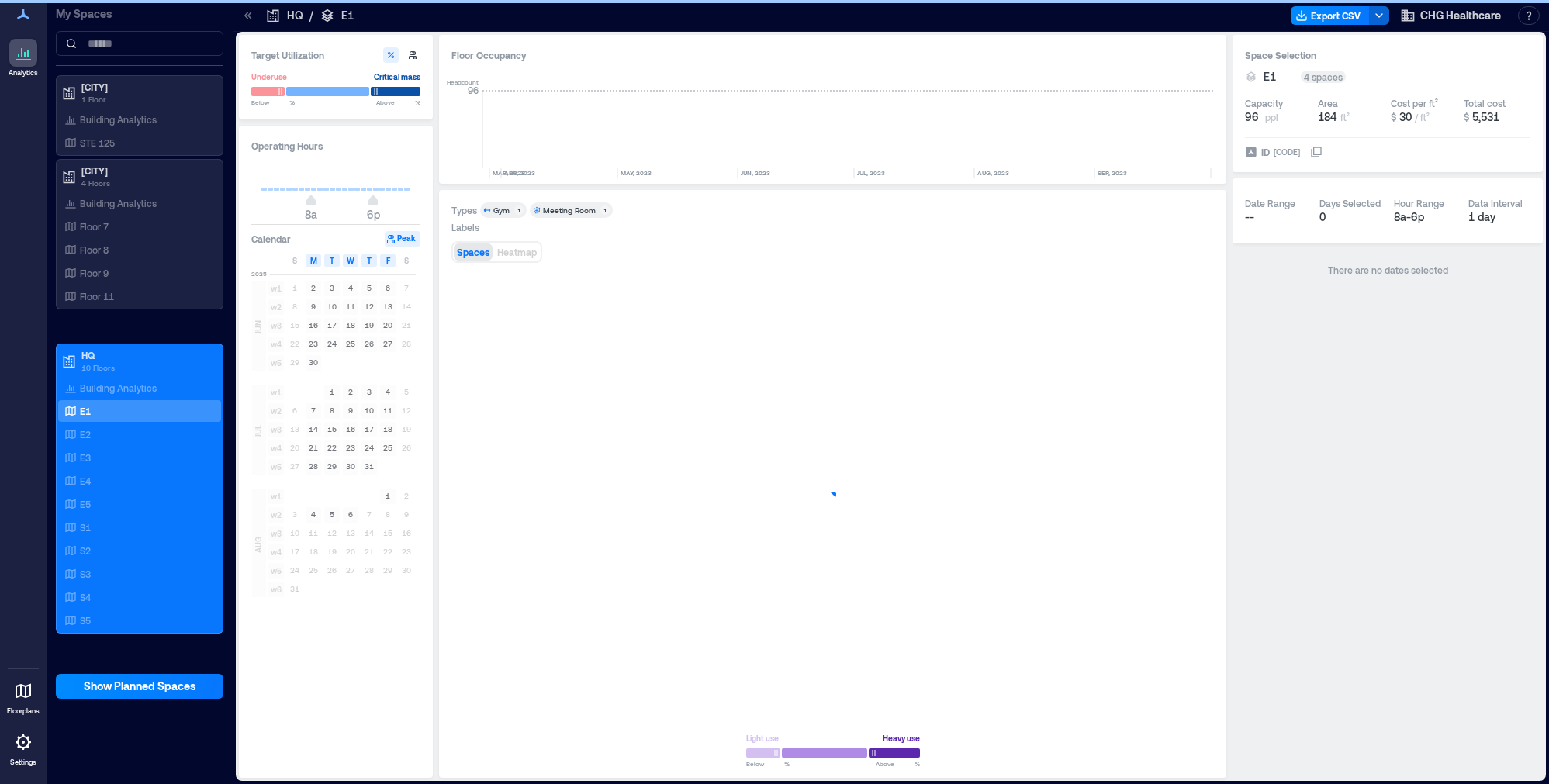 scroll, scrollTop: 0, scrollLeft: 2622, axis: horizontal 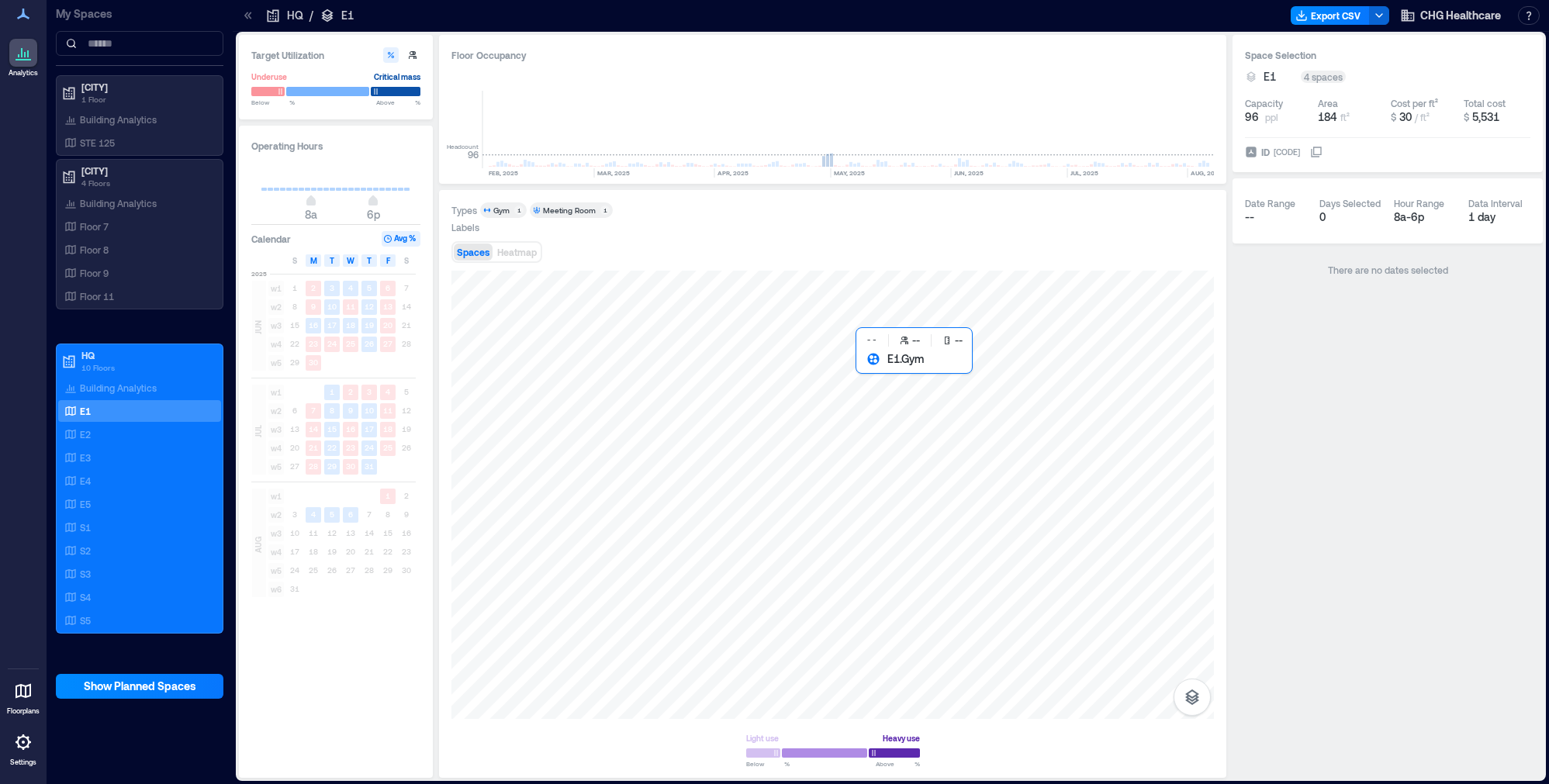 click at bounding box center (832, 495) 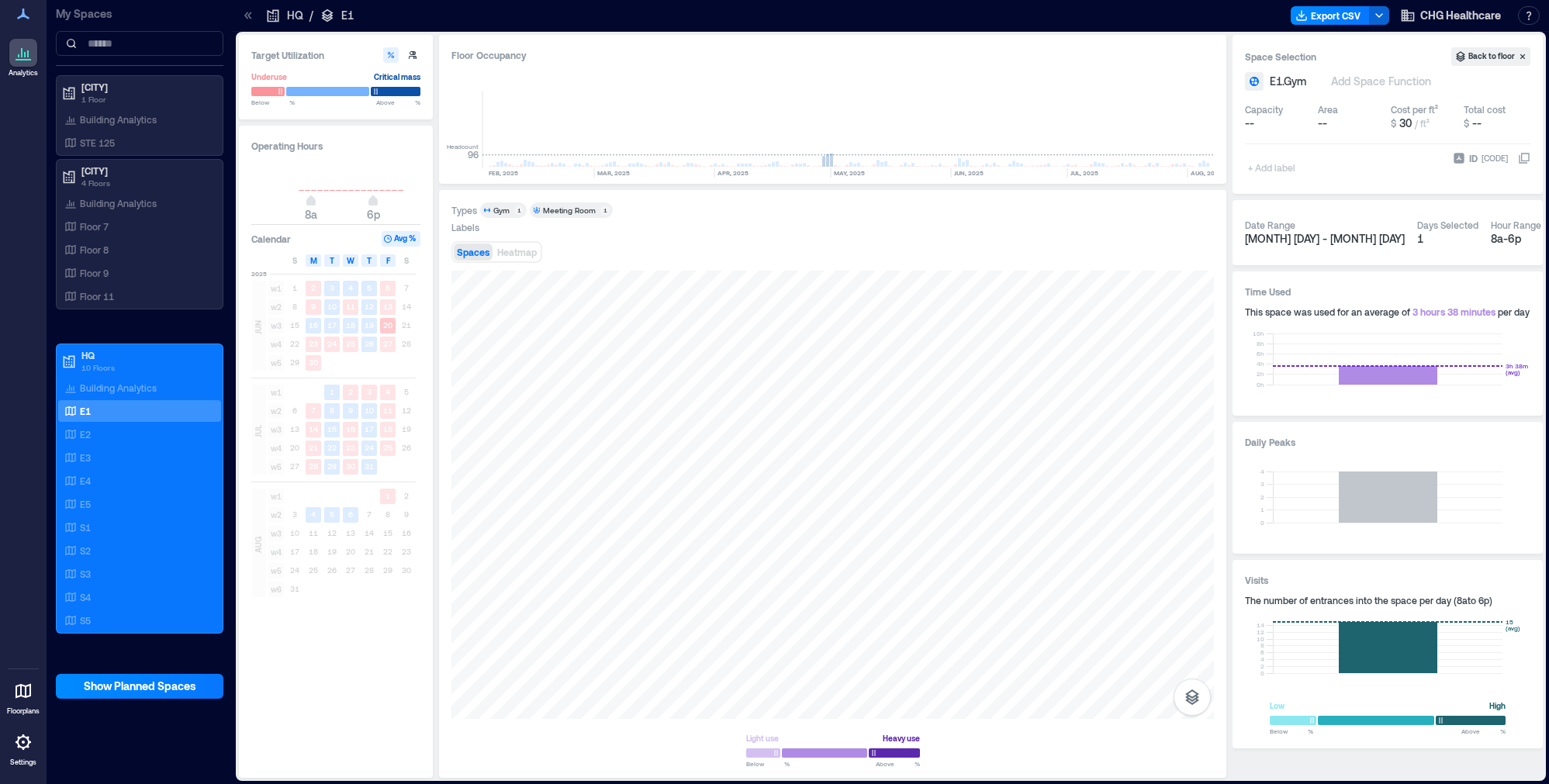 click 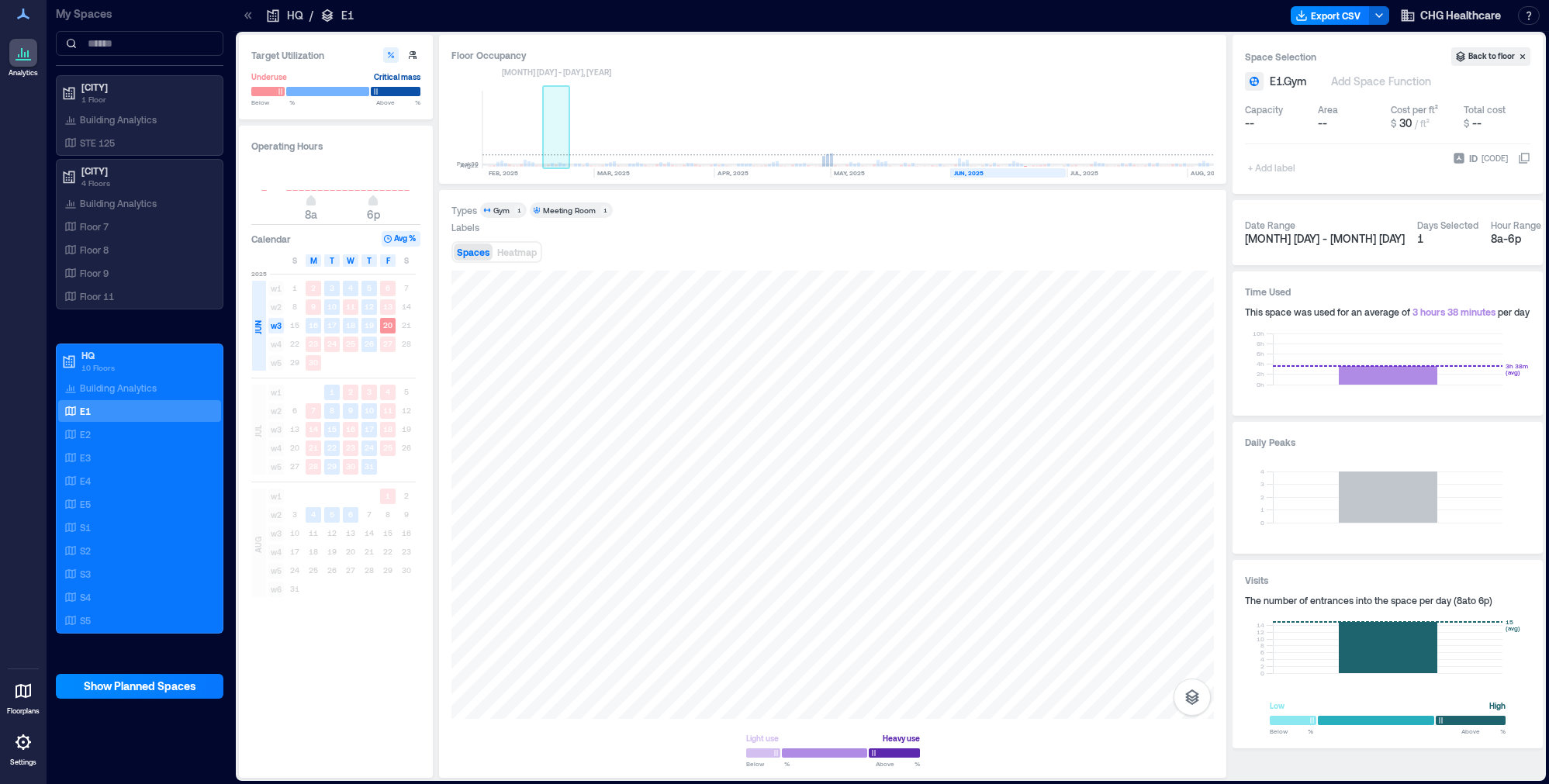 click 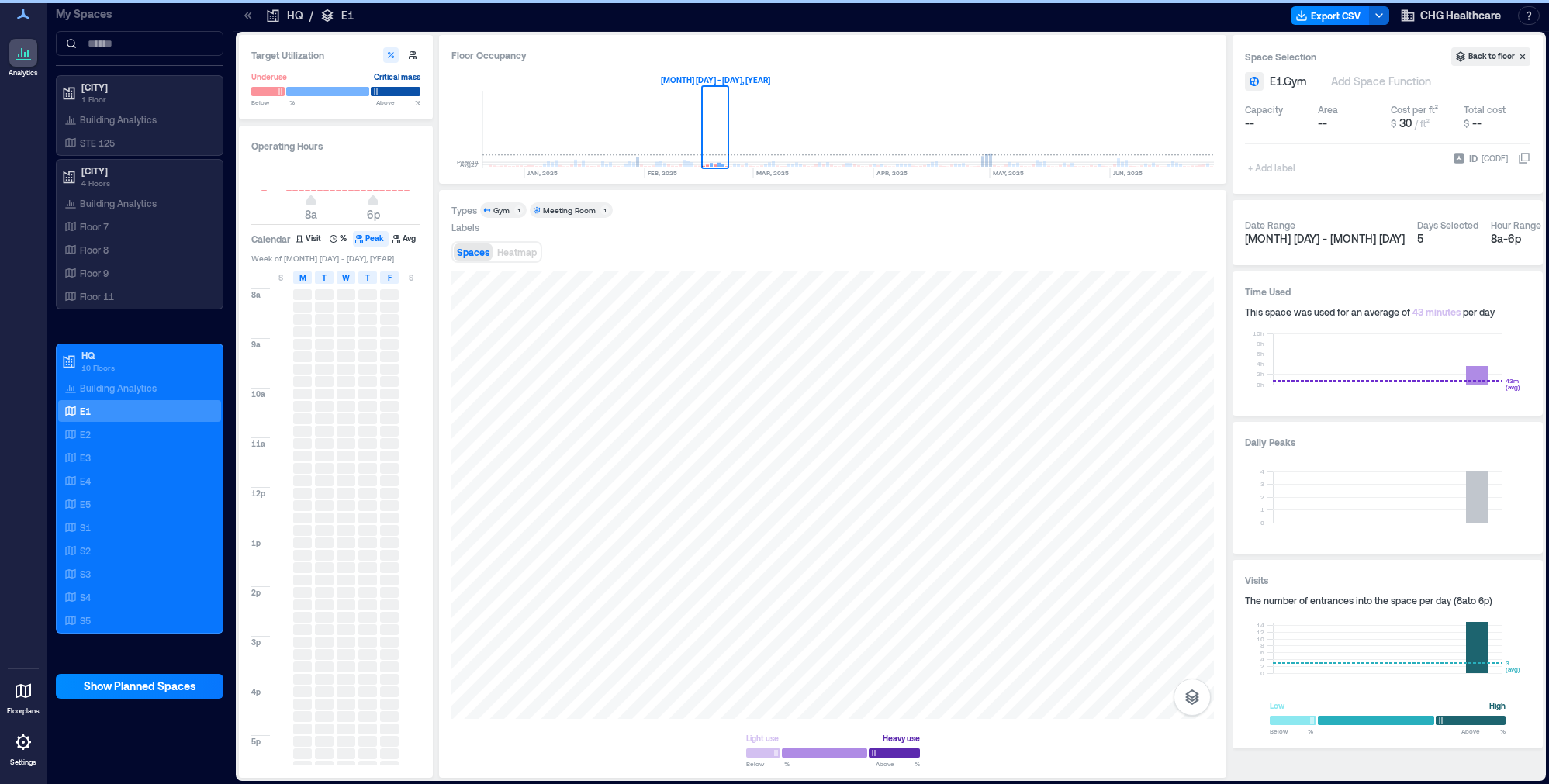 scroll, scrollTop: 0, scrollLeft: 2327, axis: horizontal 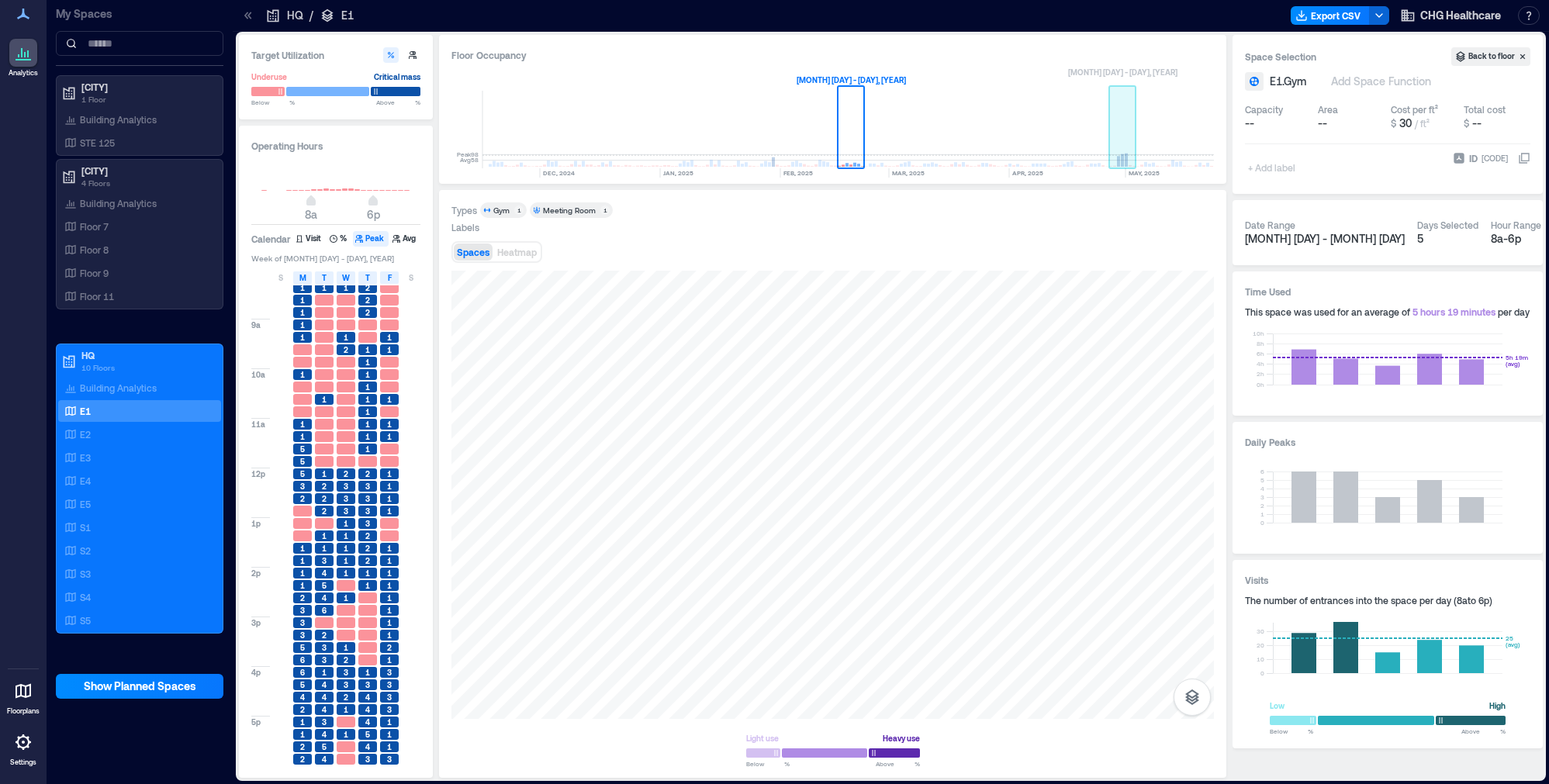 click 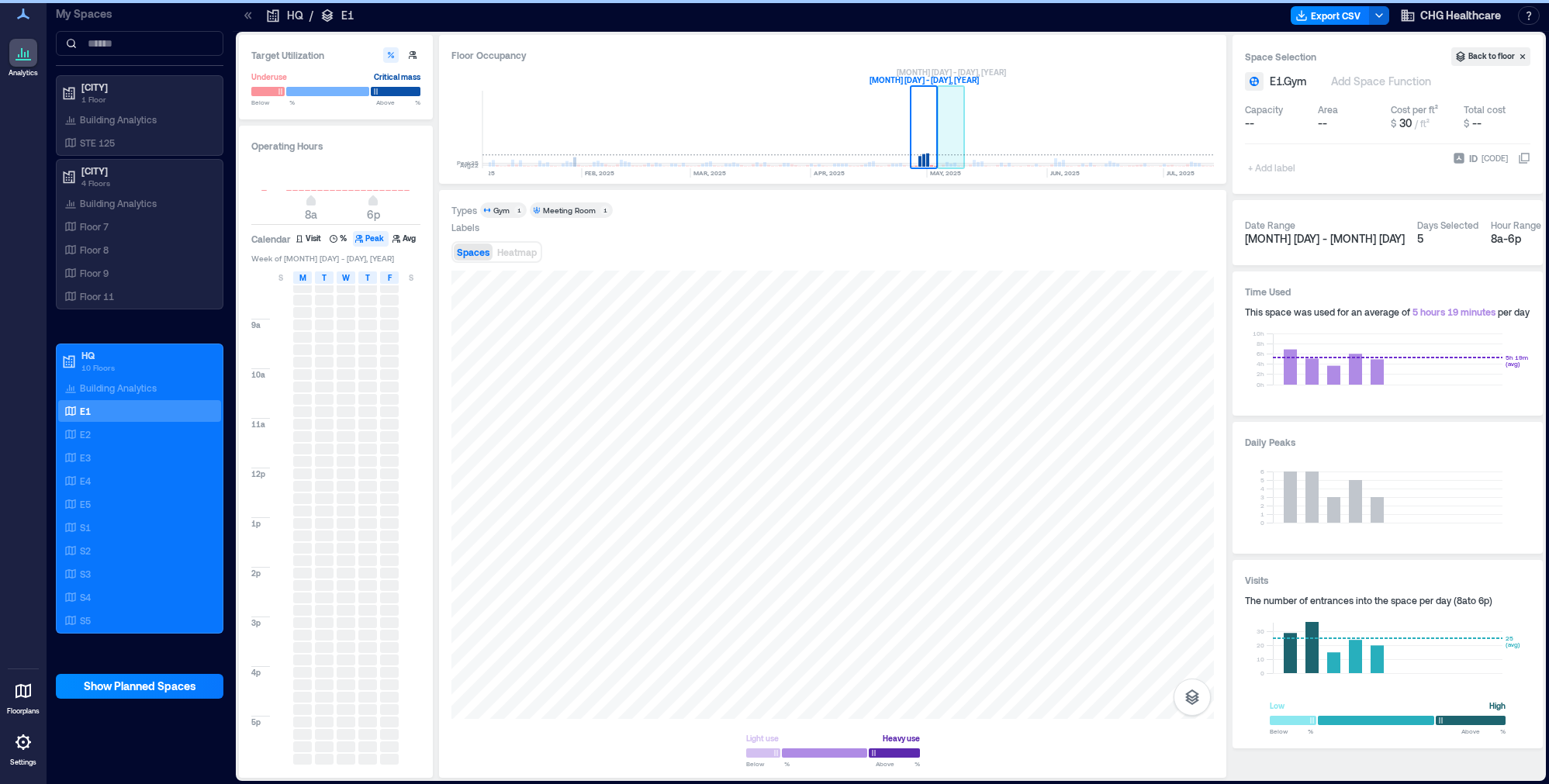 scroll, scrollTop: 0, scrollLeft: 2598, axis: horizontal 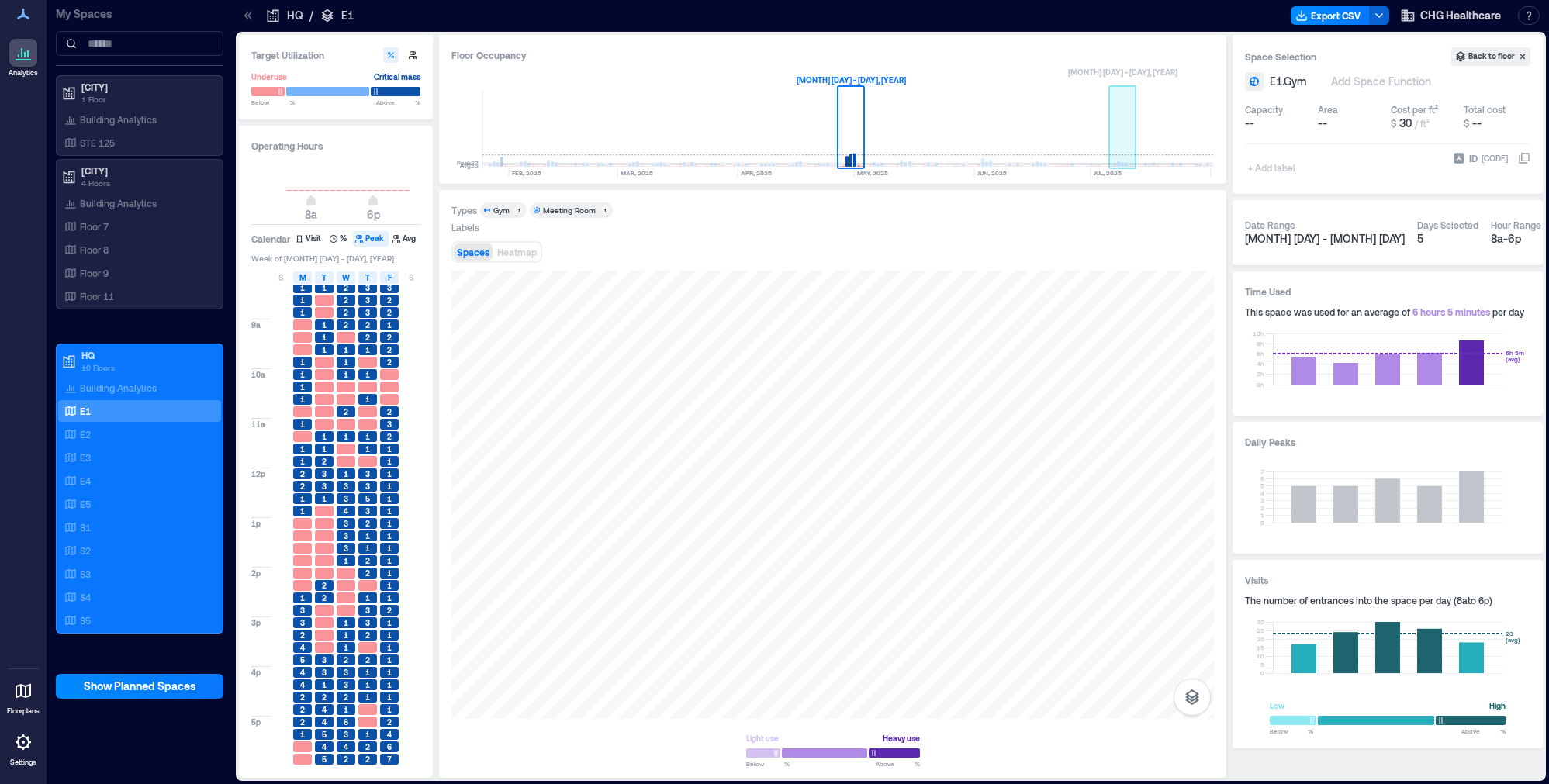 click 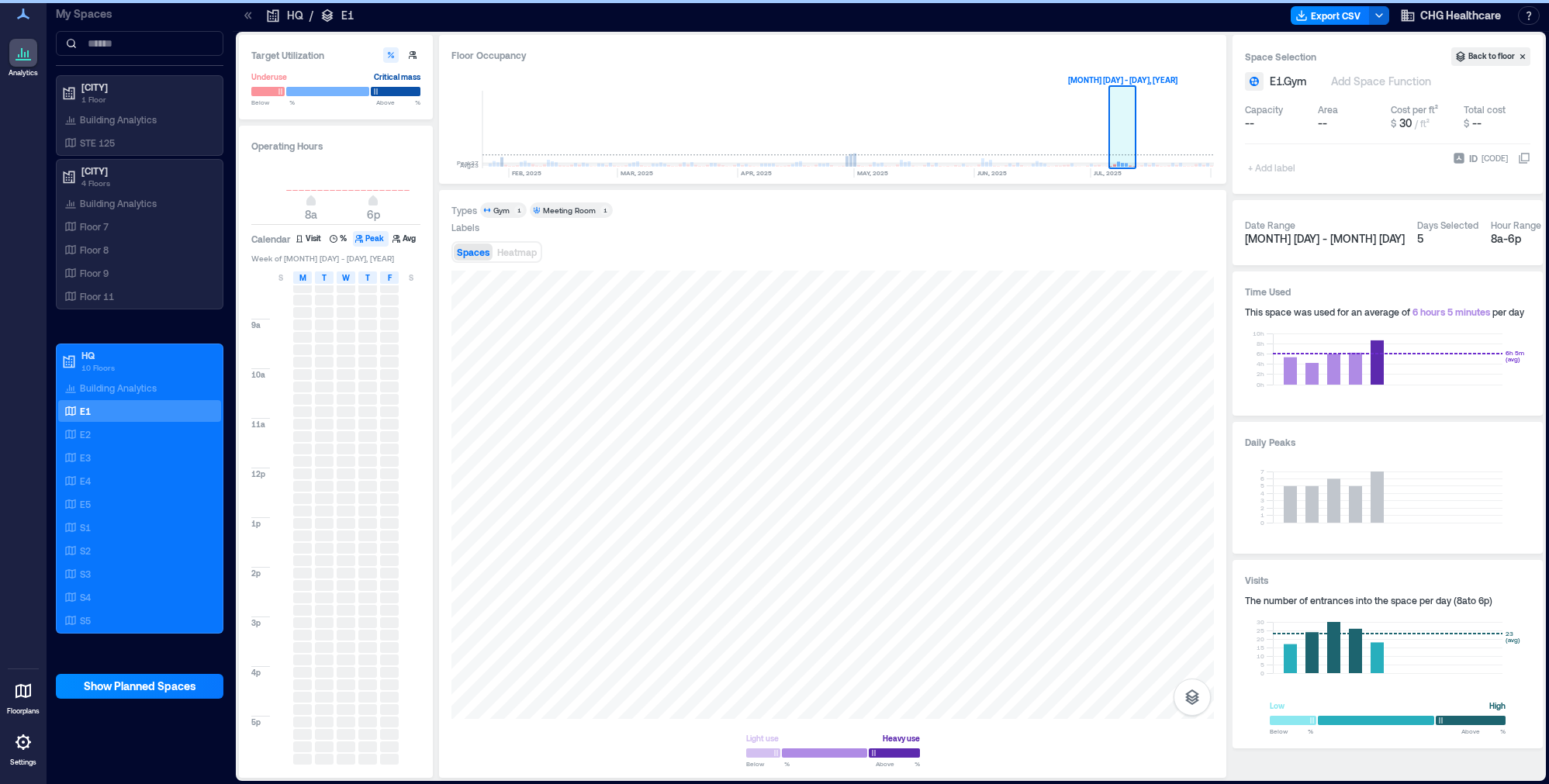 scroll, scrollTop: 0, scrollLeft: 2622, axis: horizontal 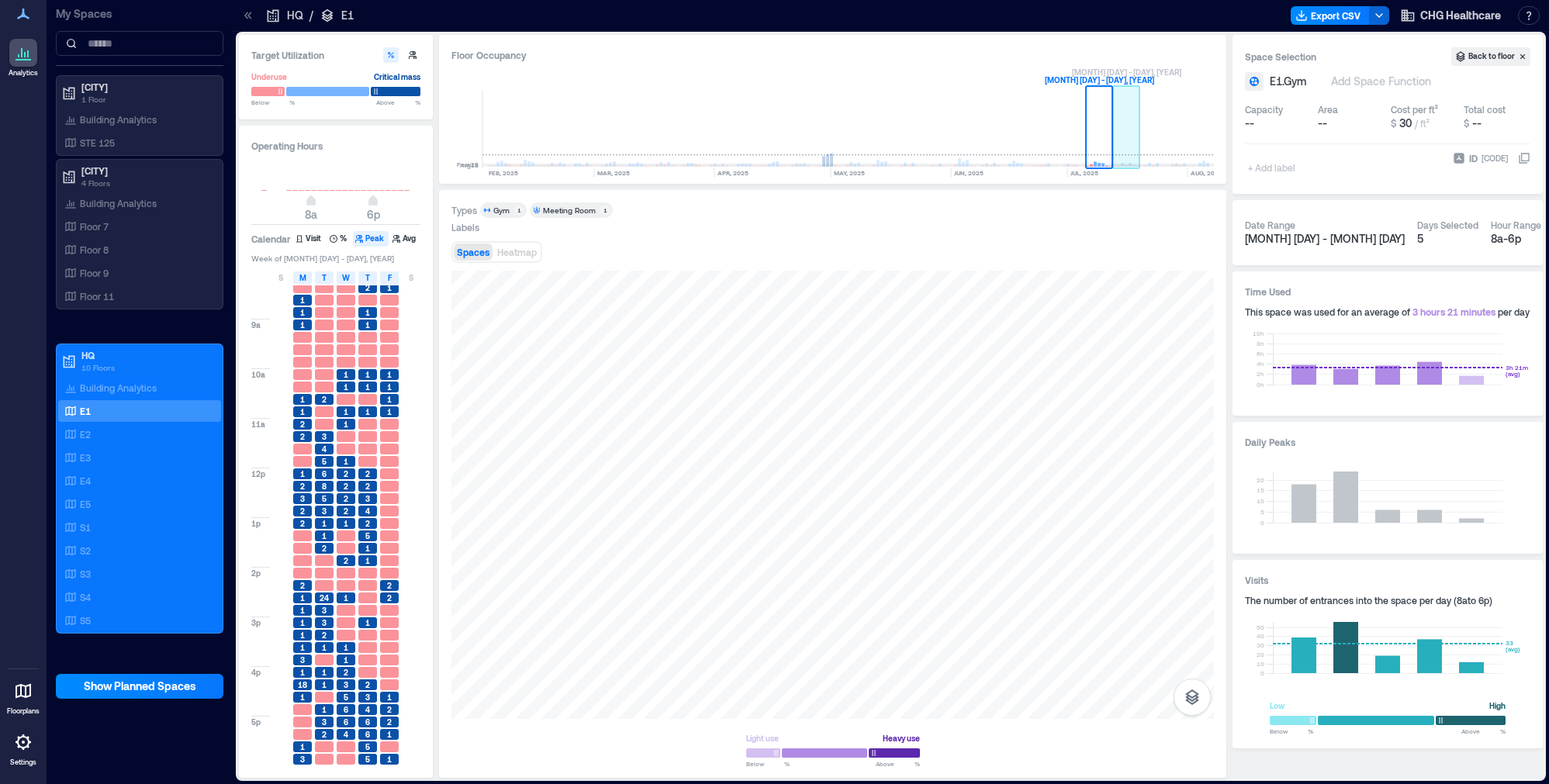 click 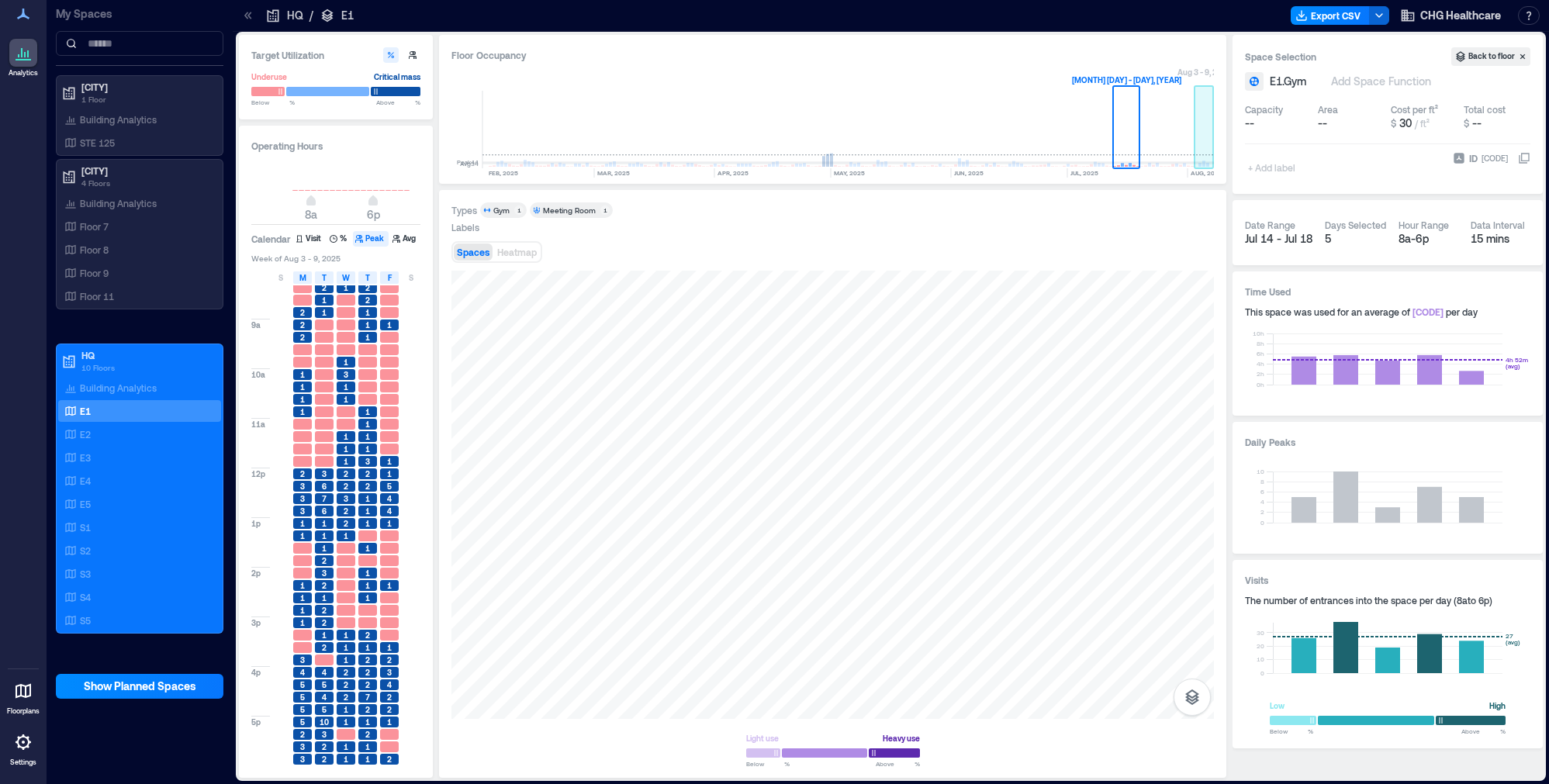 click 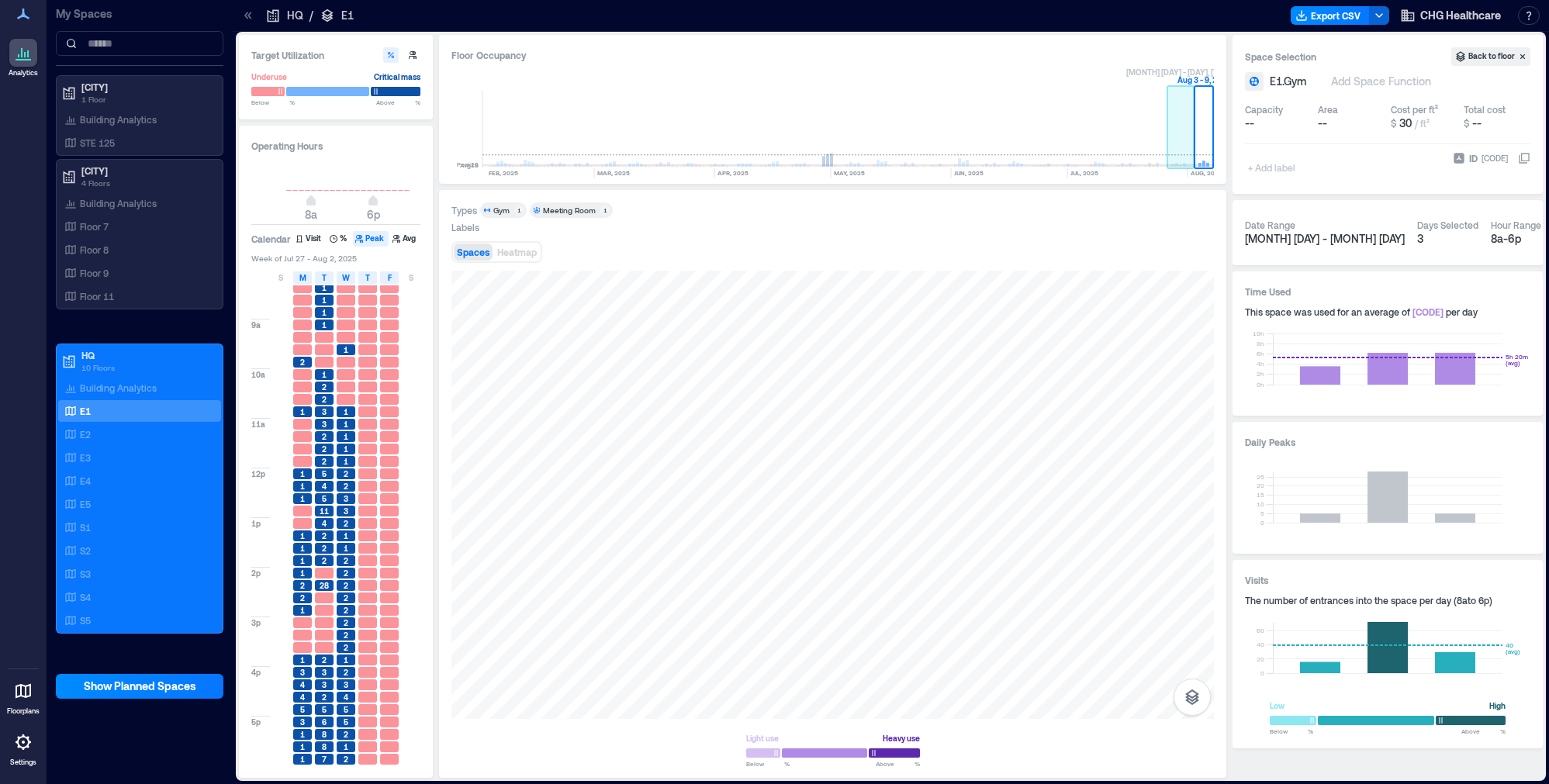 click 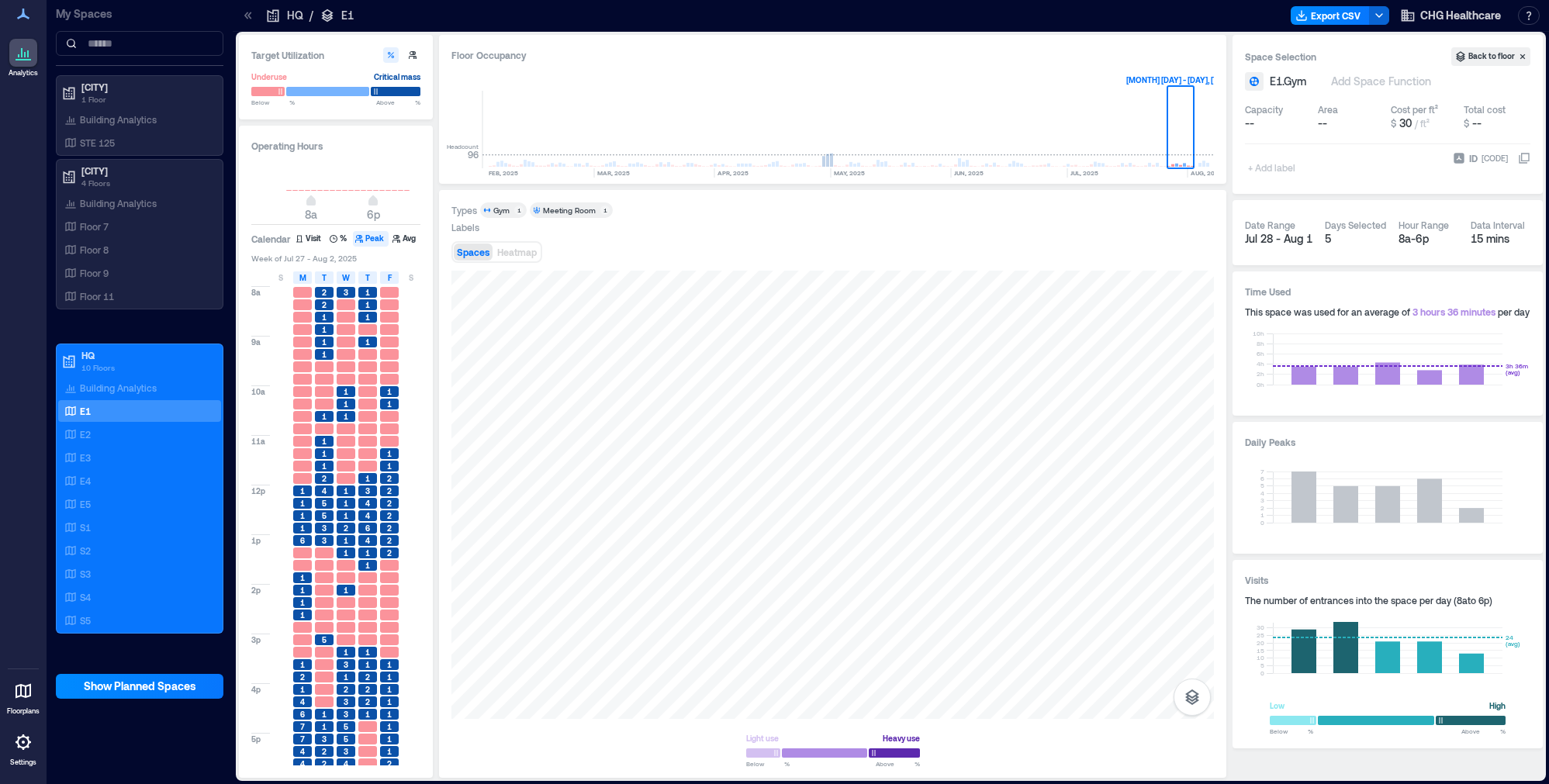 scroll, scrollTop: 0, scrollLeft: 0, axis: both 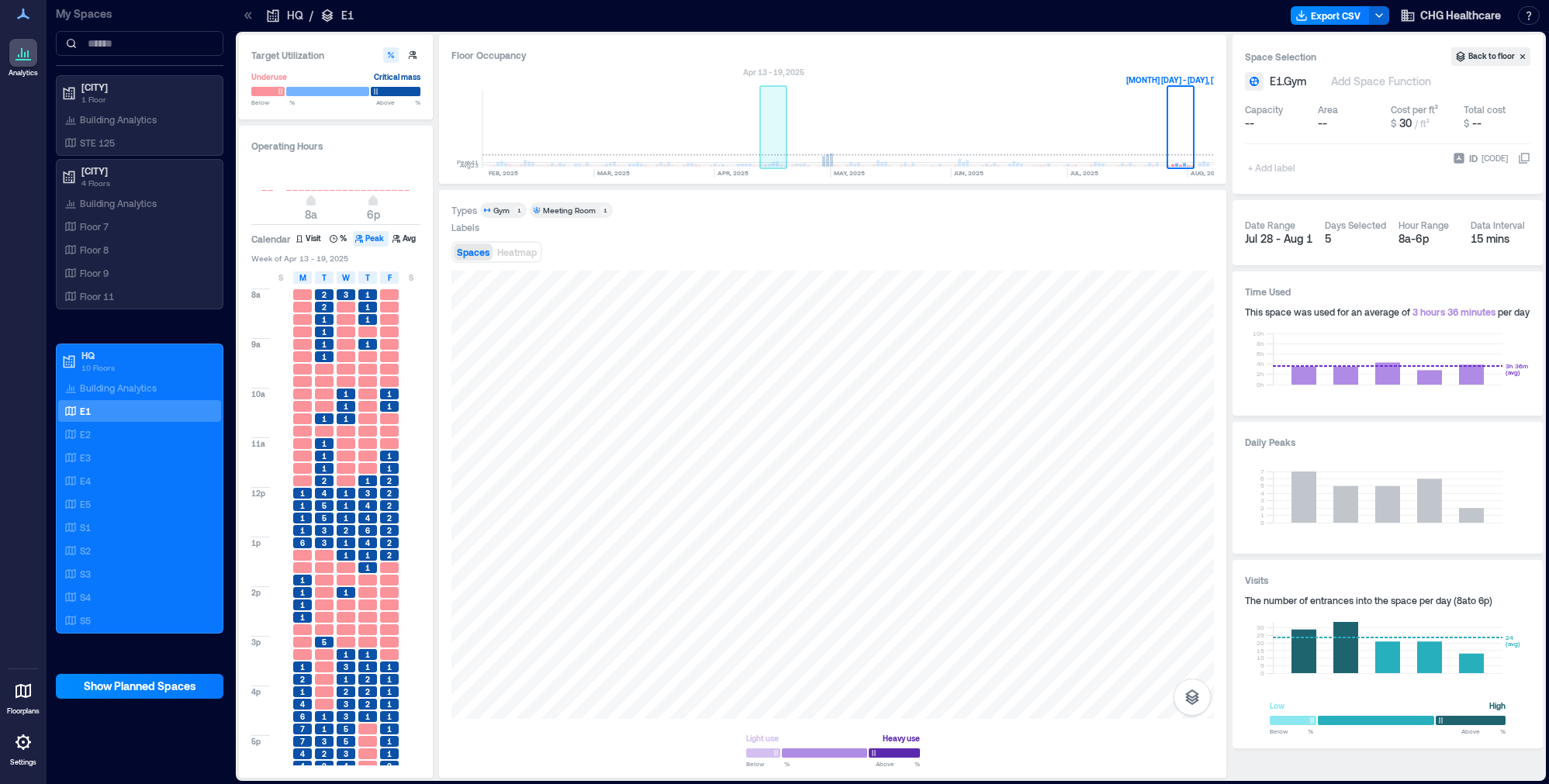 click 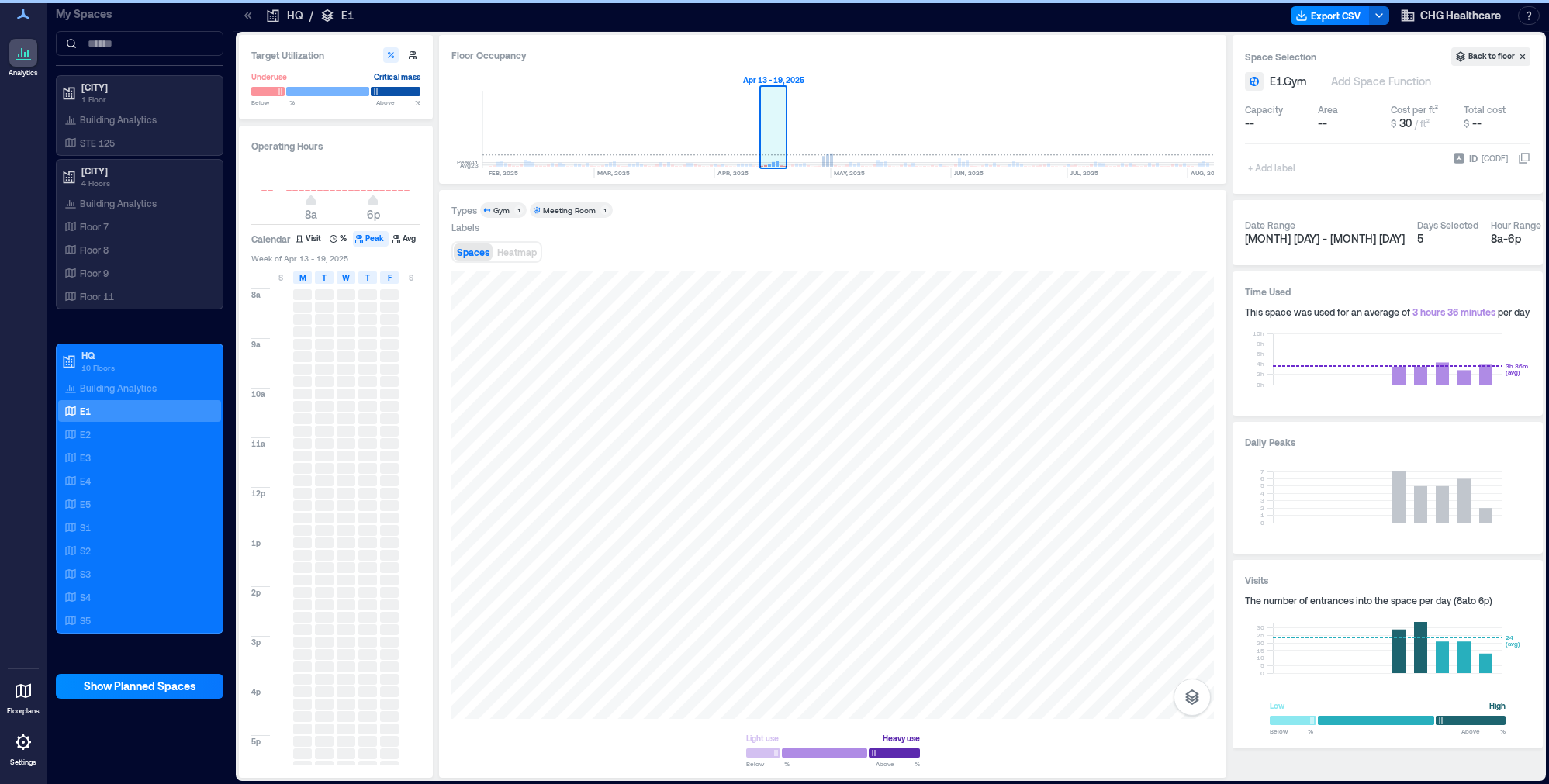 scroll, scrollTop: 0, scrollLeft: 2544, axis: horizontal 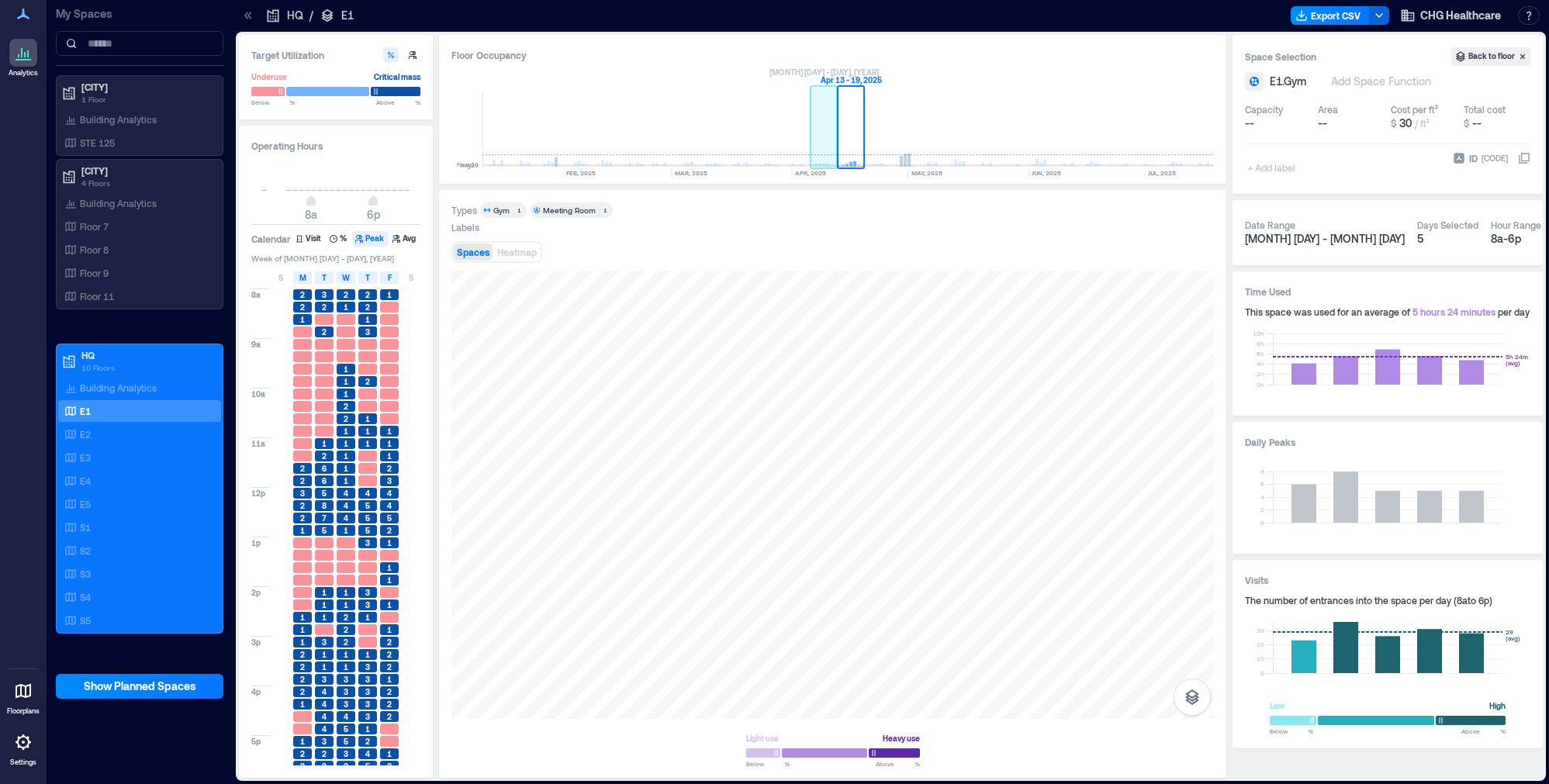 click 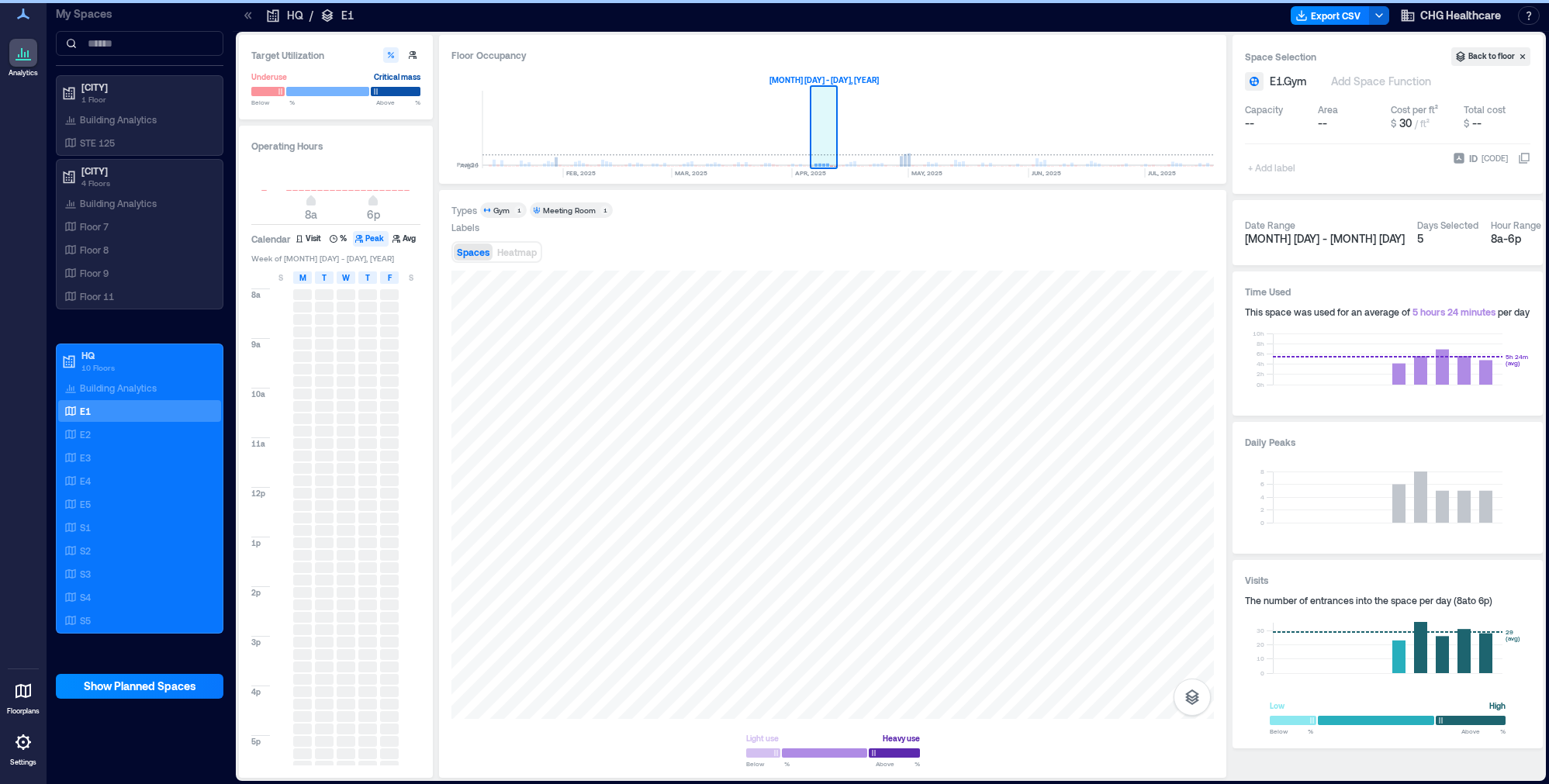 scroll, scrollTop: 0, scrollLeft: 2517, axis: horizontal 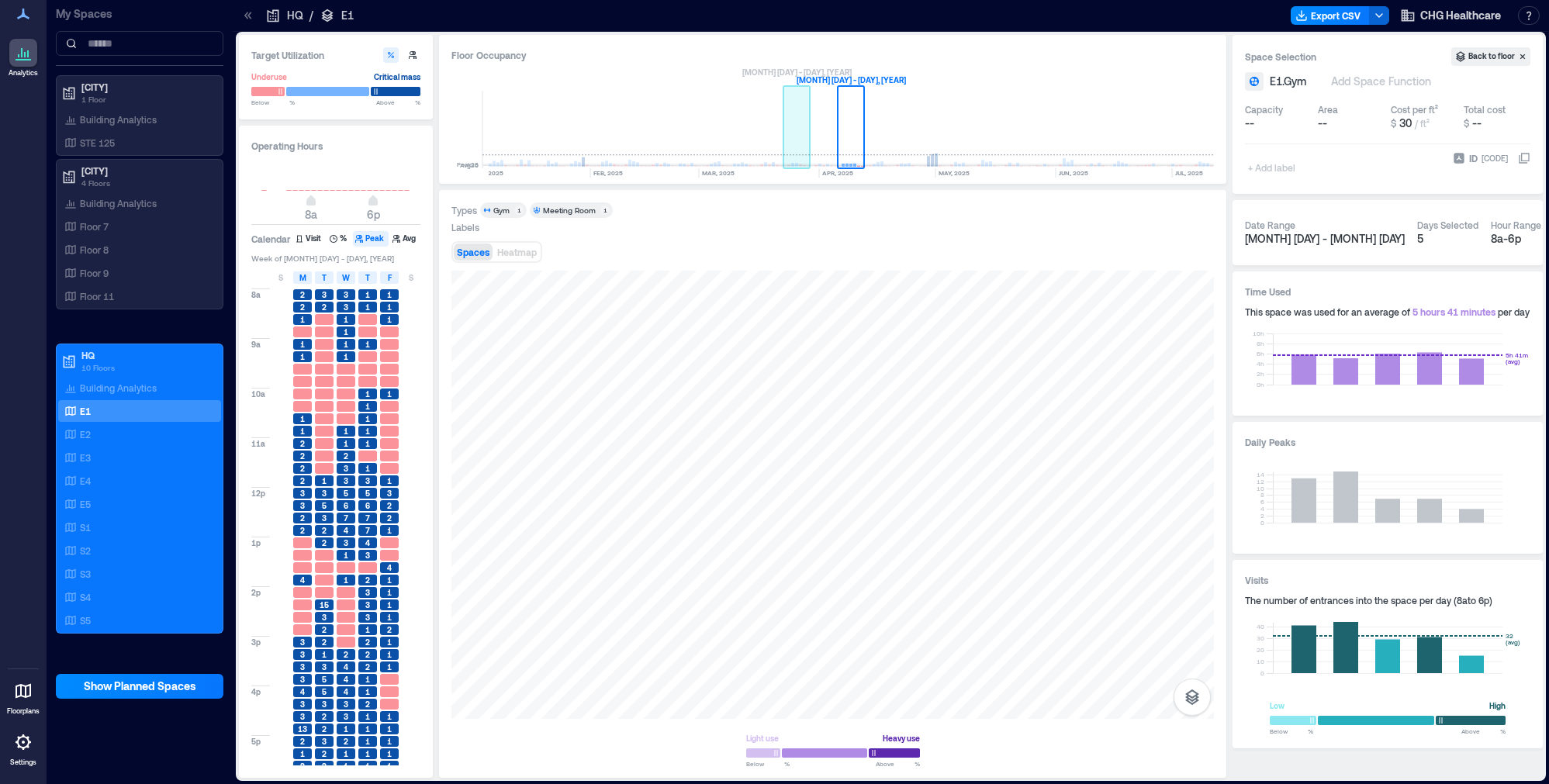 click 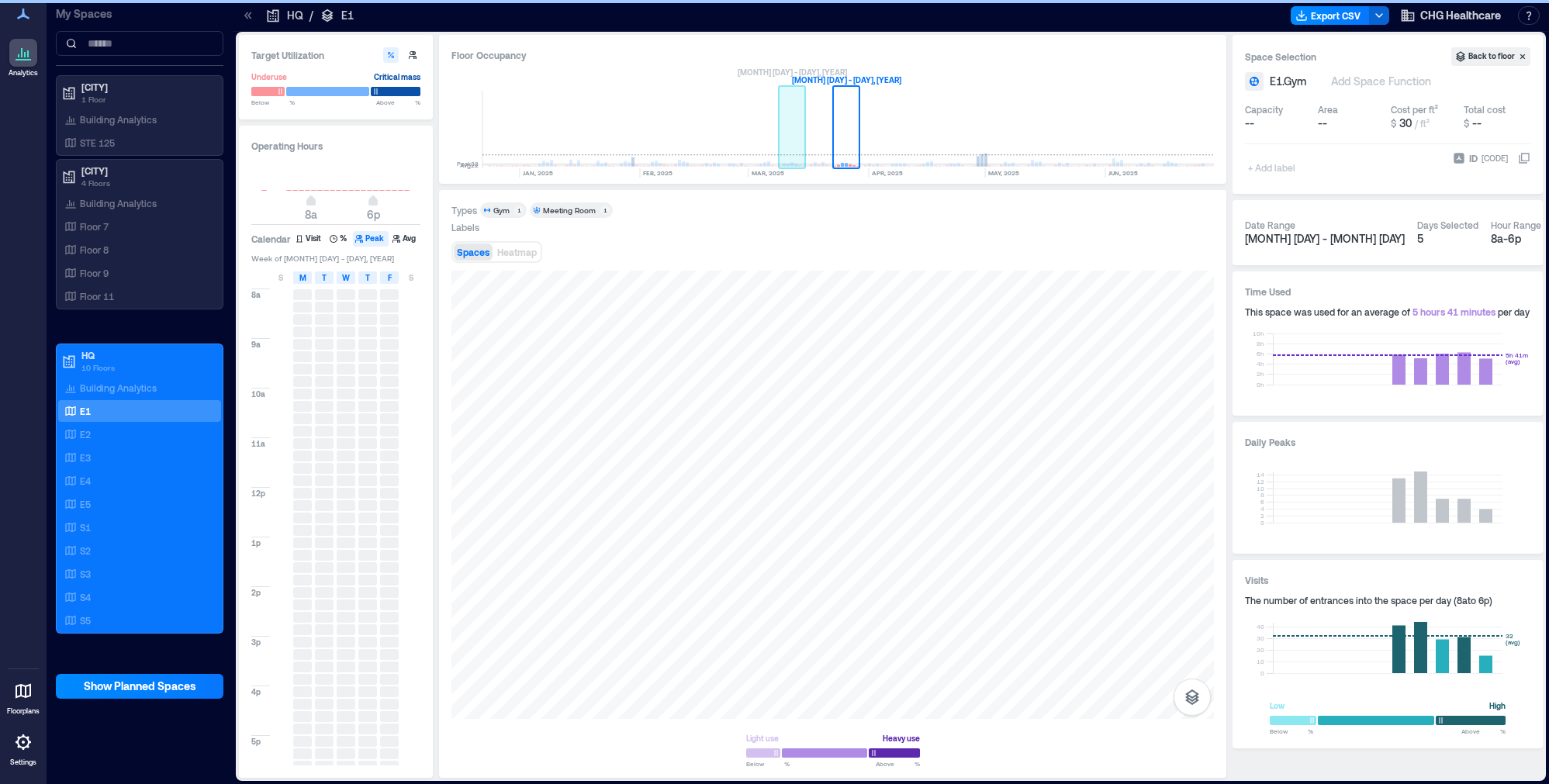 scroll, scrollTop: 0, scrollLeft: 2463, axis: horizontal 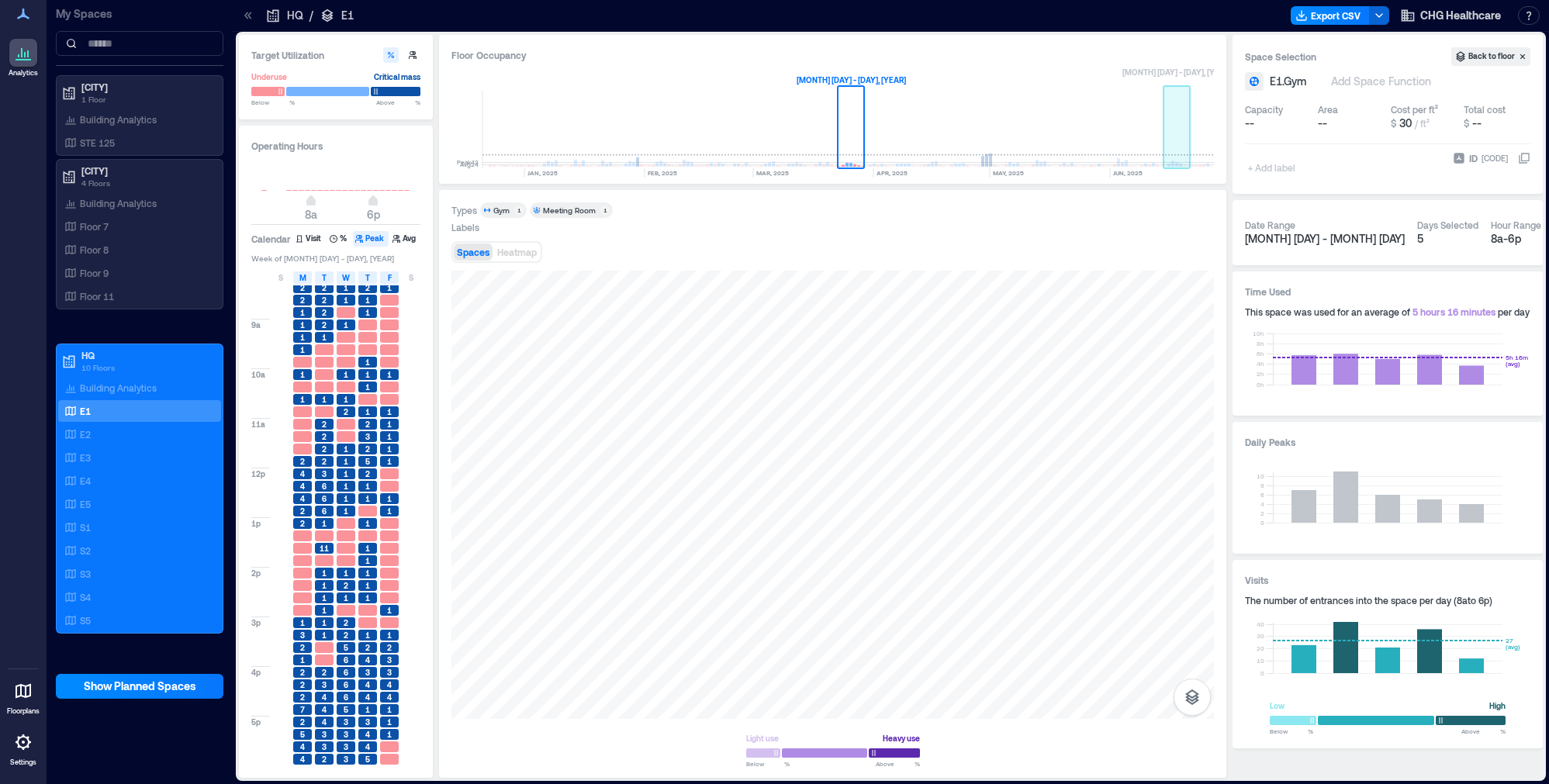 click 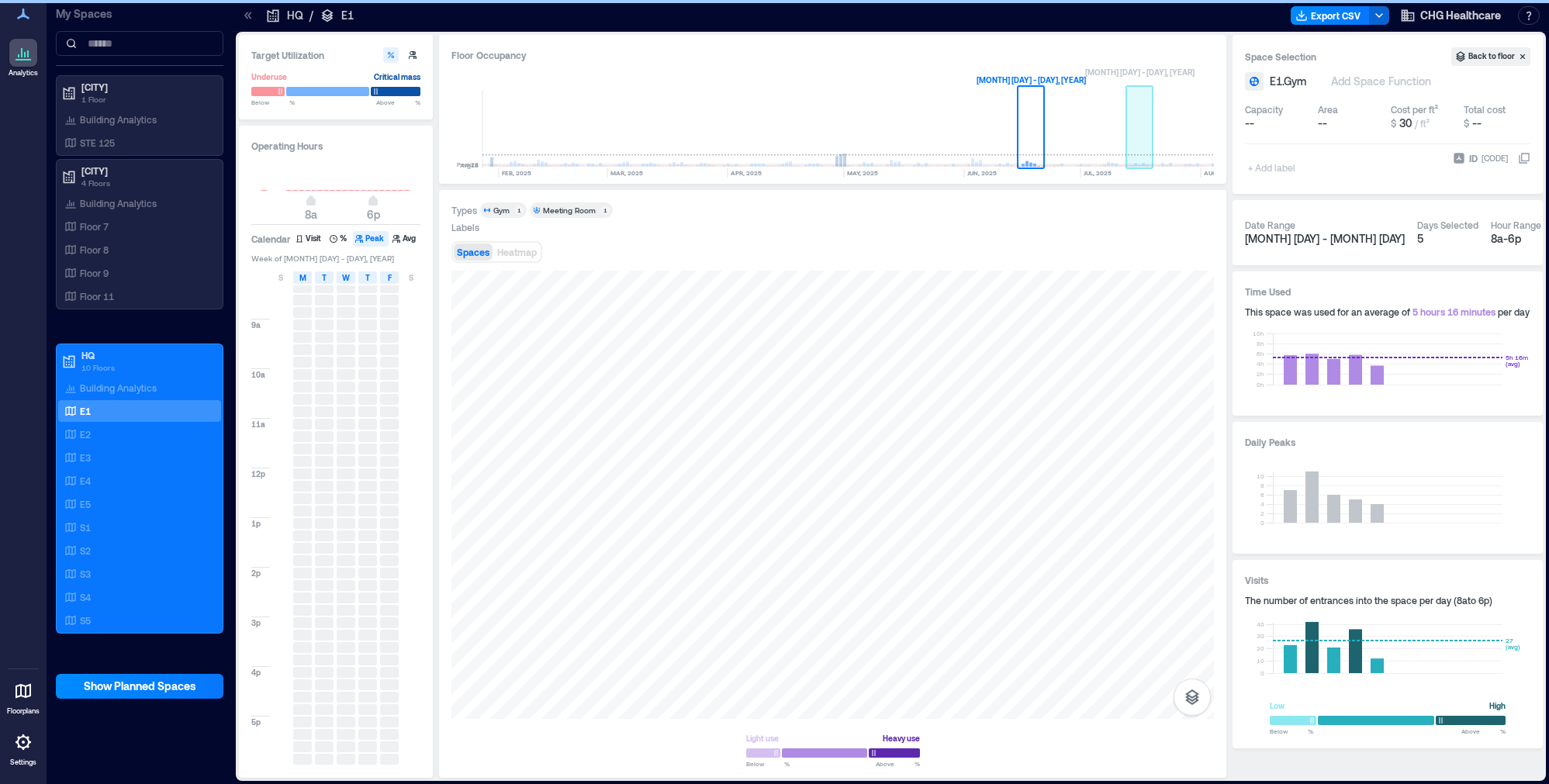 scroll, scrollTop: 0, scrollLeft: 2622, axis: horizontal 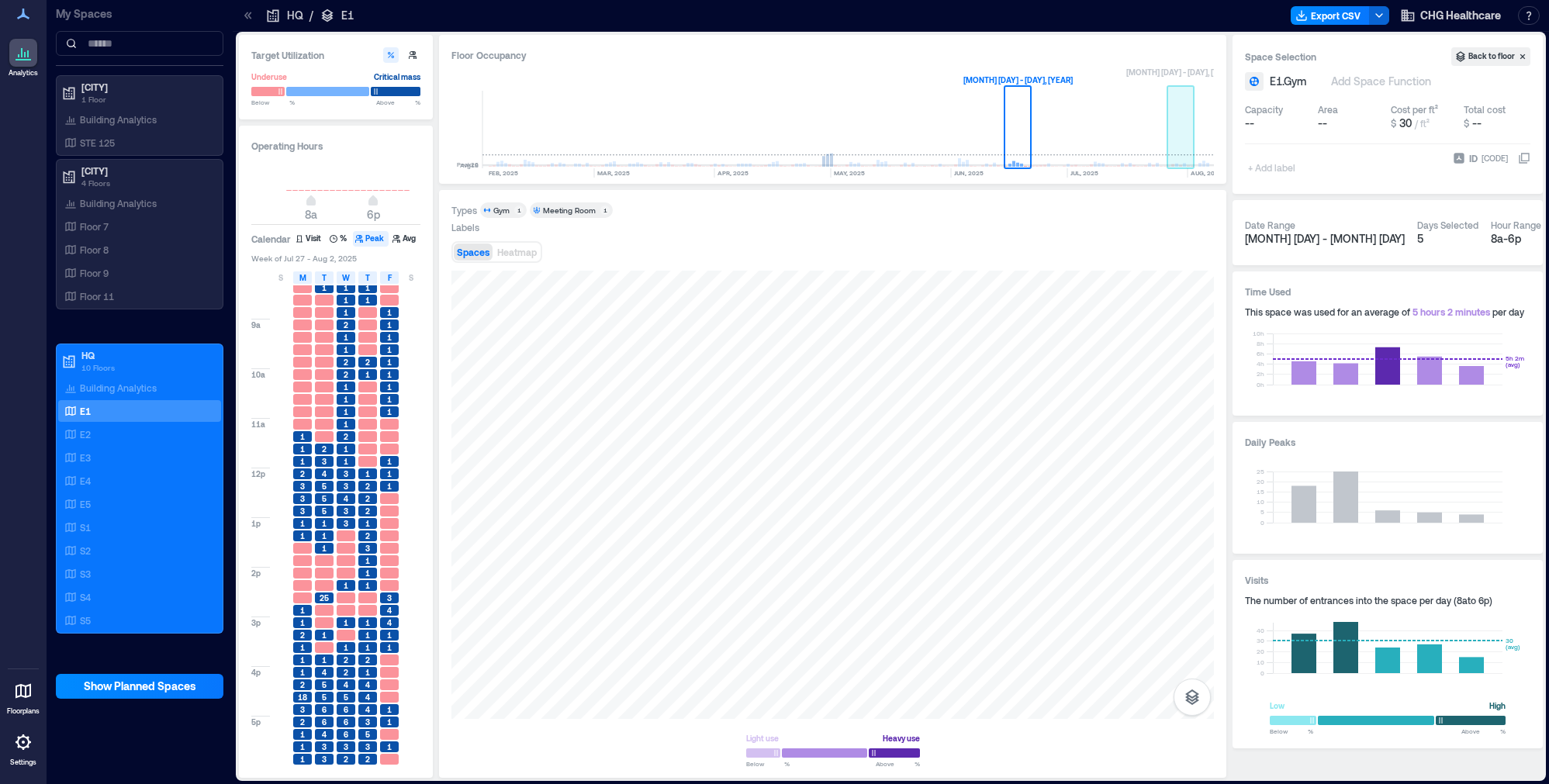 click 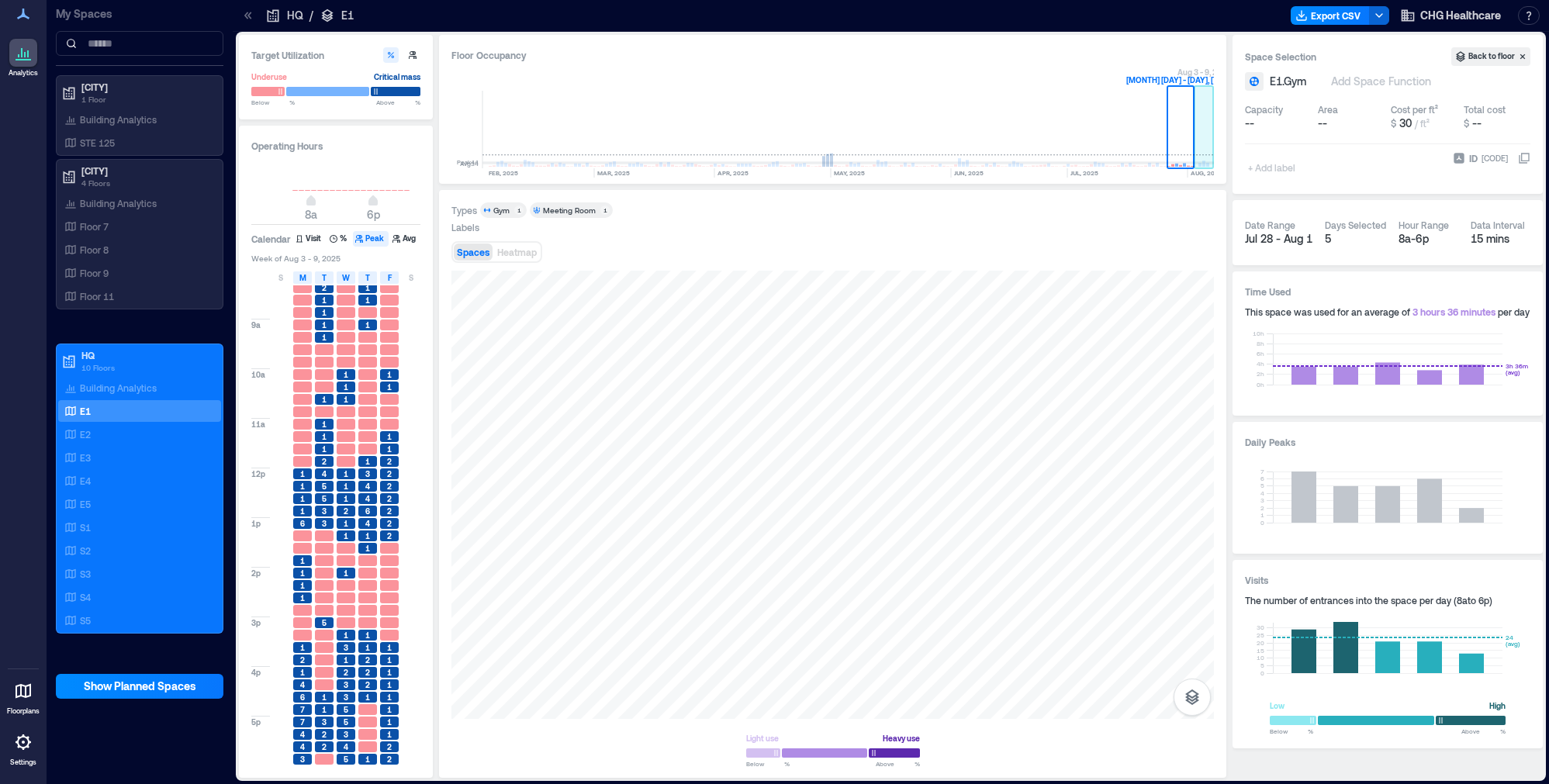 click 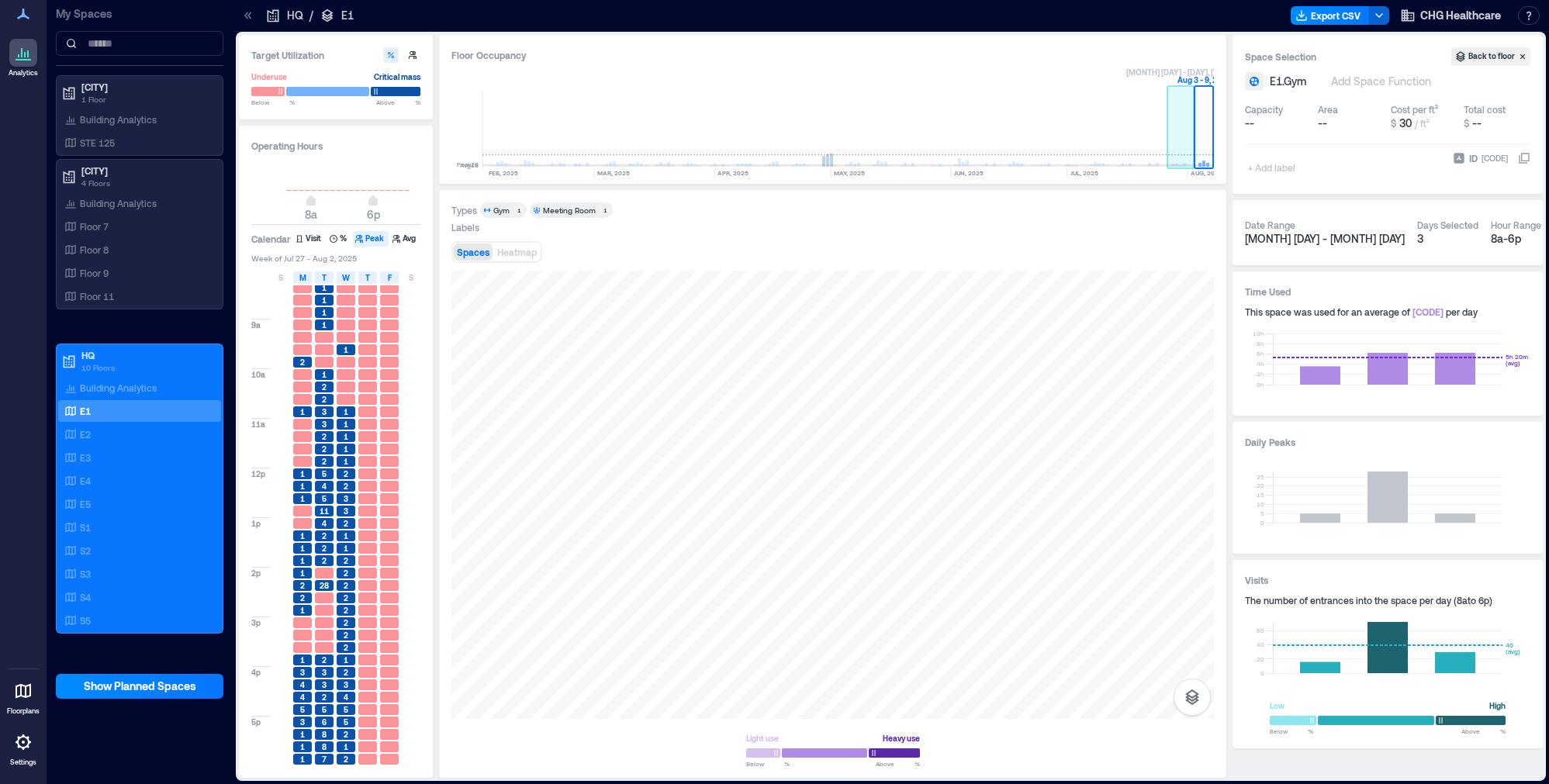 click 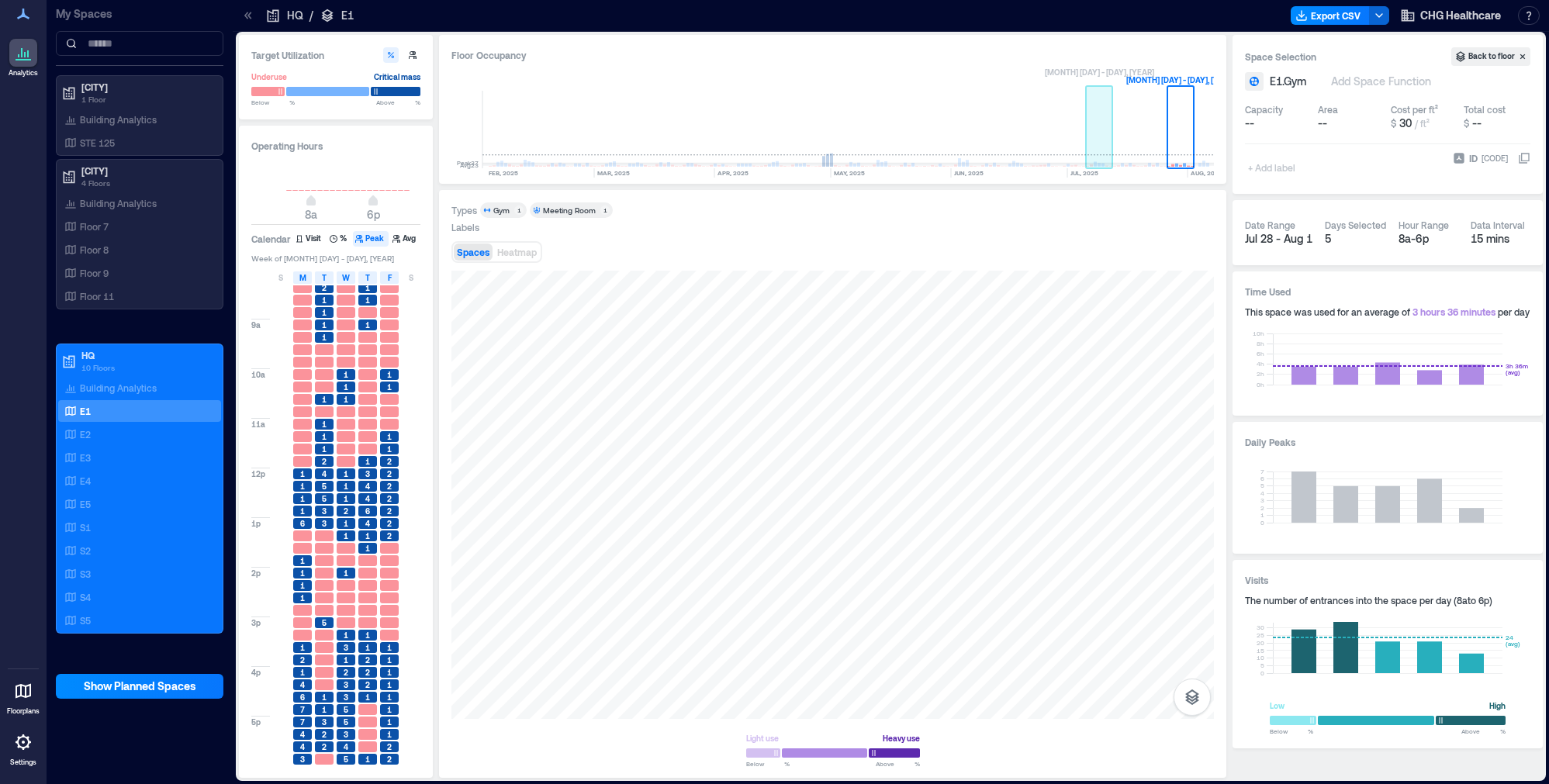 click 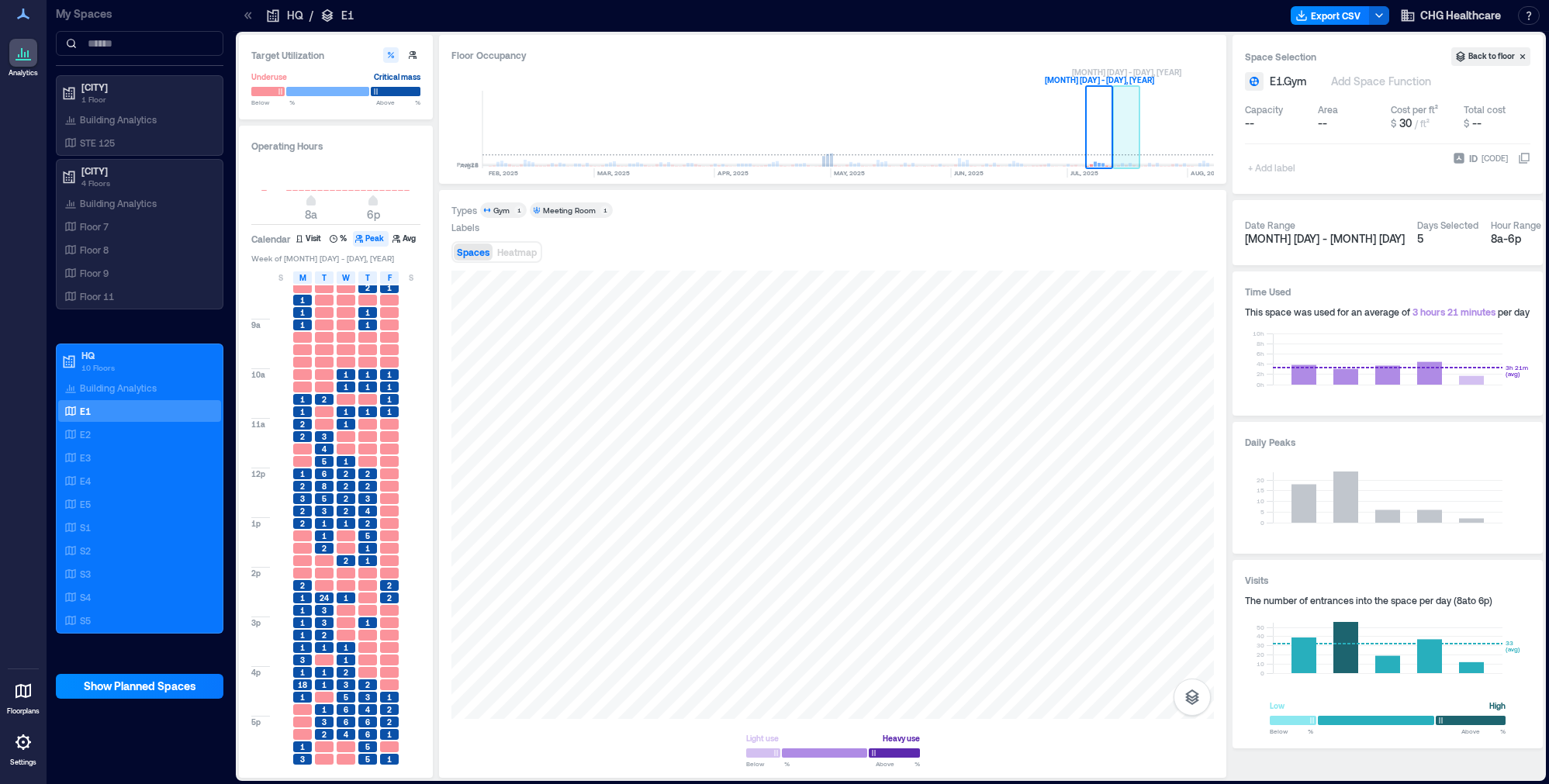 click 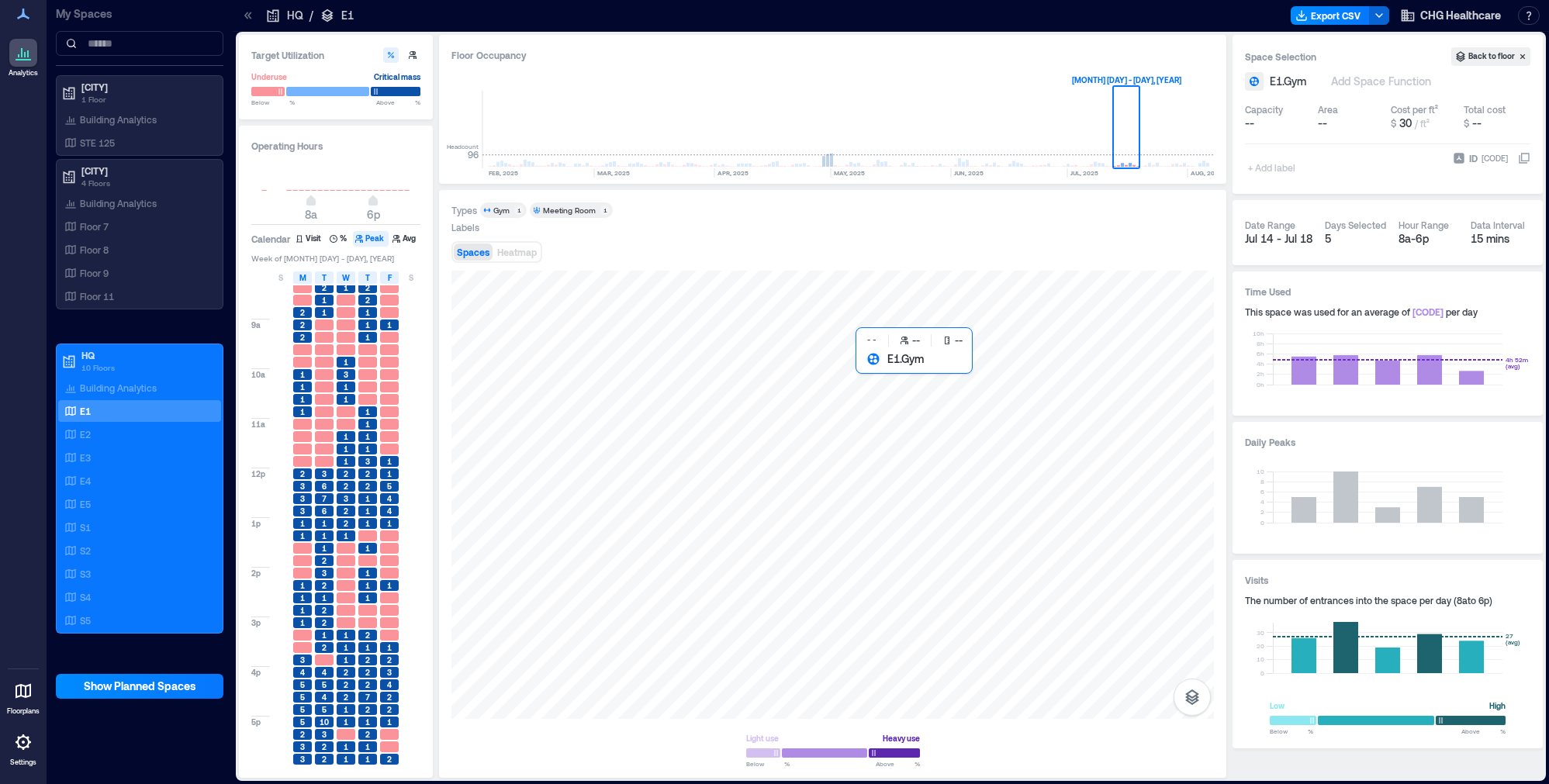 click at bounding box center [832, 495] 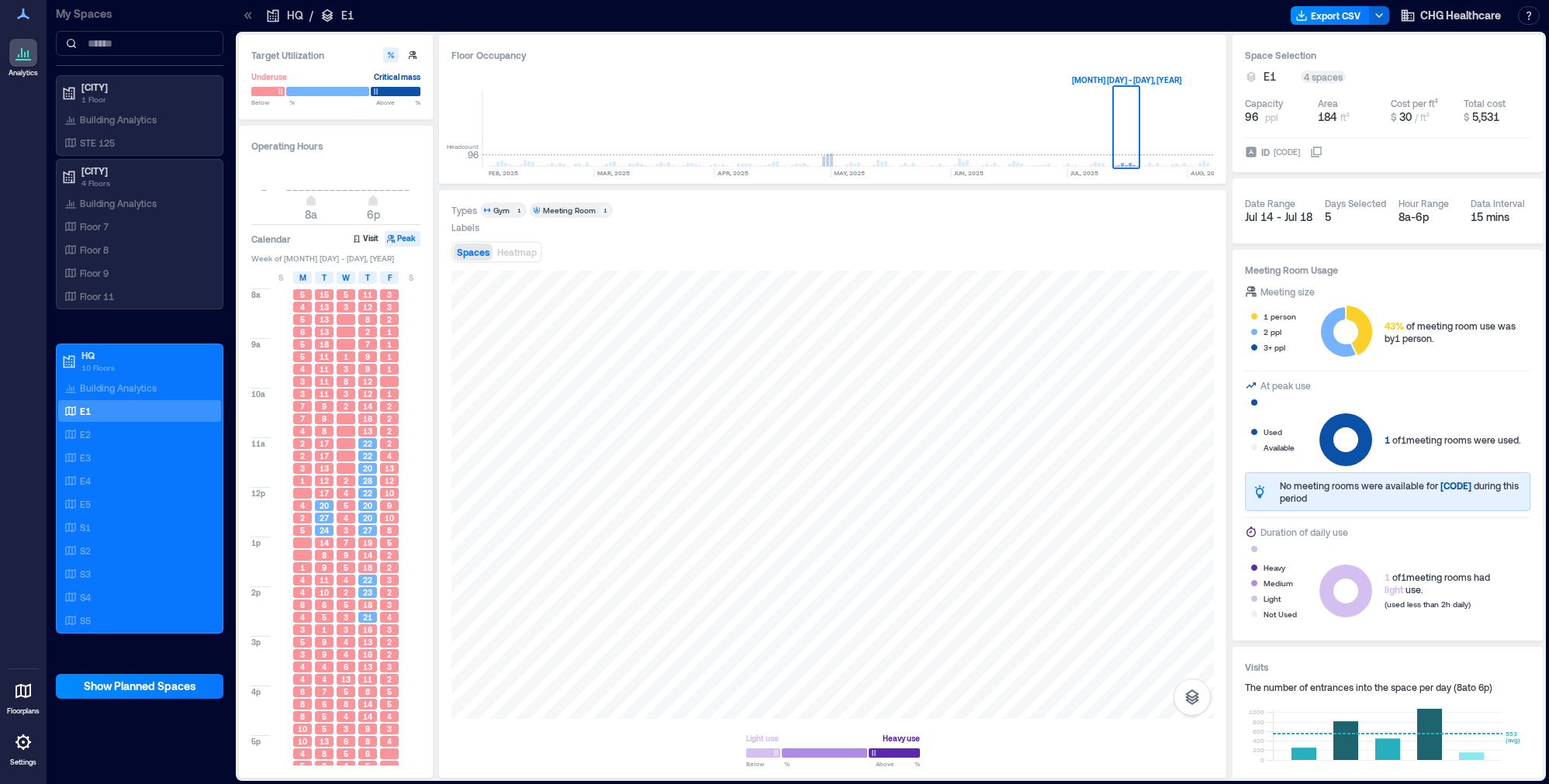 scroll, scrollTop: 20, scrollLeft: 0, axis: vertical 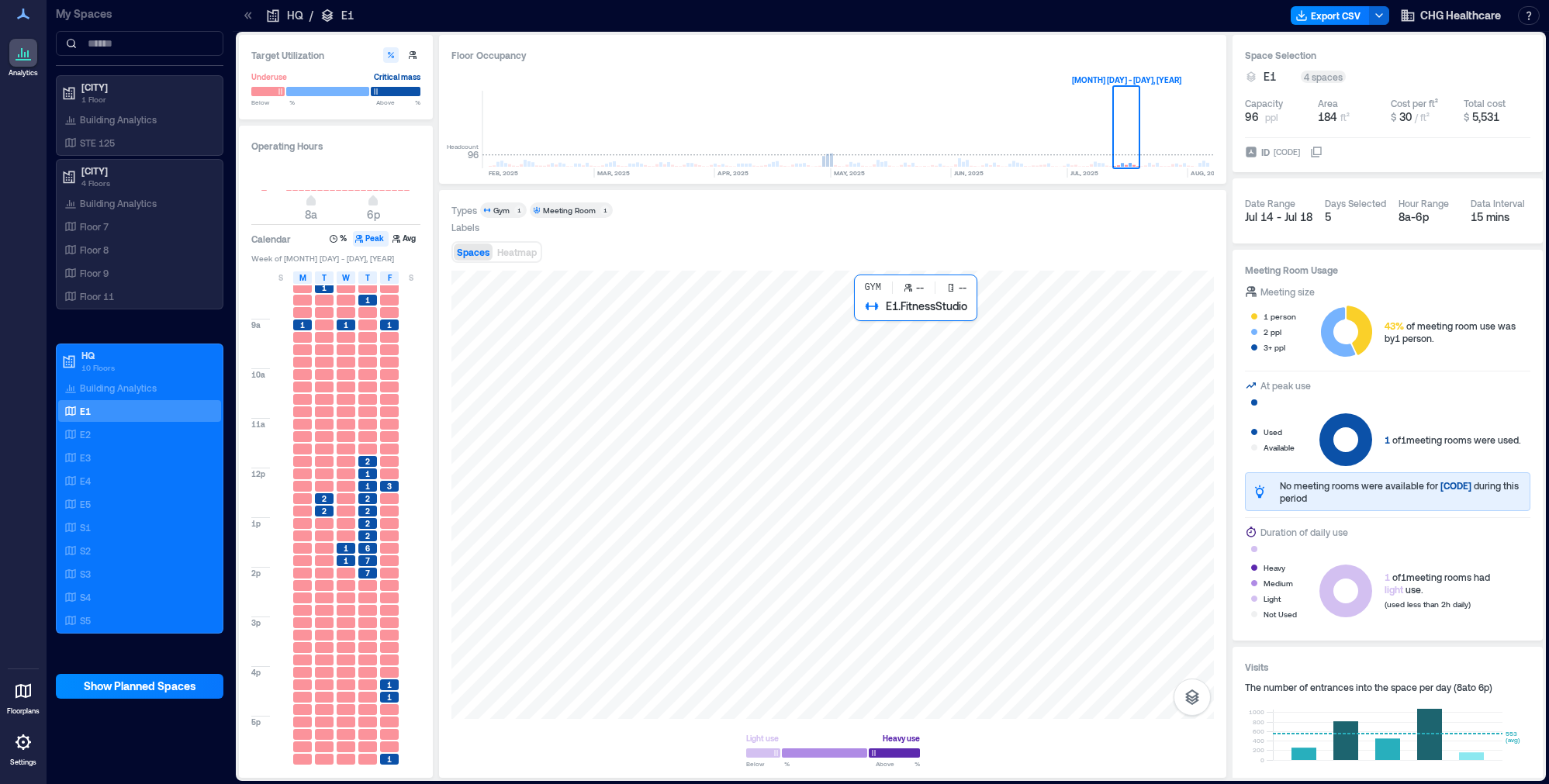 click at bounding box center (832, 495) 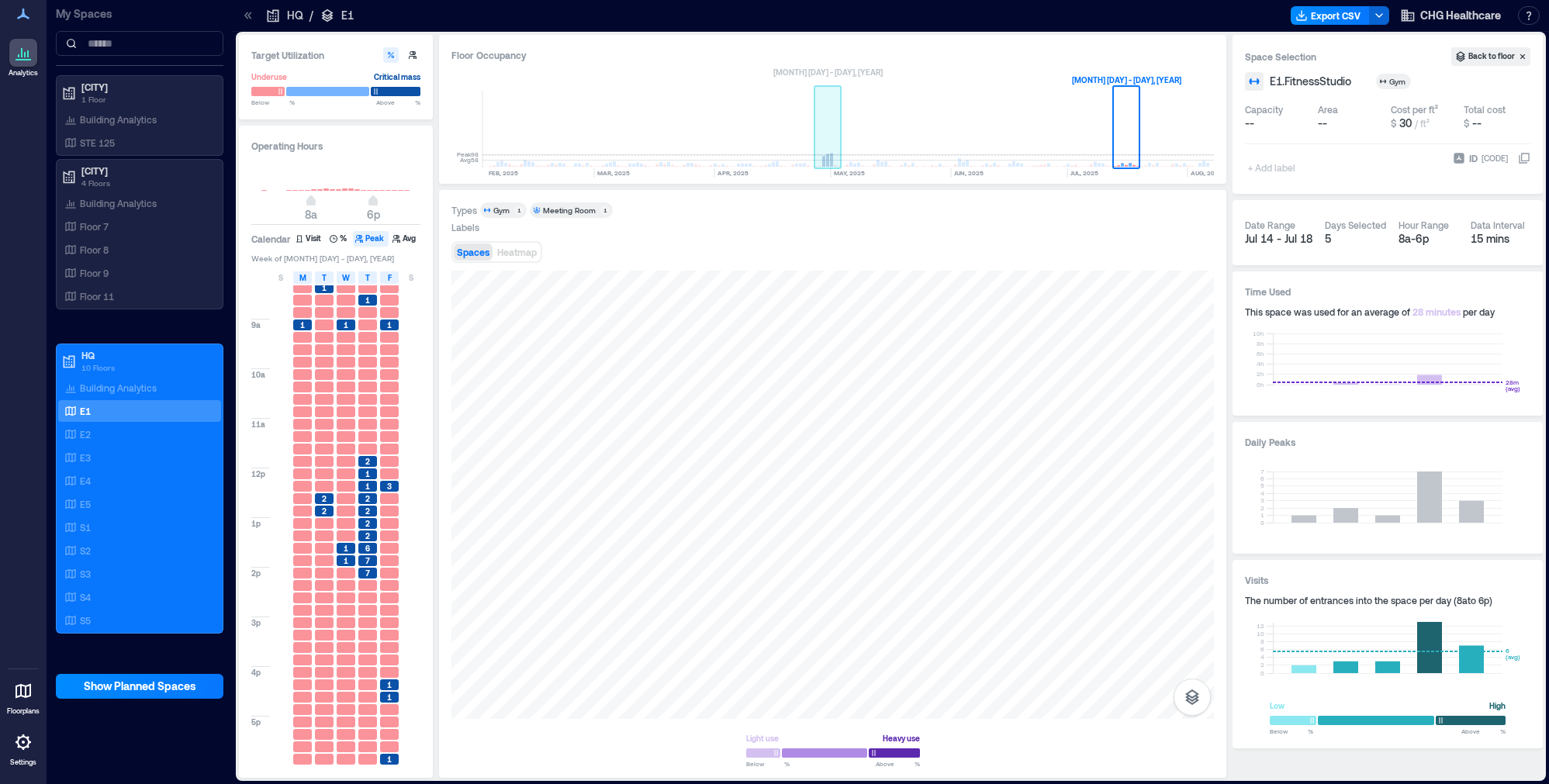 click 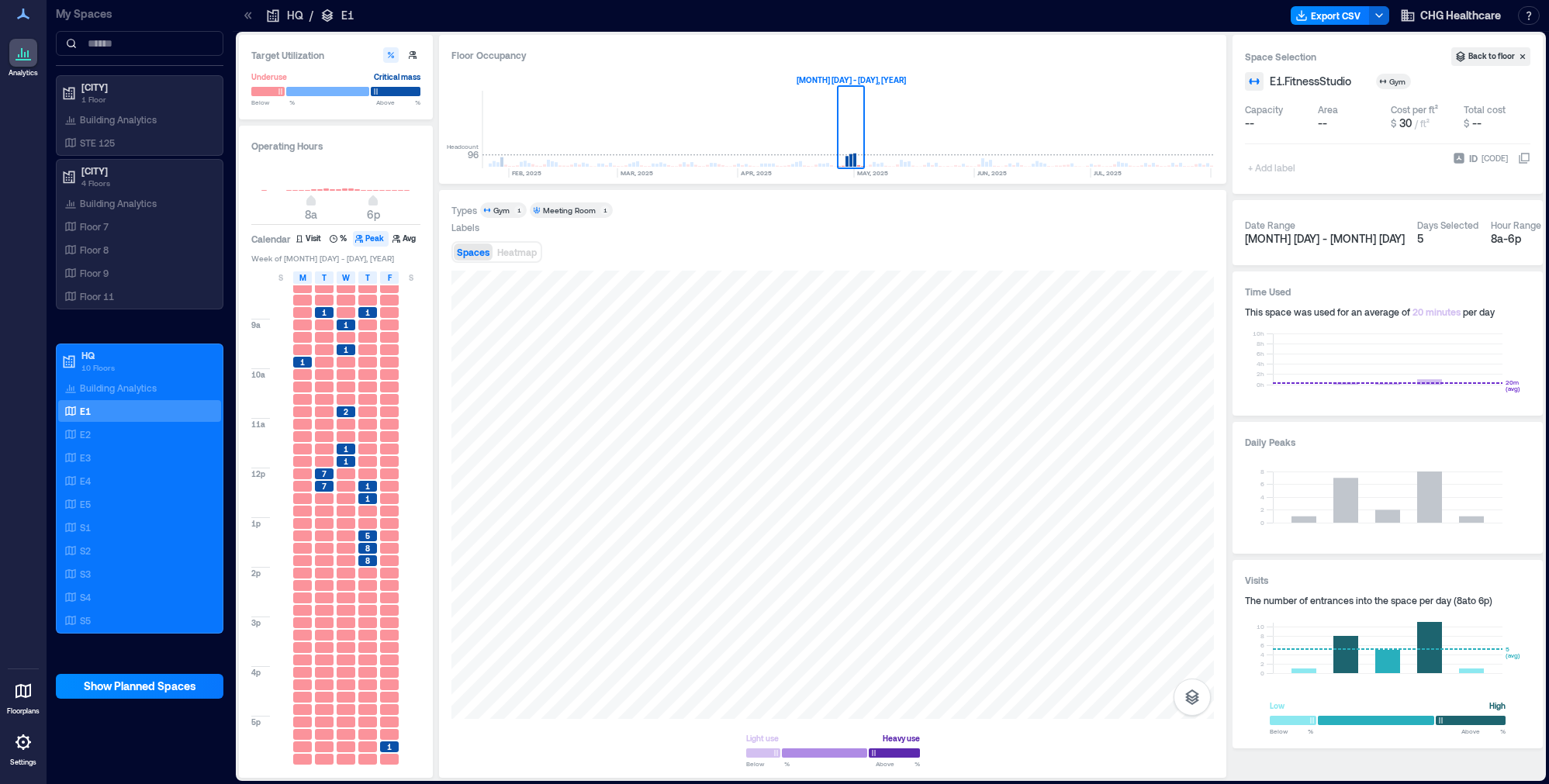 scroll, scrollTop: 0, scrollLeft: 0, axis: both 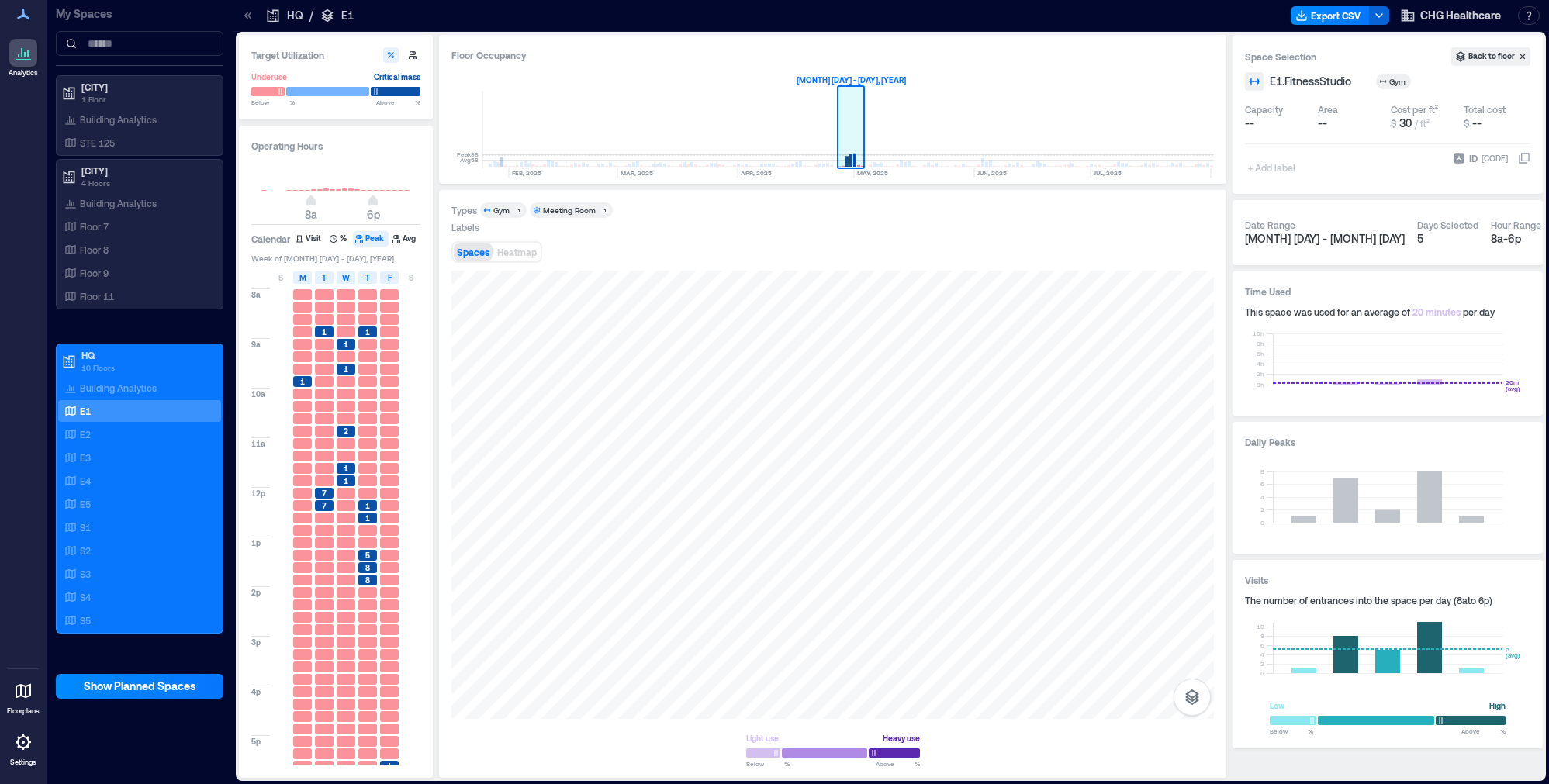 click 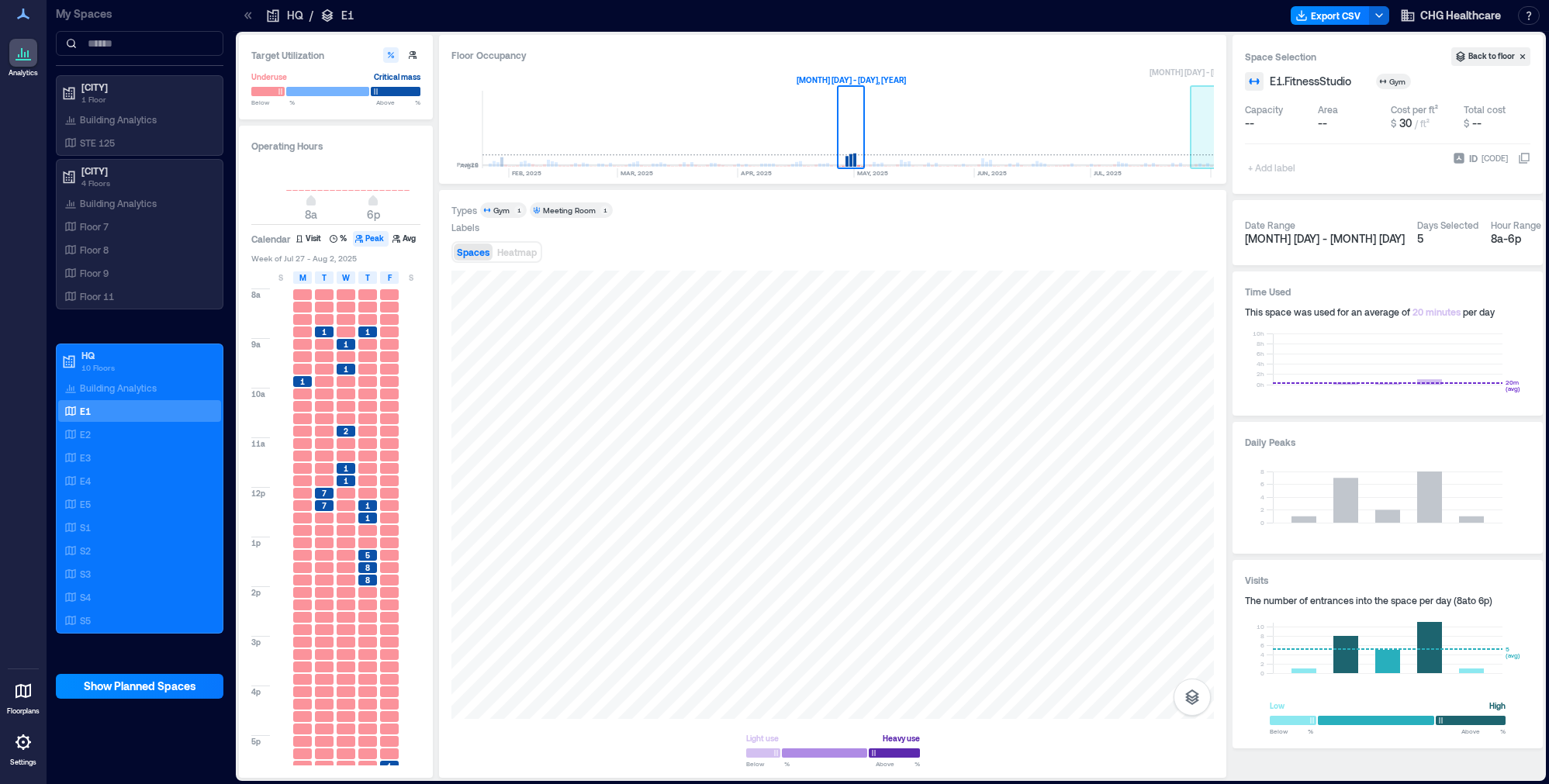 click 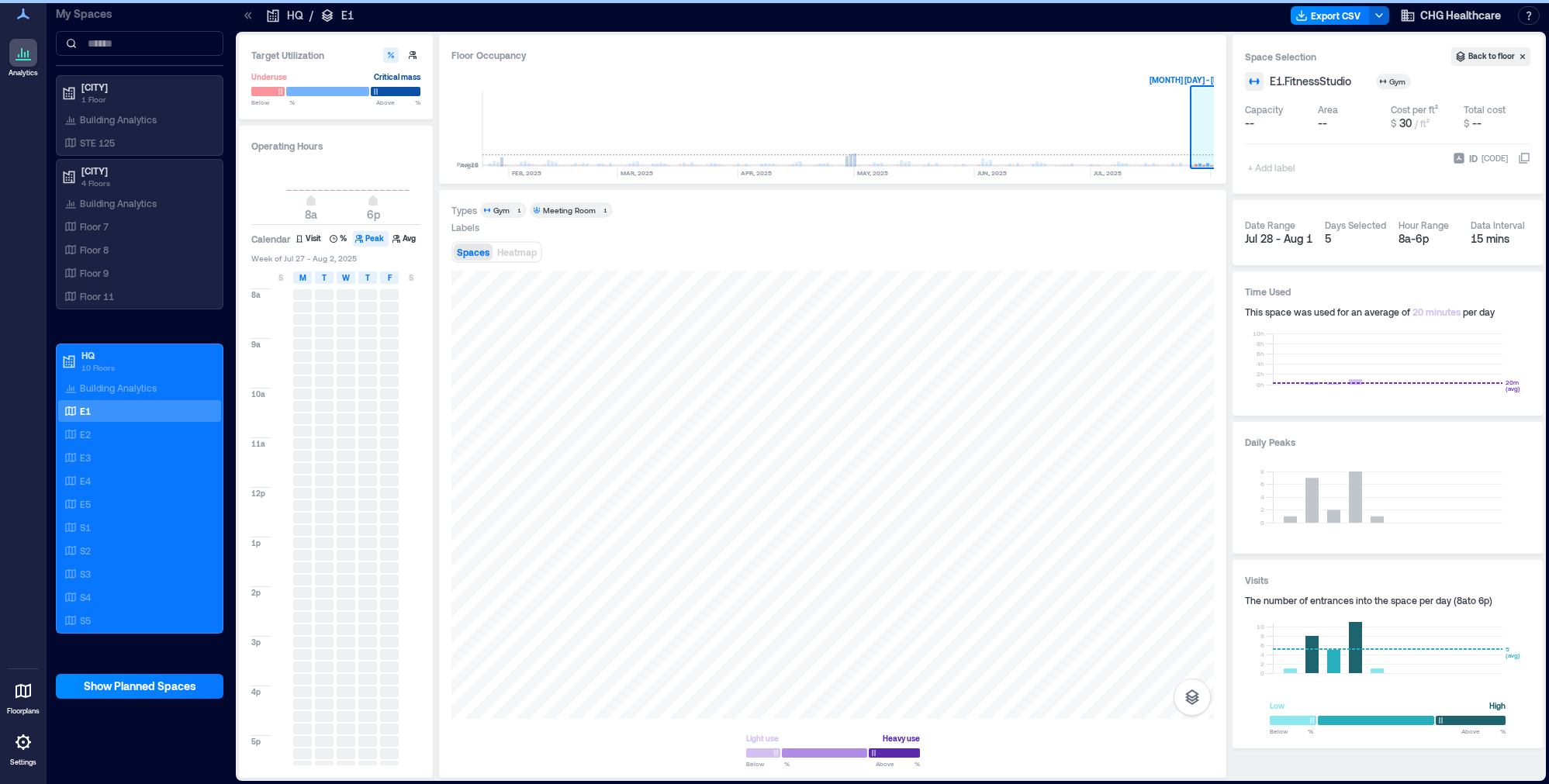 scroll, scrollTop: 0, scrollLeft: 2622, axis: horizontal 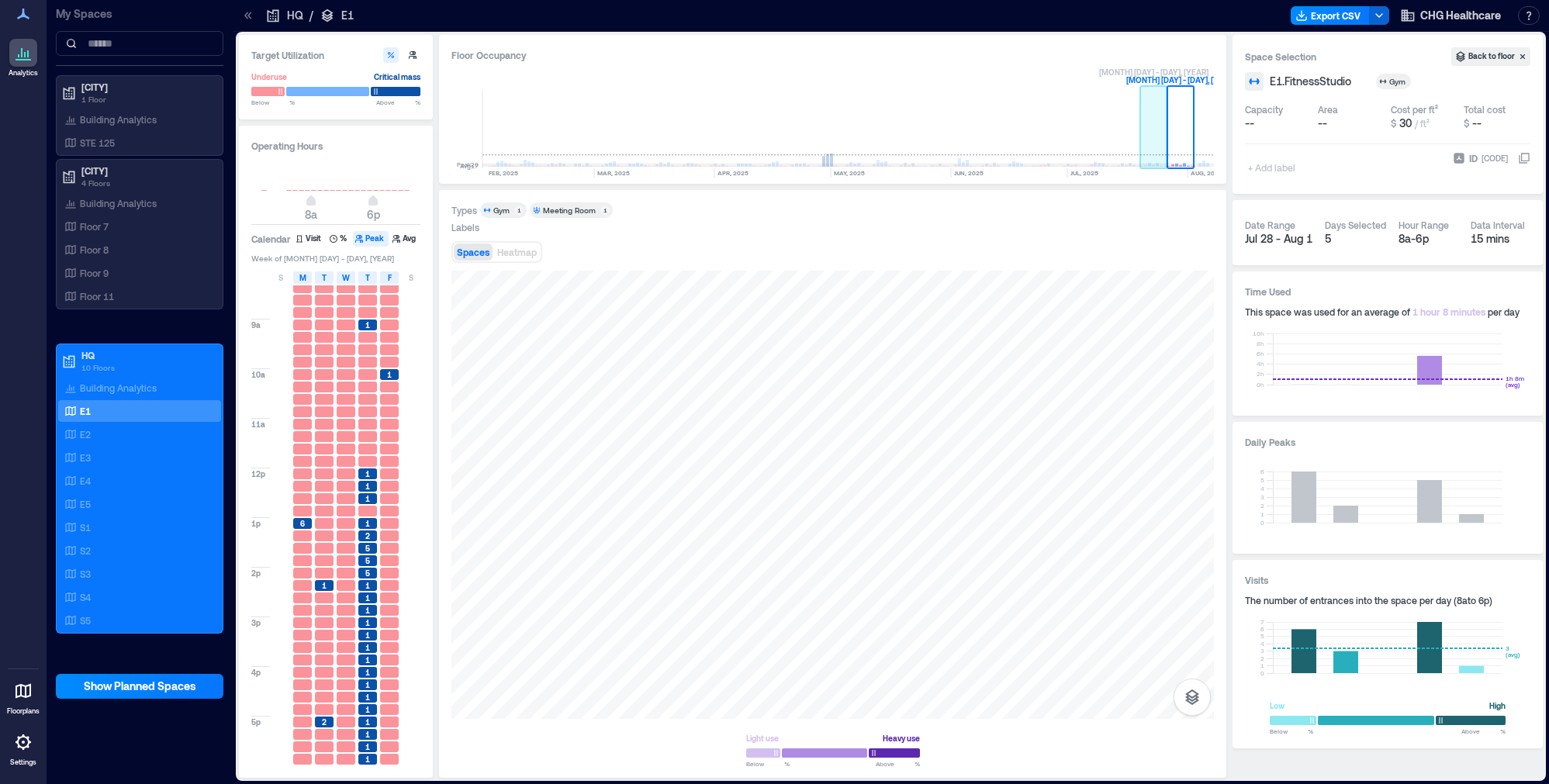 click 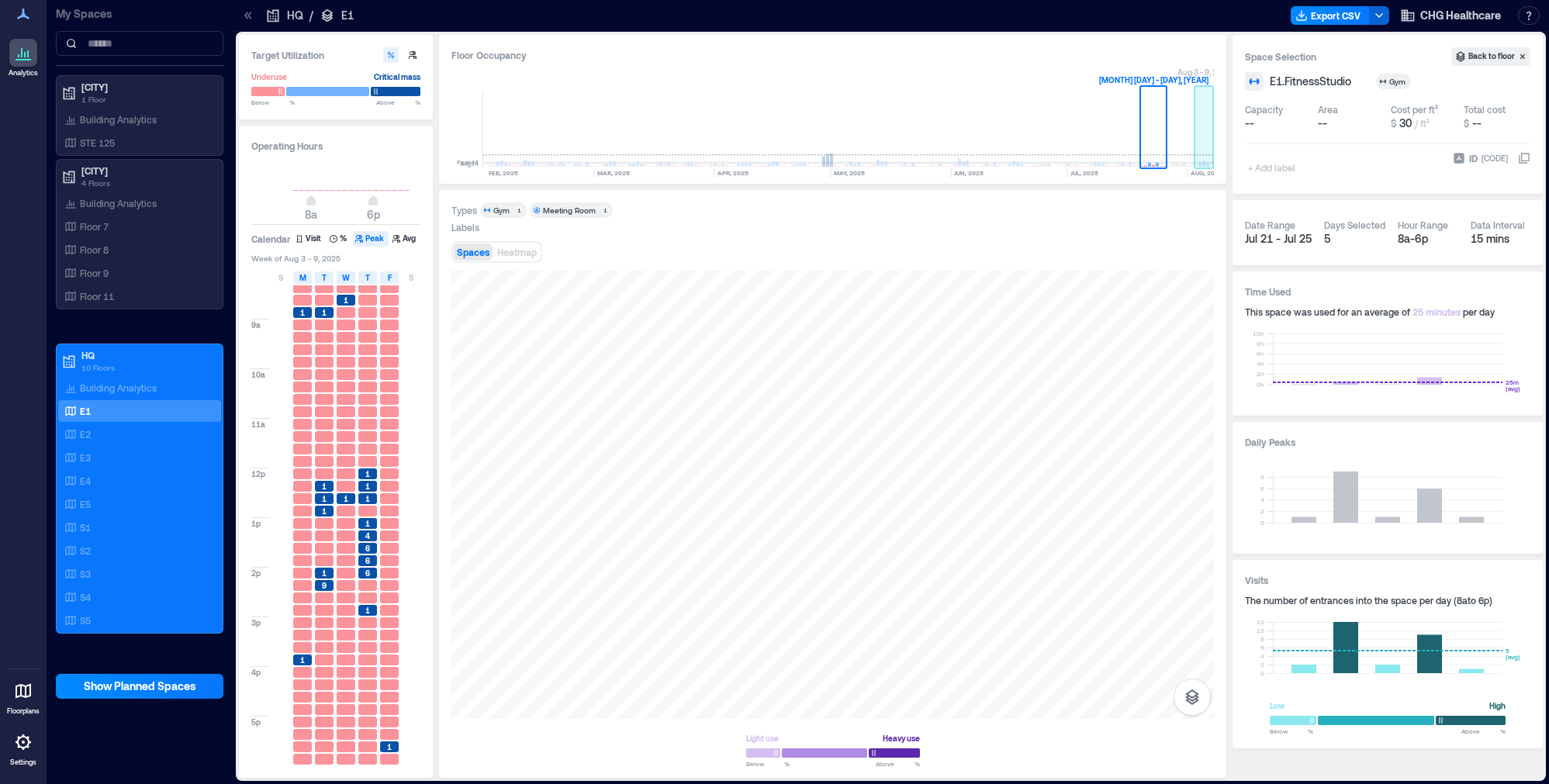 click 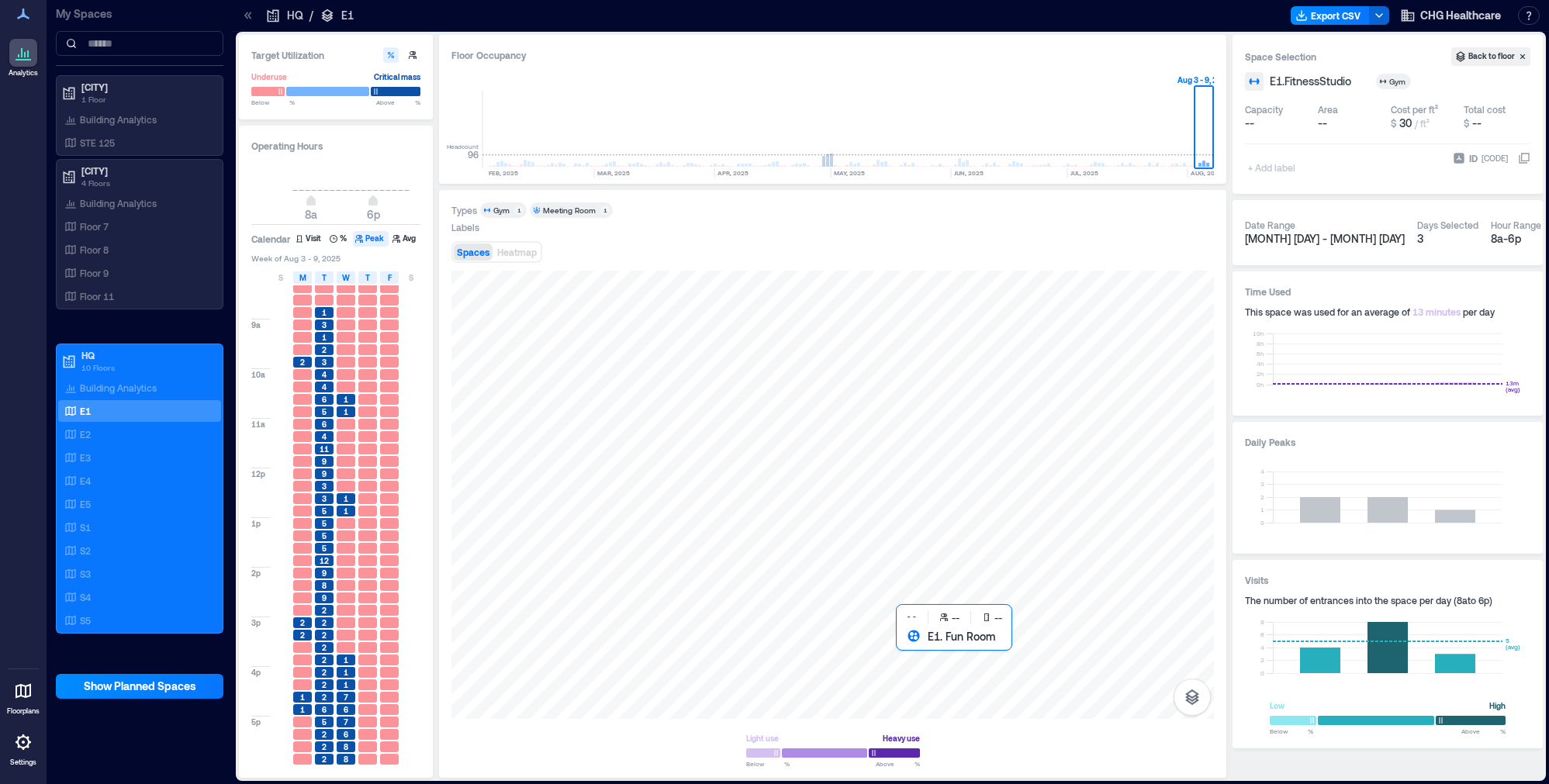 click at bounding box center [832, 495] 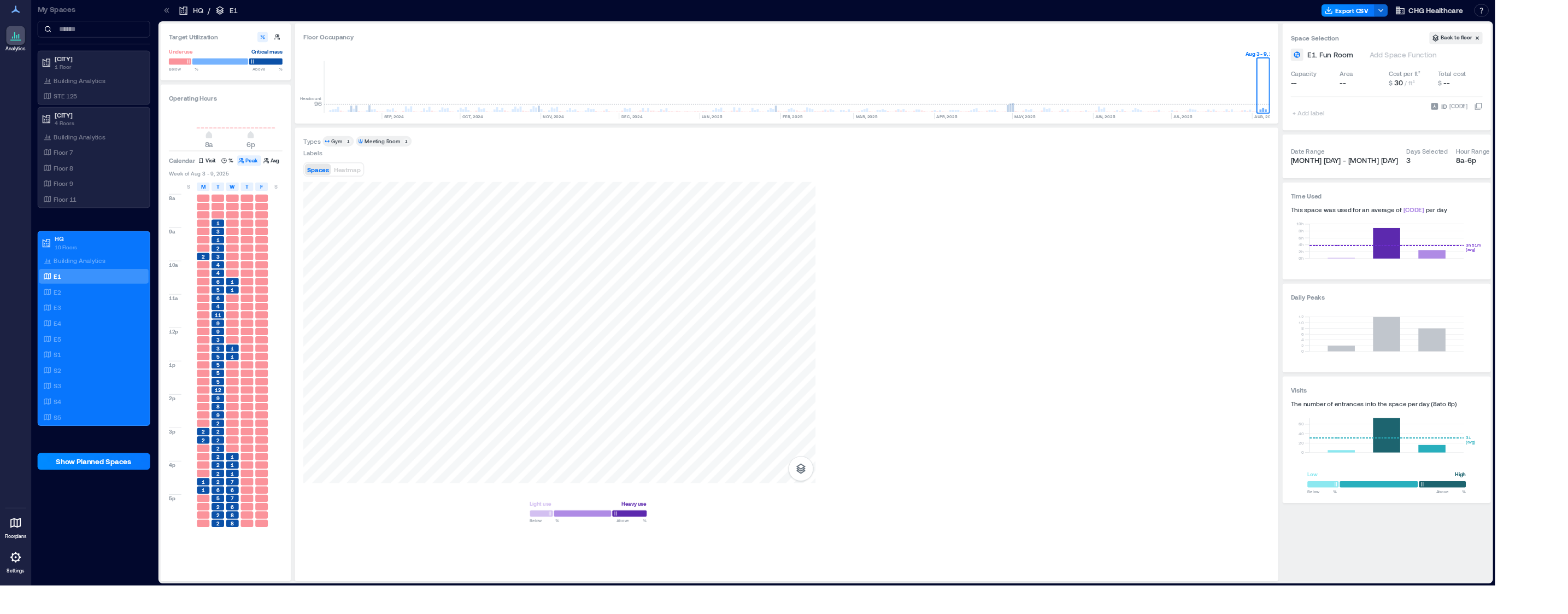 scroll, scrollTop: 0, scrollLeft: 0, axis: both 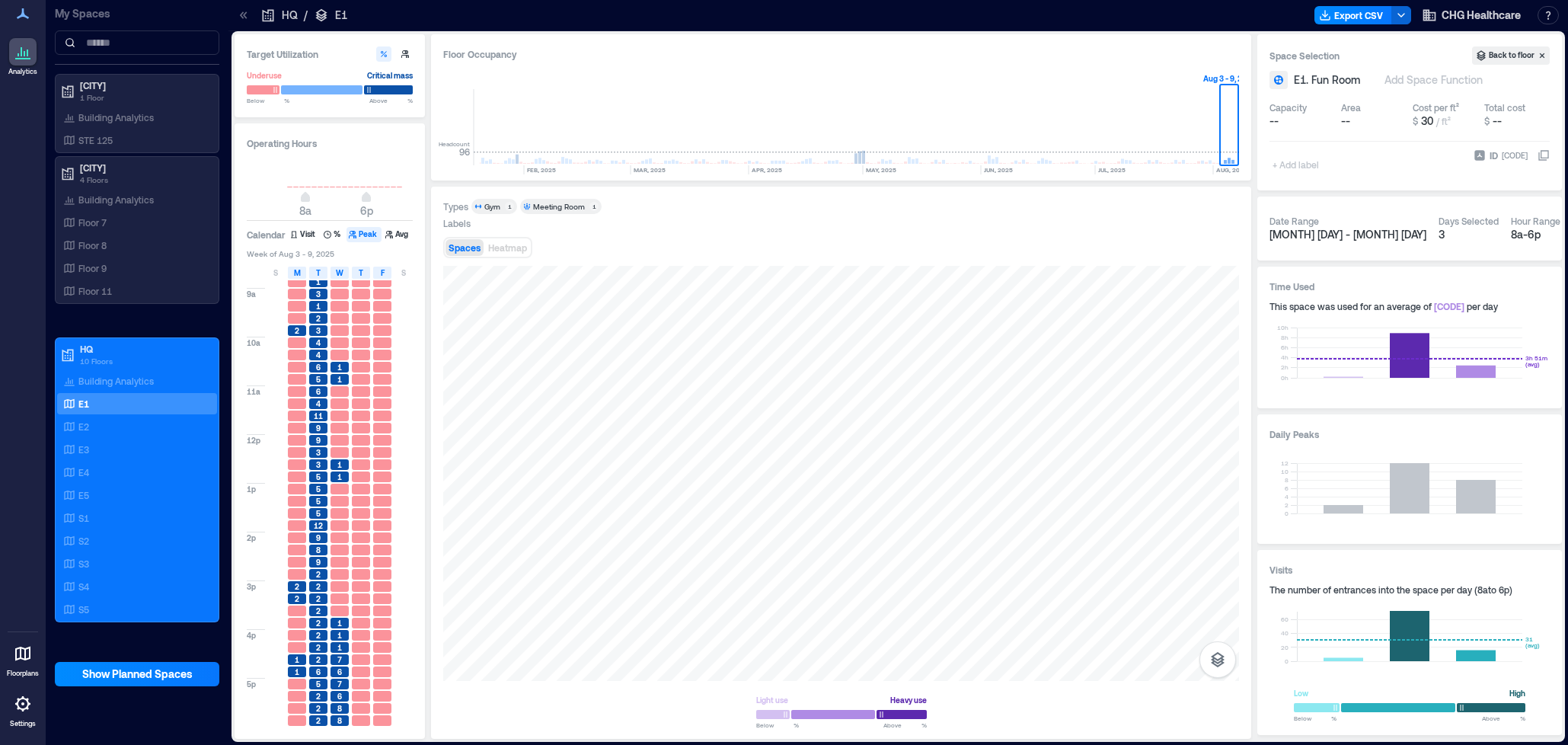 click on "7" at bounding box center [340, 660] 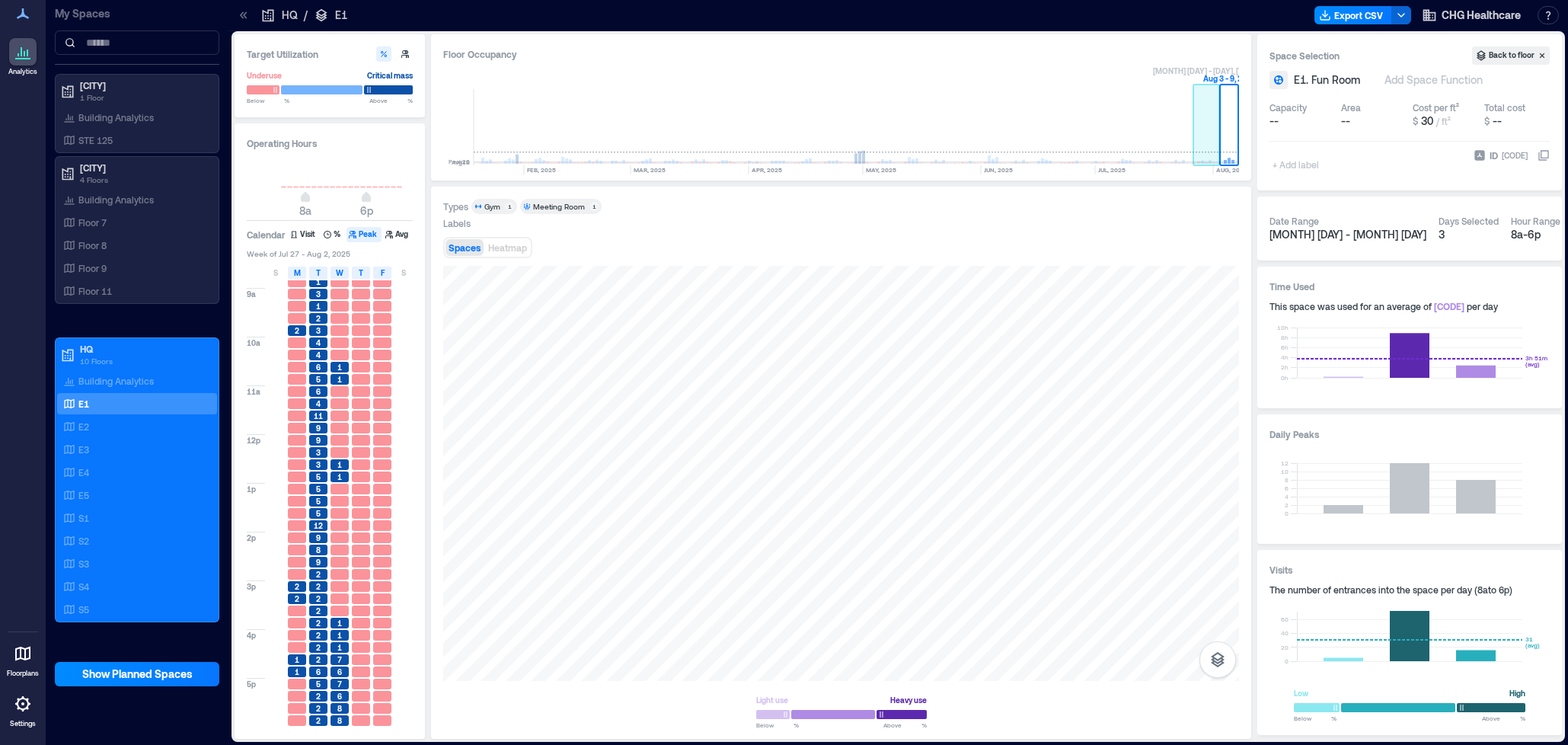 click 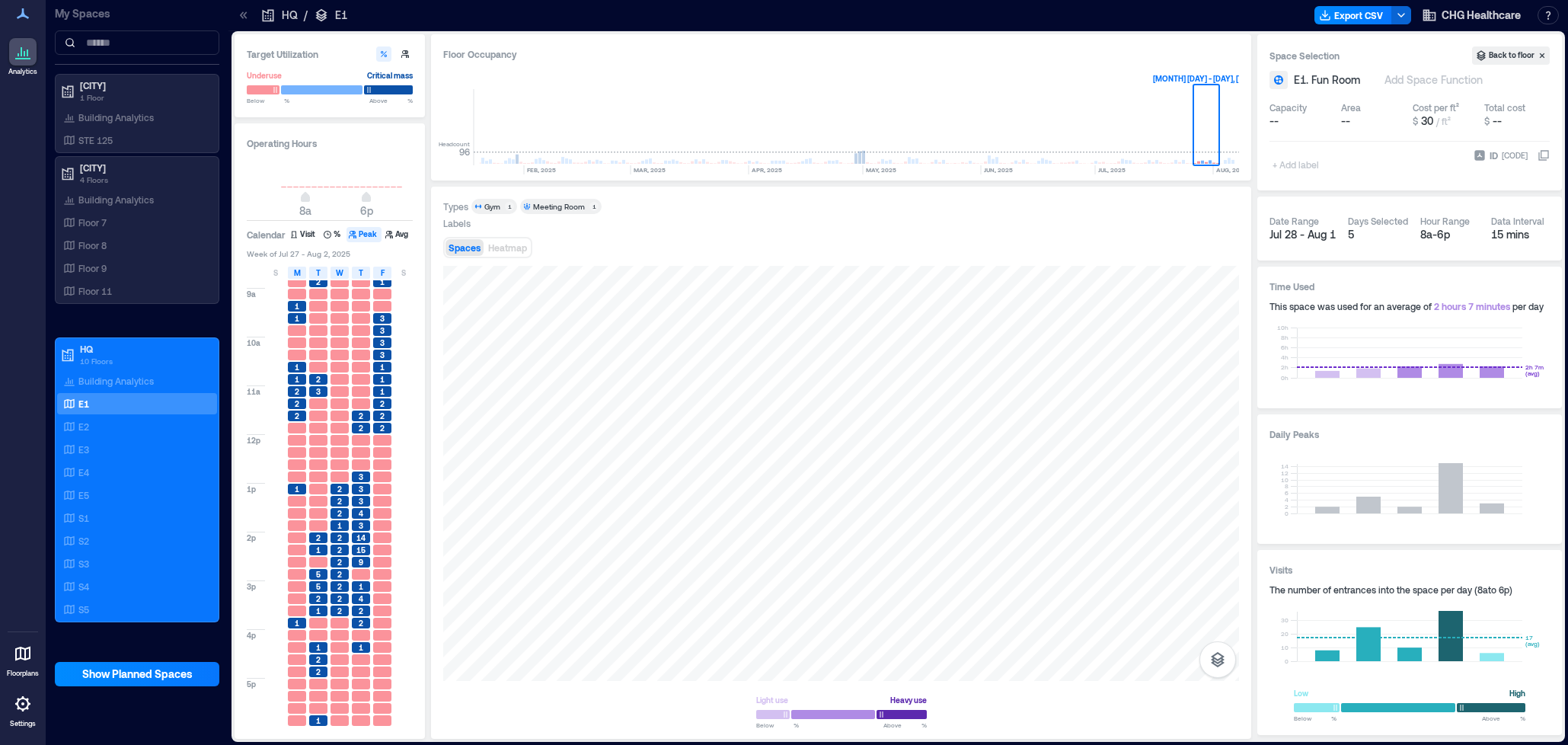 scroll, scrollTop: 45, scrollLeft: 0, axis: vertical 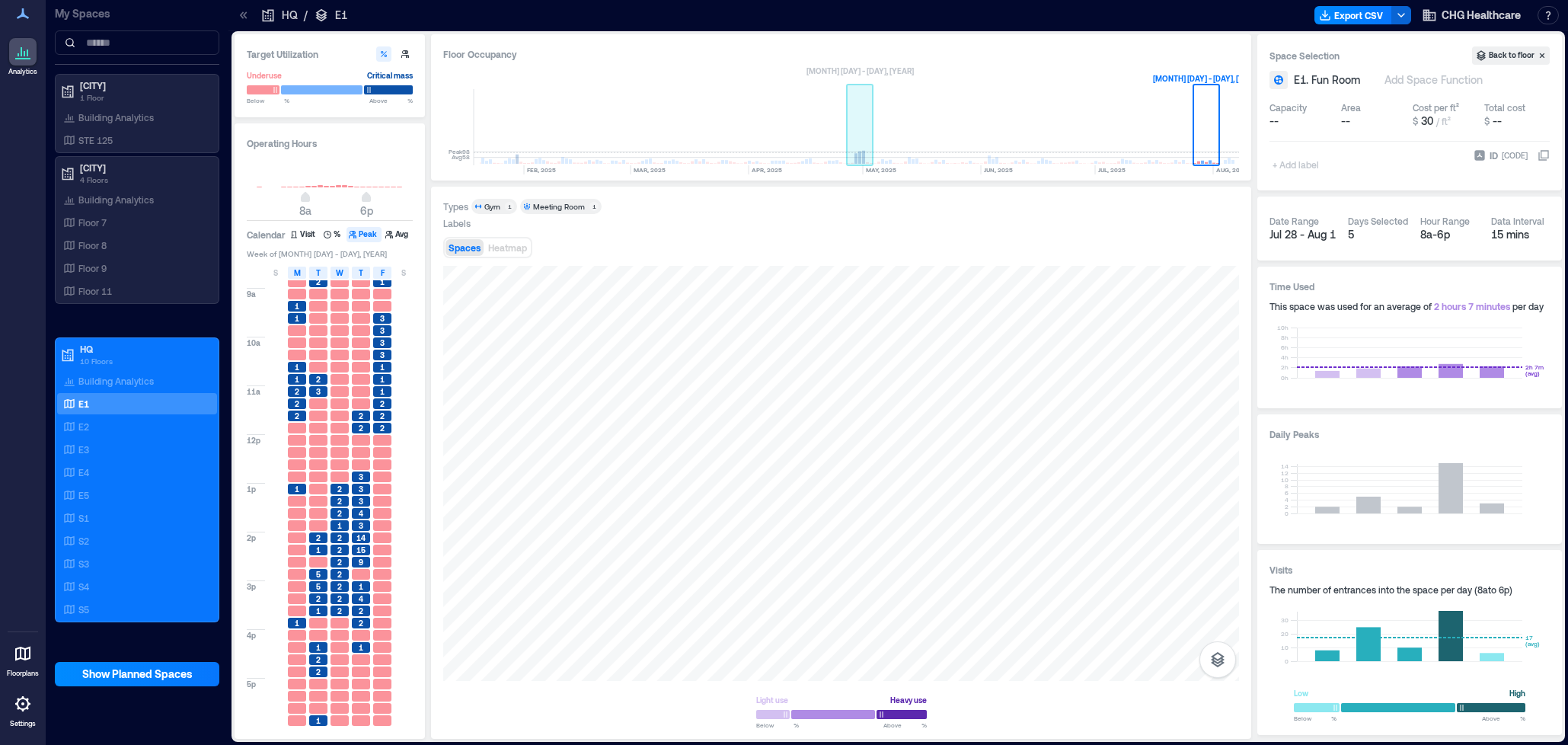 click 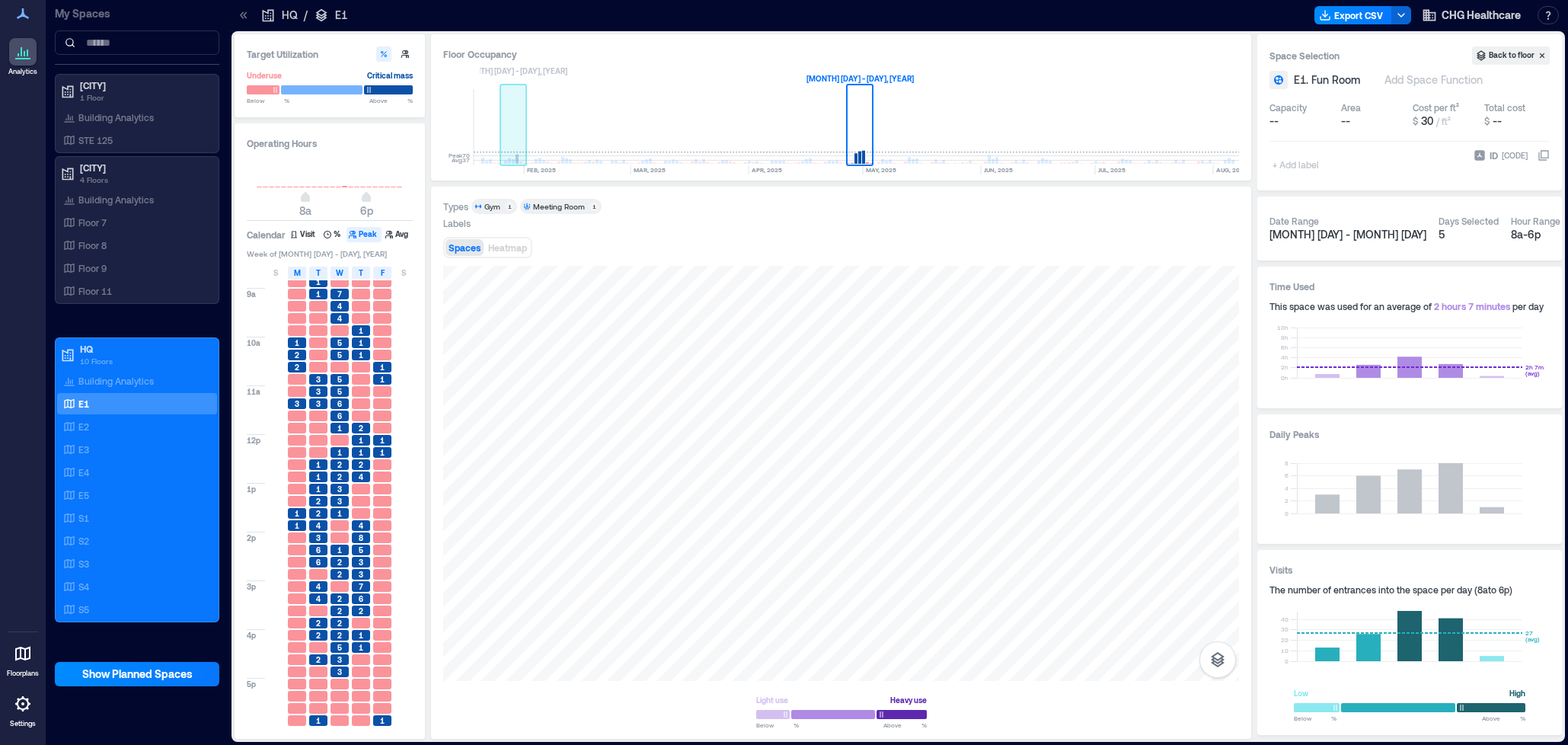 click 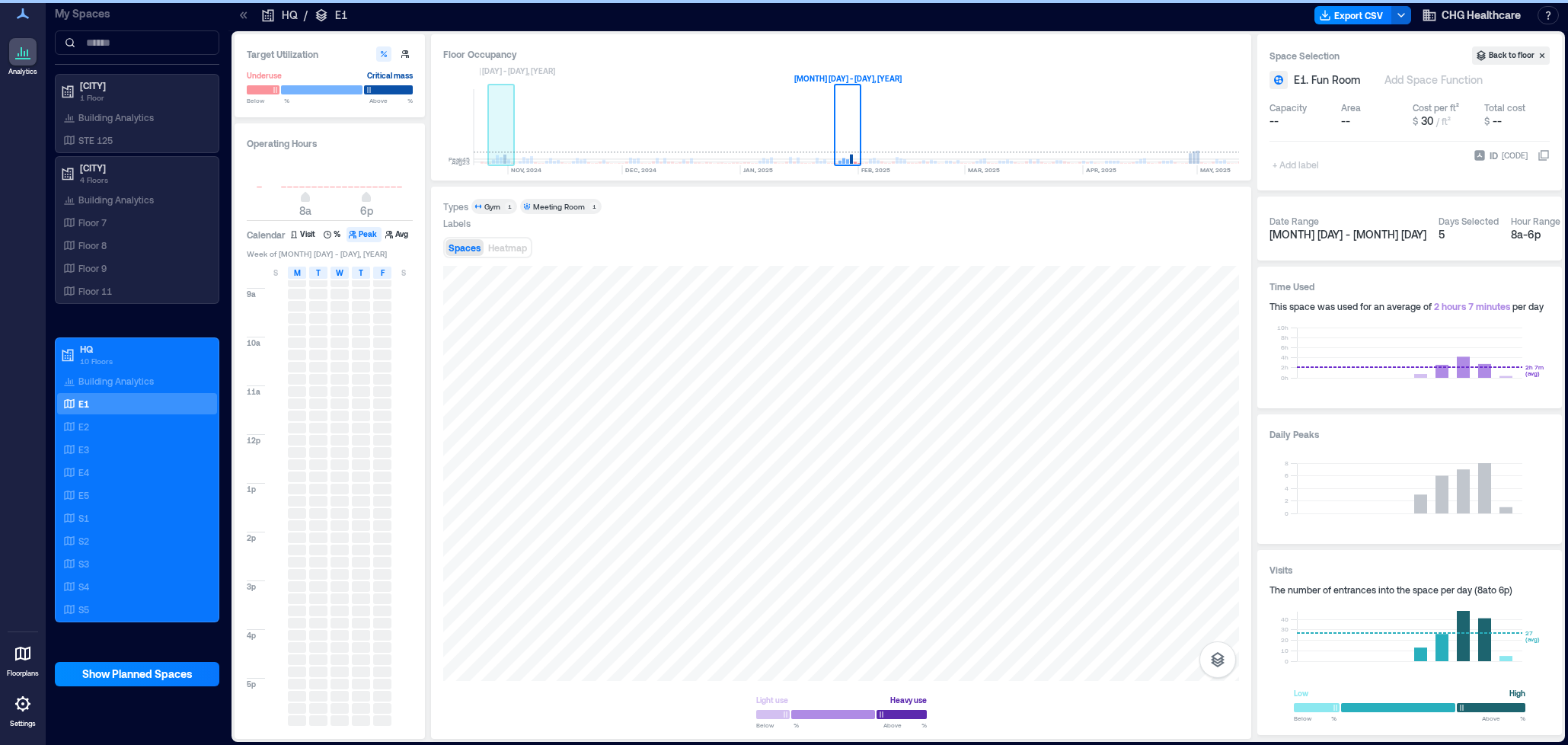 scroll, scrollTop: 0, scrollLeft: 2181, axis: horizontal 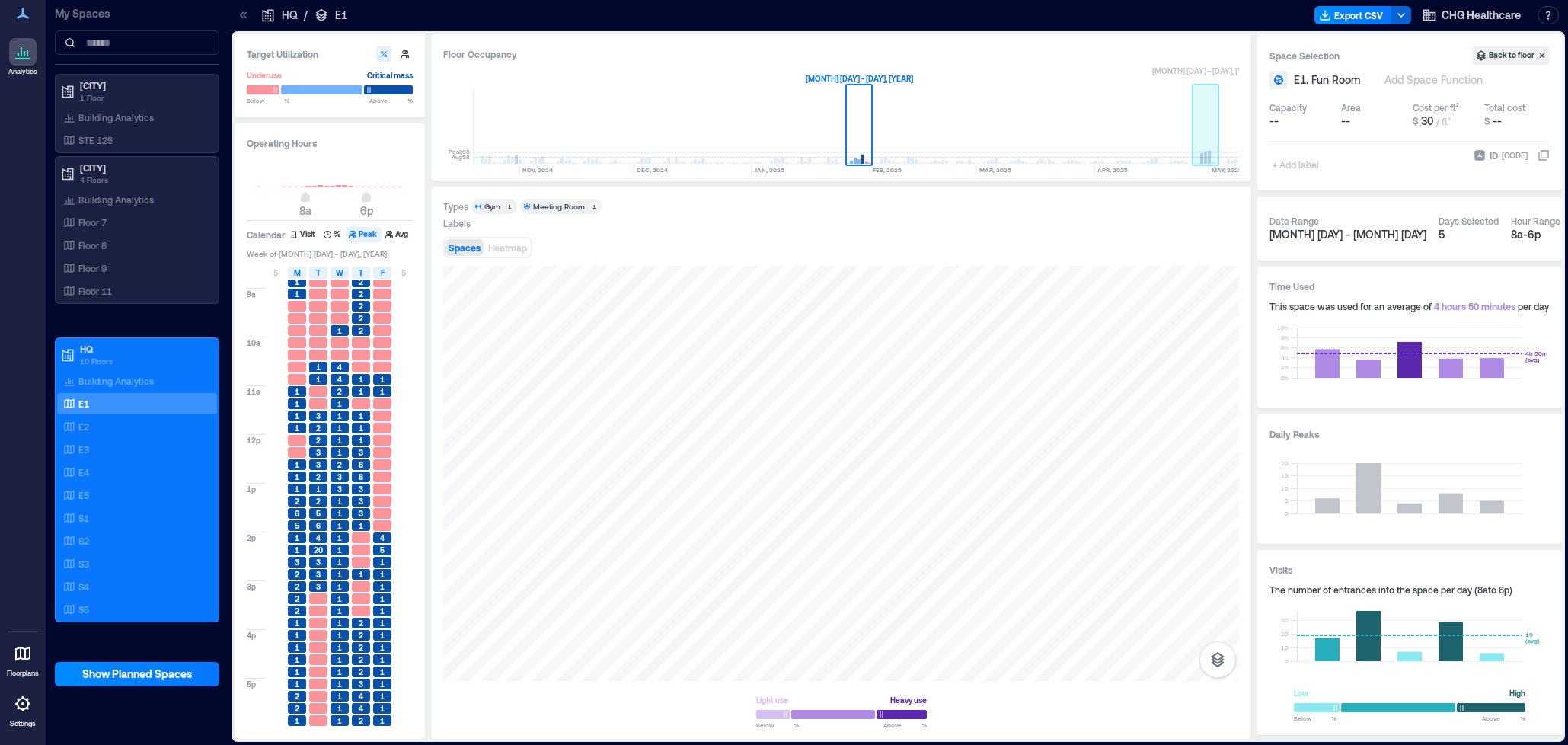 click 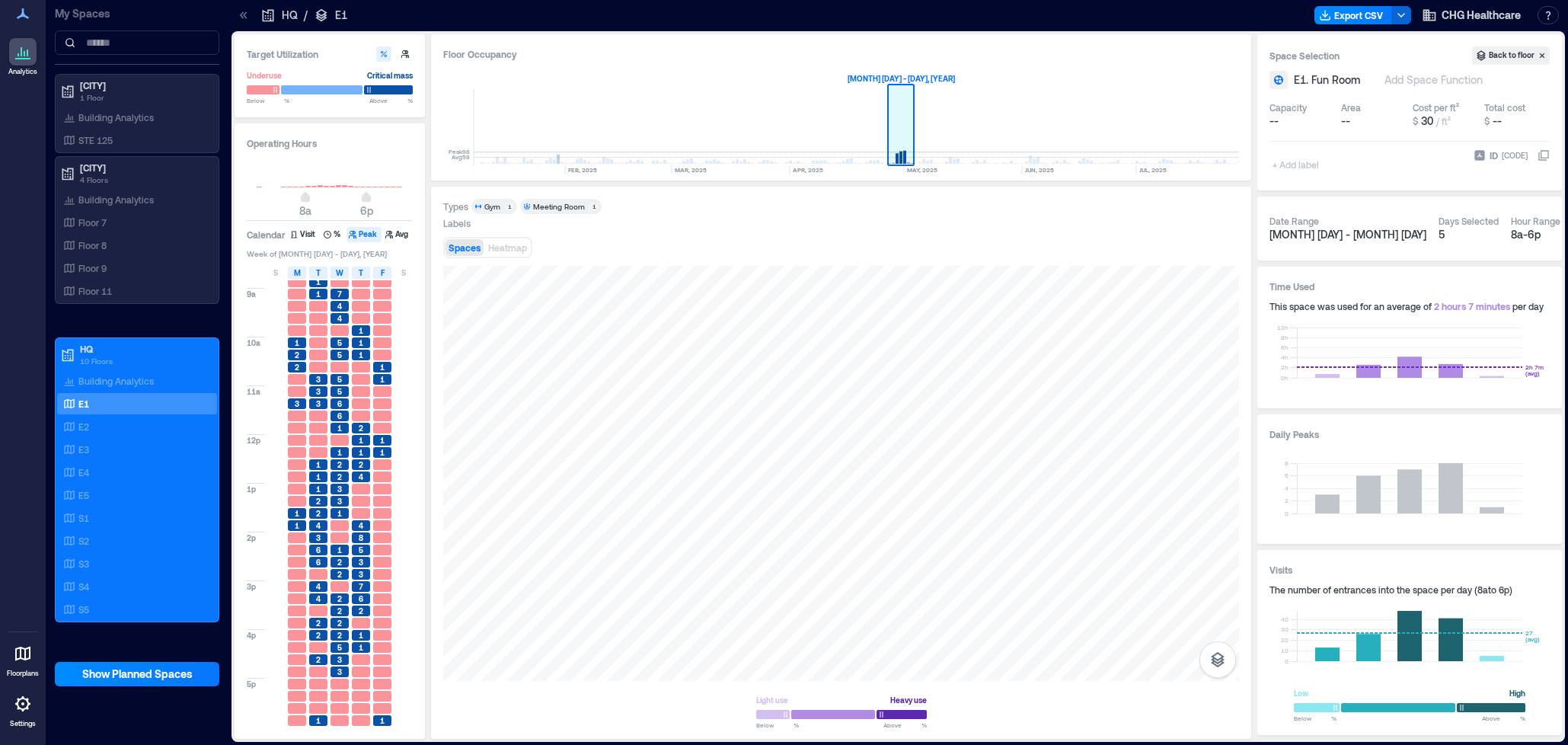 scroll, scrollTop: 0, scrollLeft: 2527, axis: horizontal 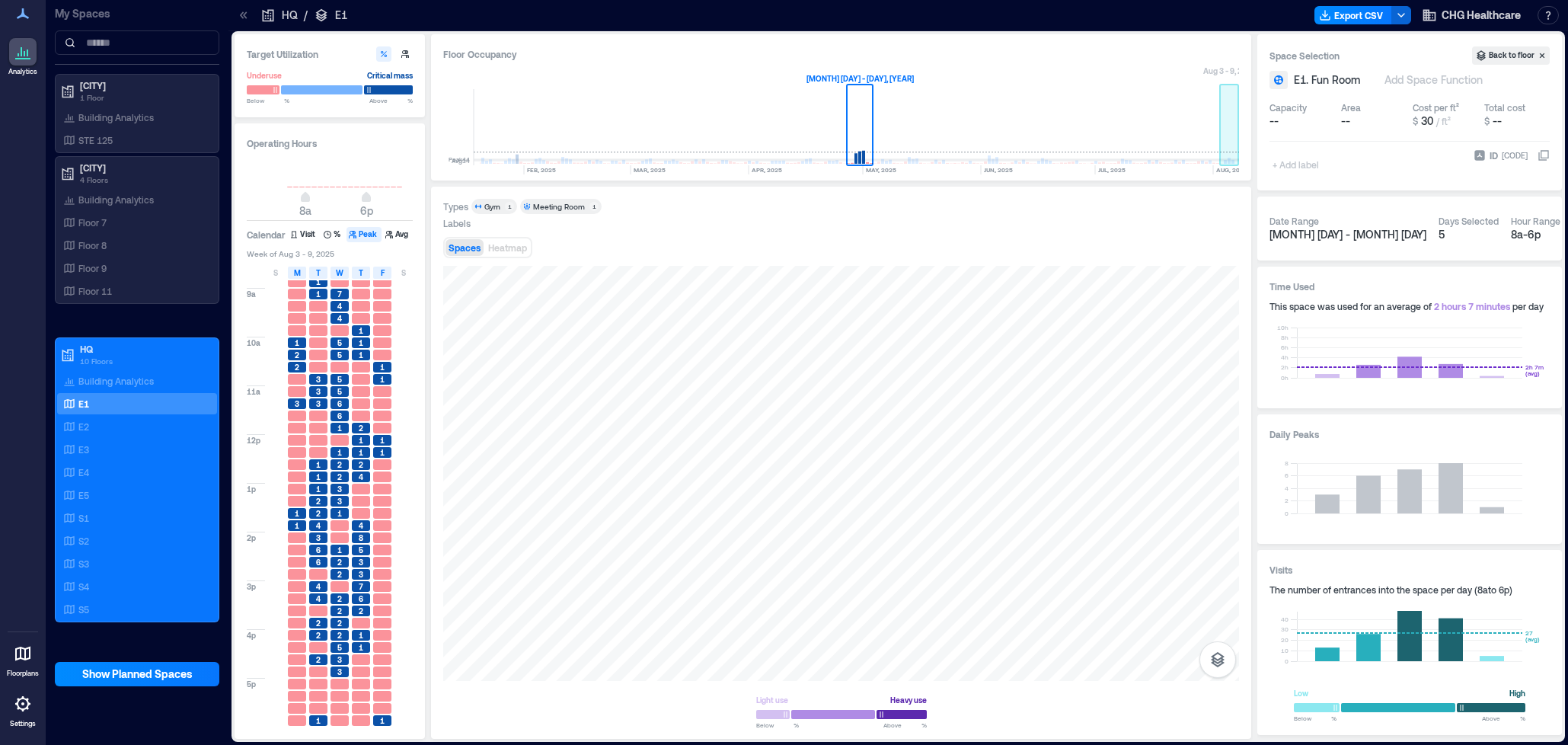 click 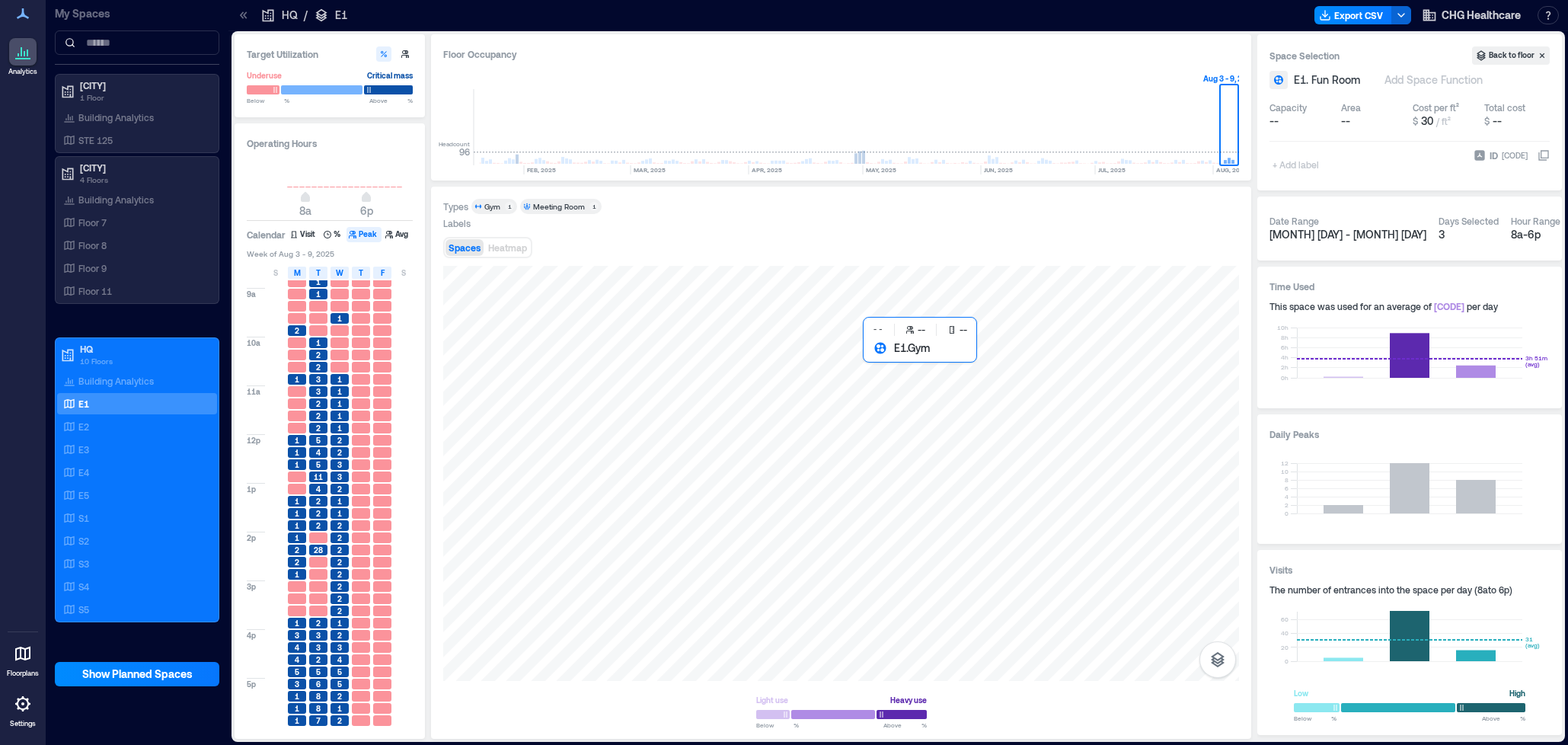 click at bounding box center (841, 473) 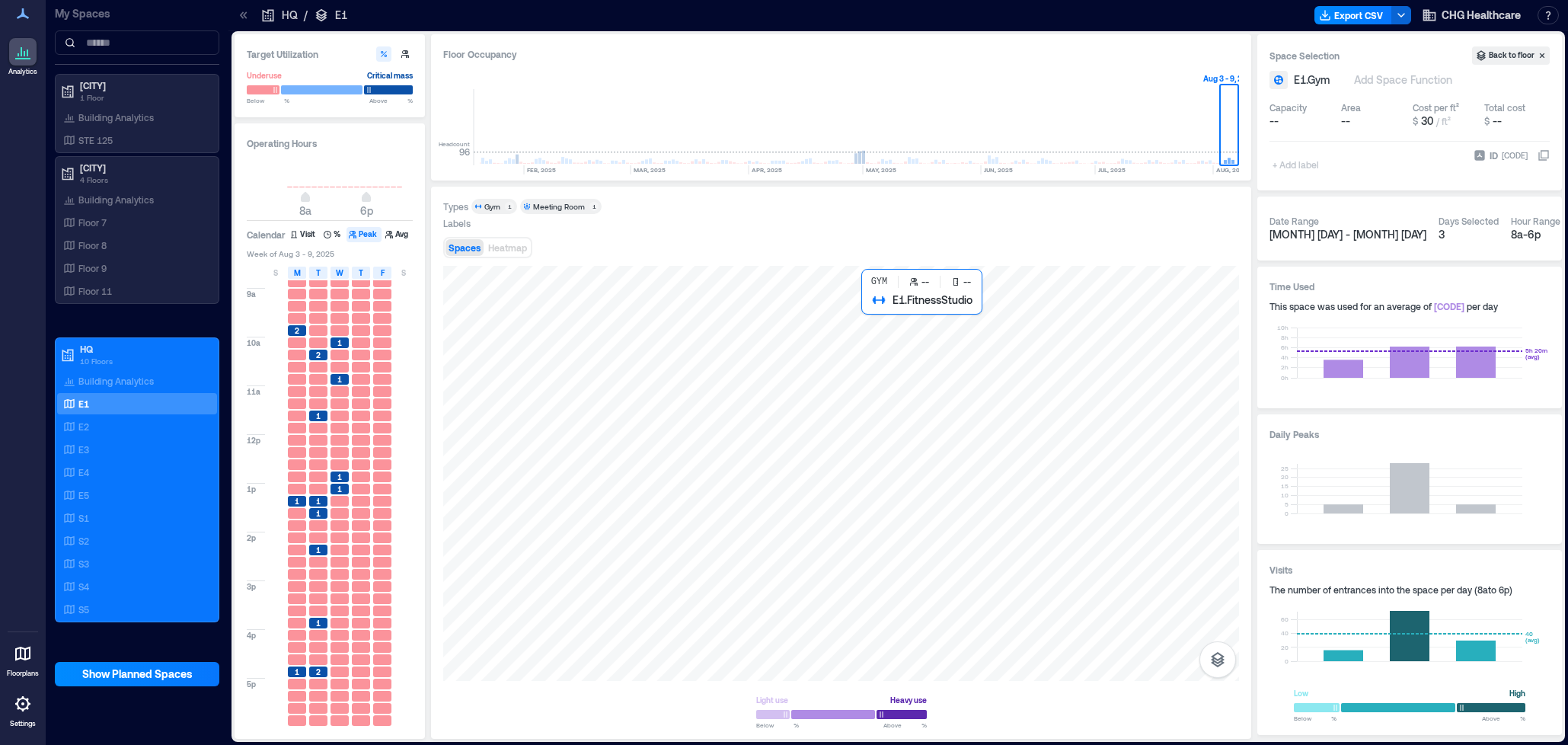 click at bounding box center (841, 473) 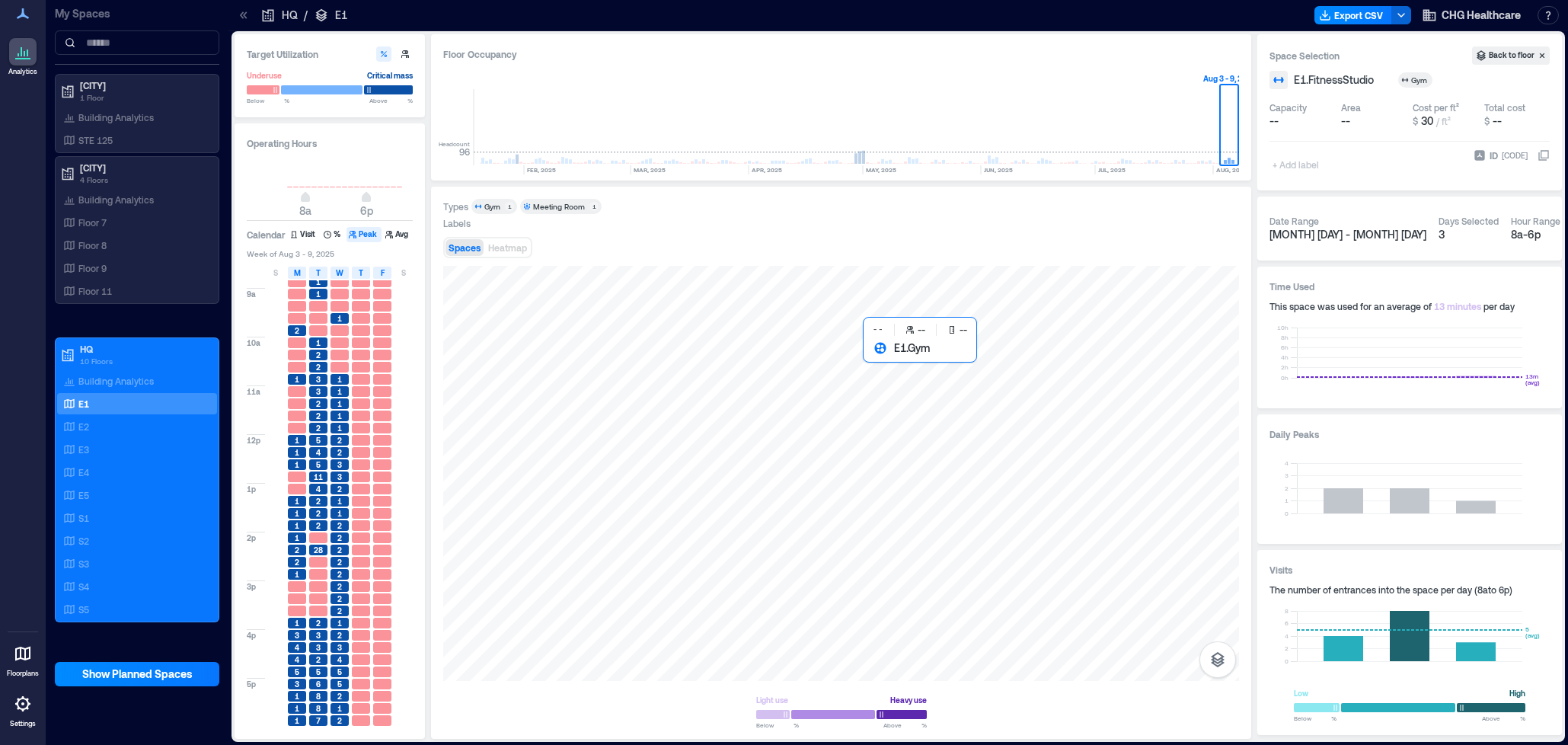 click at bounding box center (841, 473) 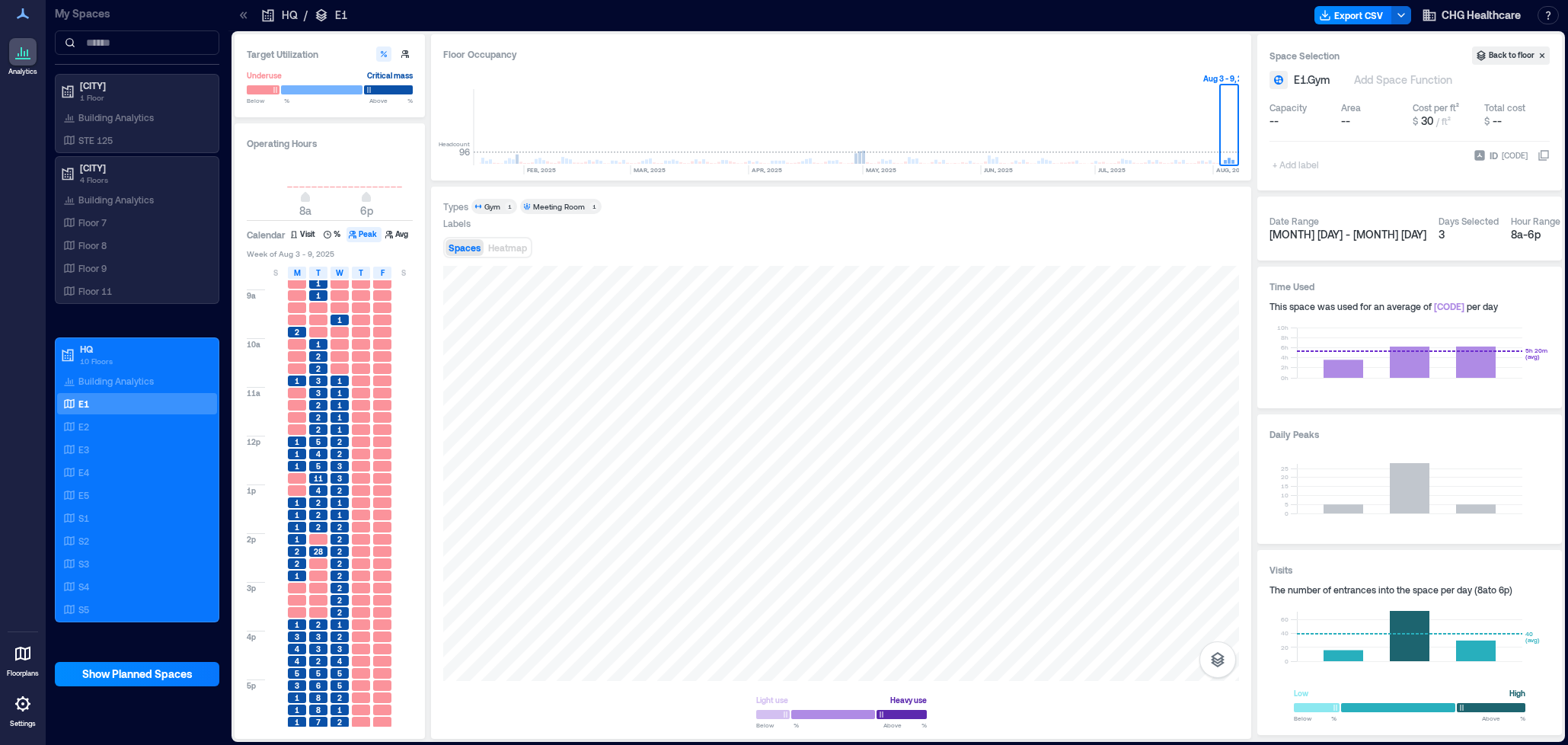scroll, scrollTop: 45, scrollLeft: 0, axis: vertical 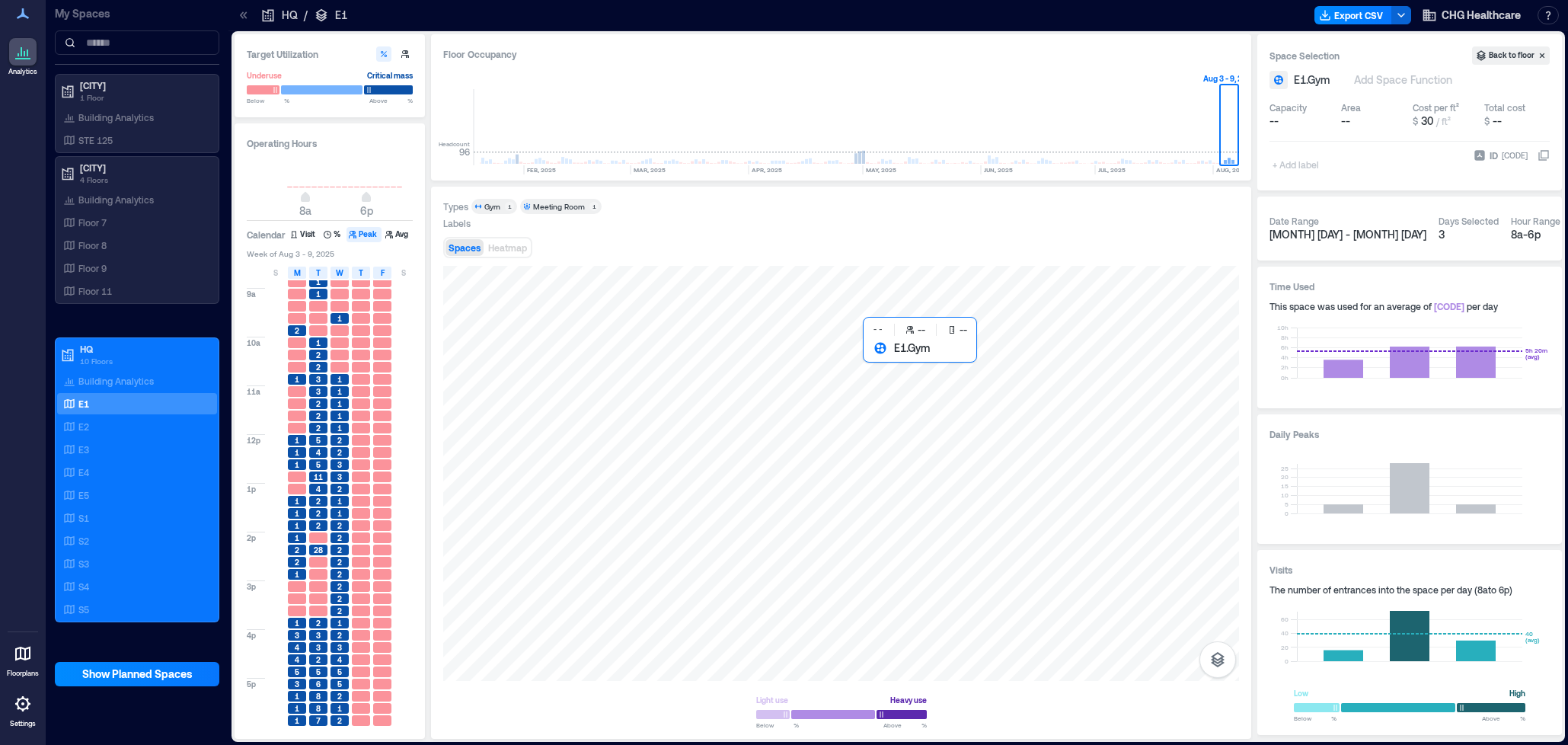 click at bounding box center (841, 473) 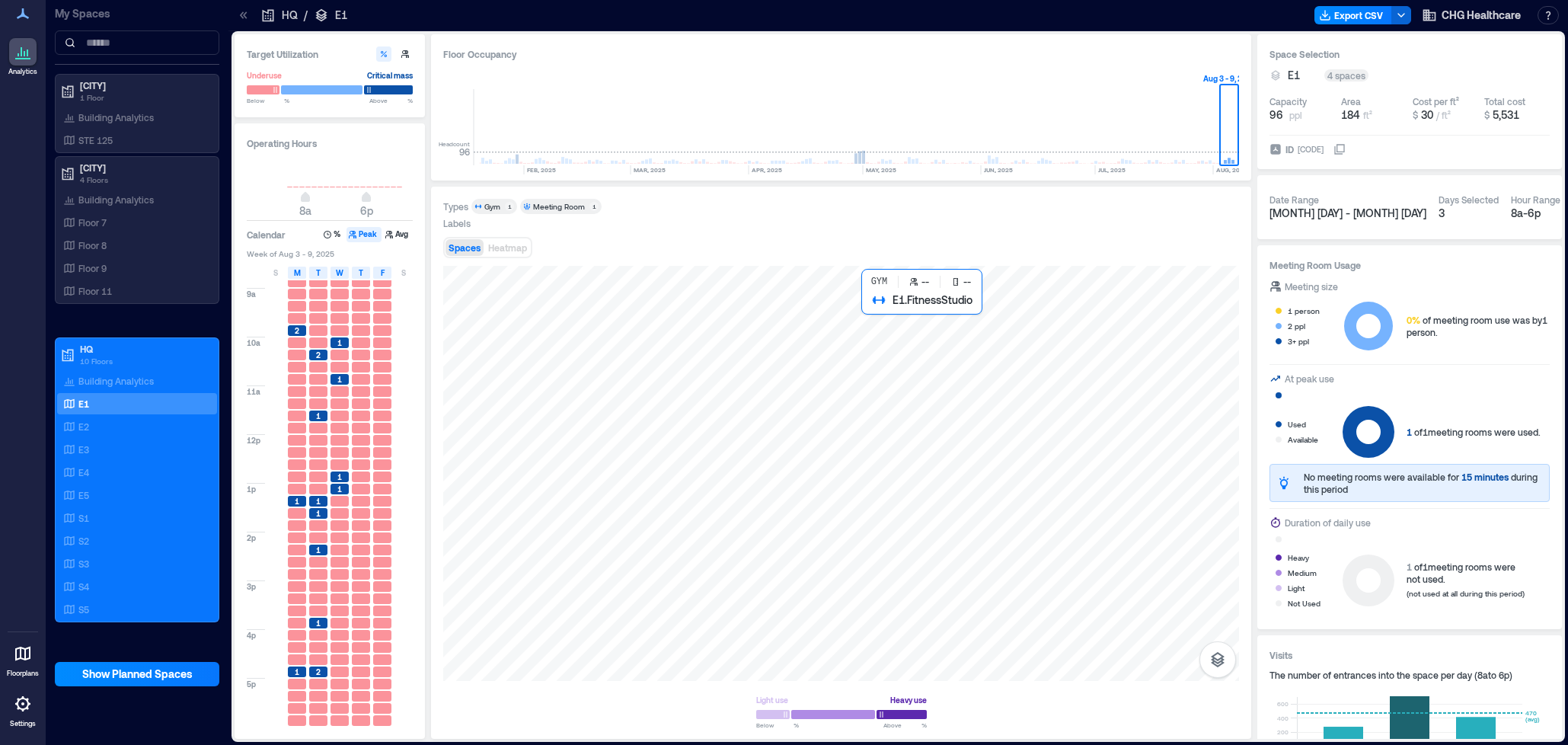 click at bounding box center (841, 473) 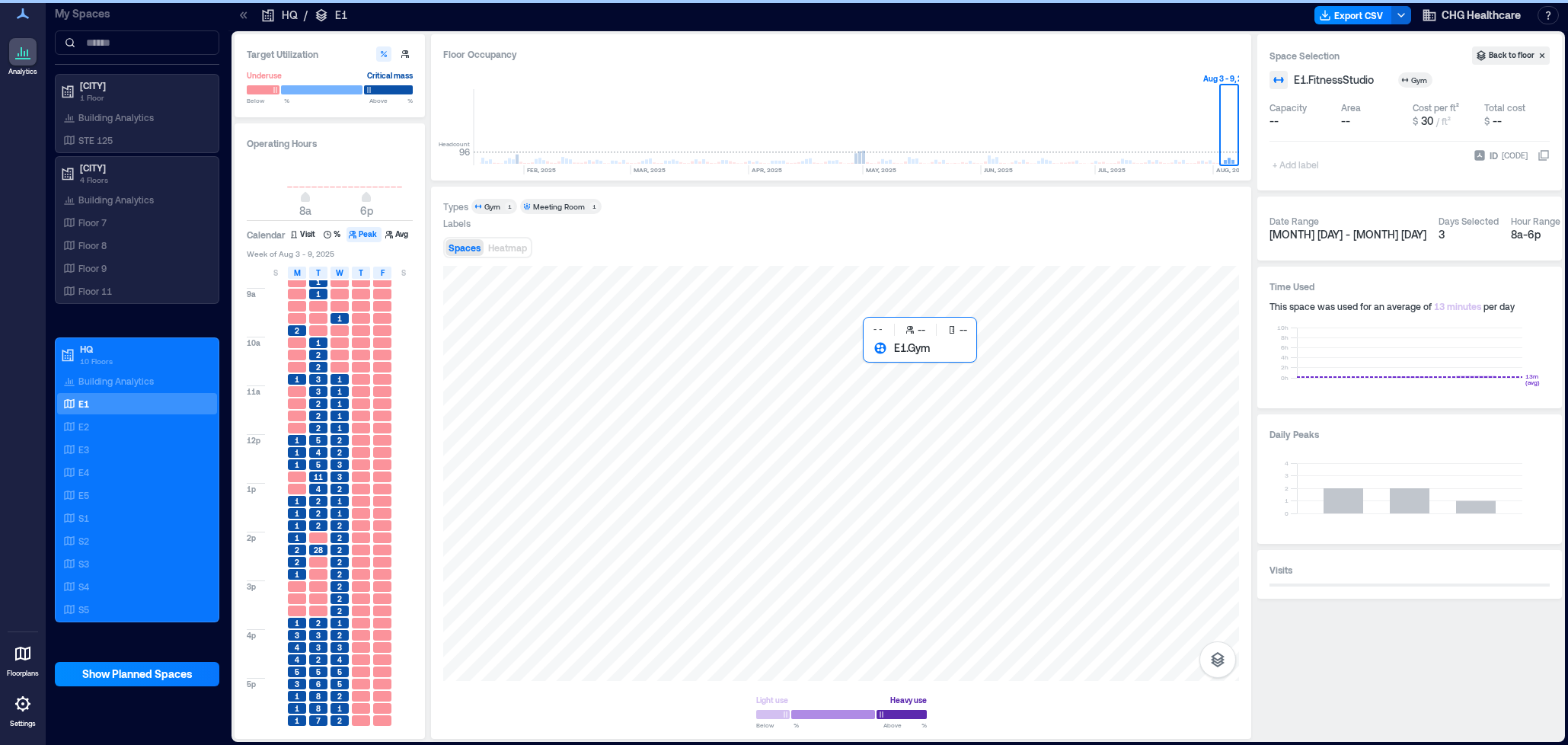 click at bounding box center (841, 473) 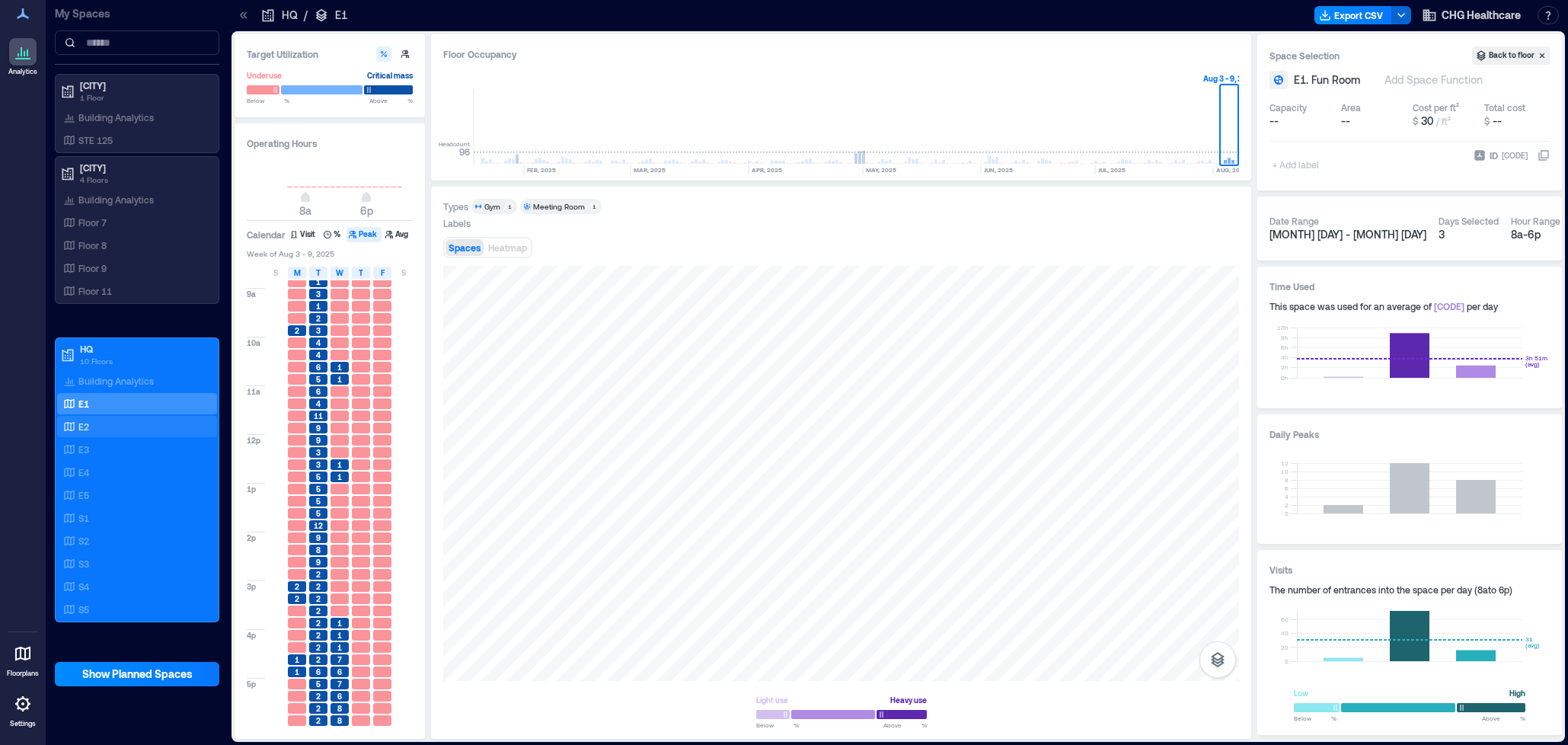 click on "E2" at bounding box center [84, 427] 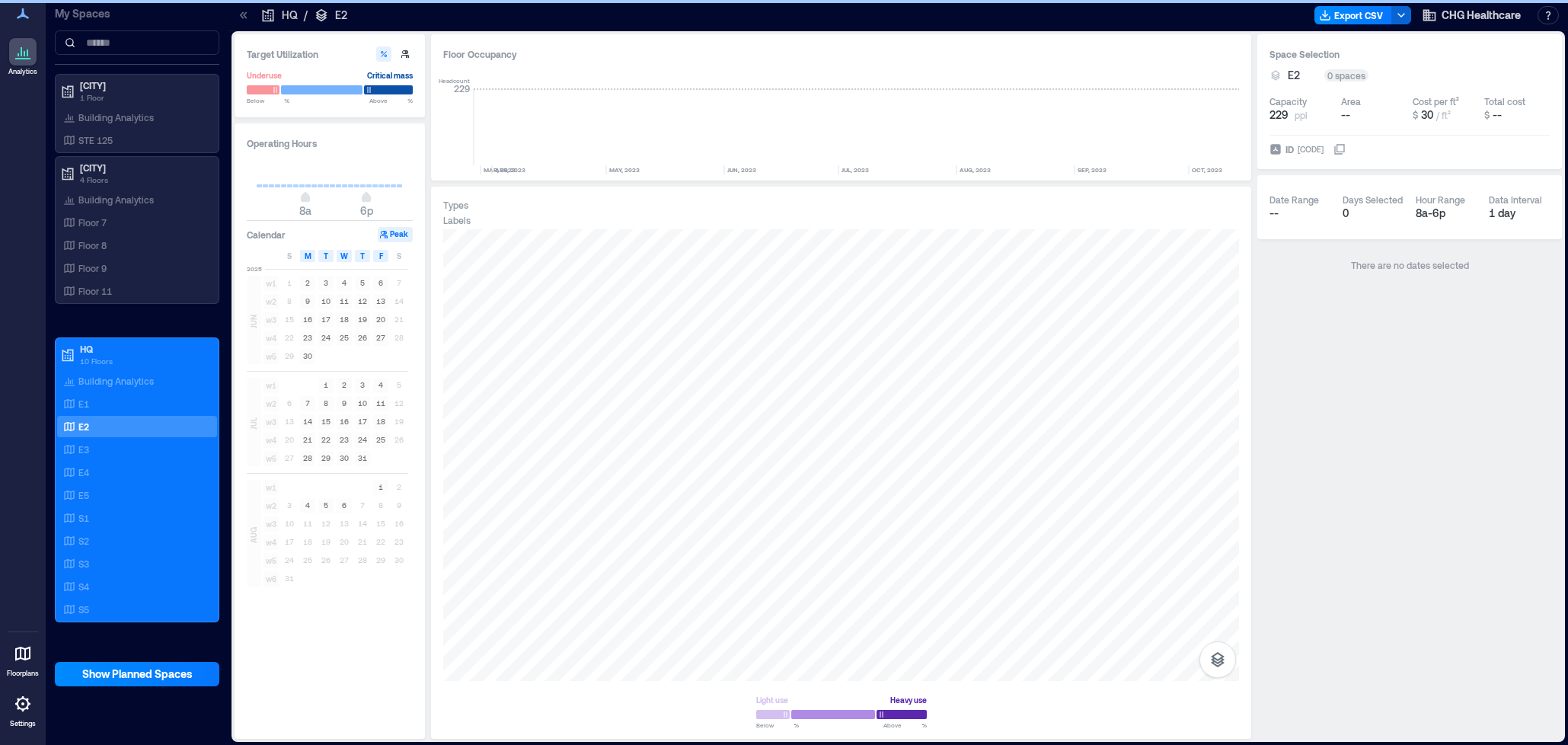 scroll, scrollTop: 0, scrollLeft: 2527, axis: horizontal 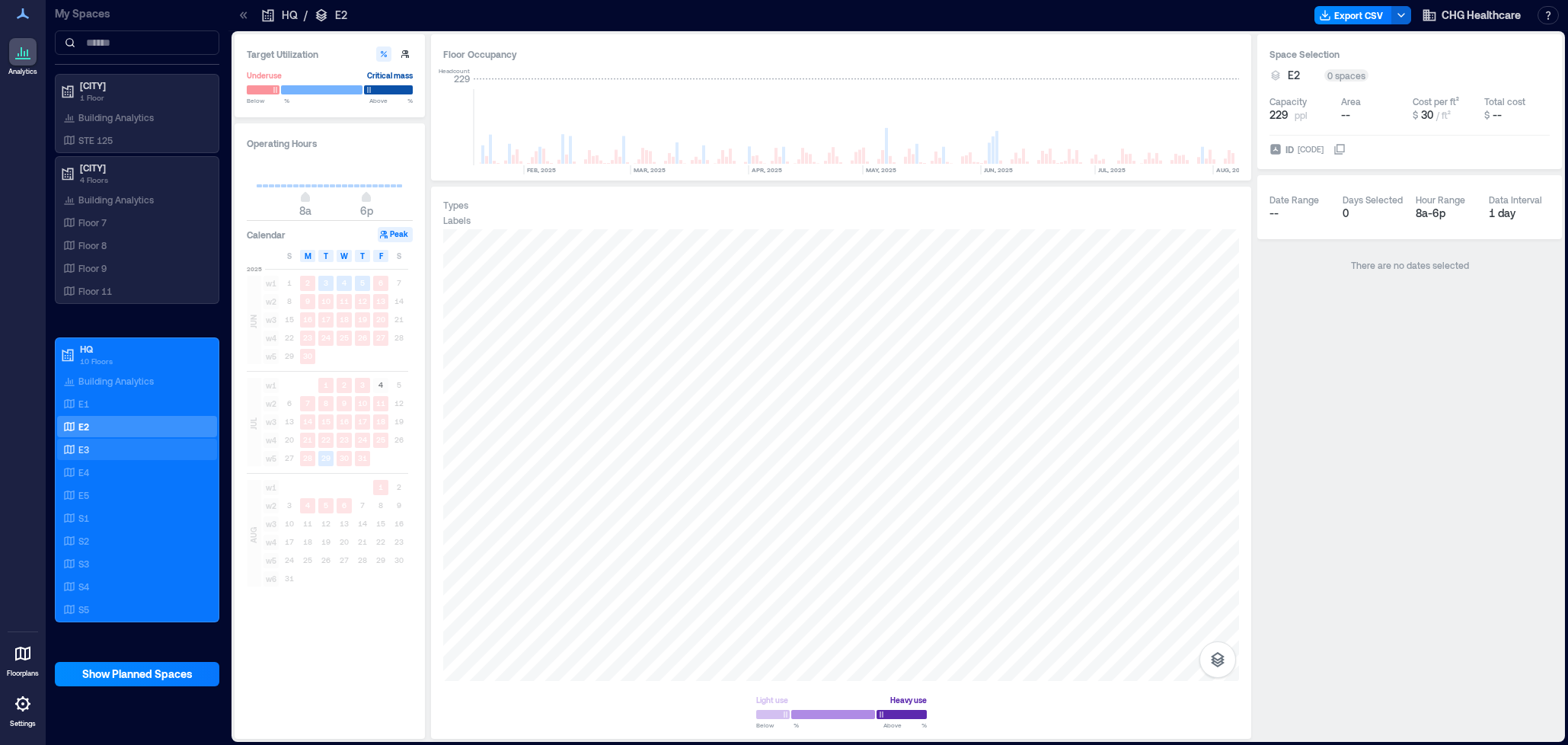 click on "E3" at bounding box center [84, 449] 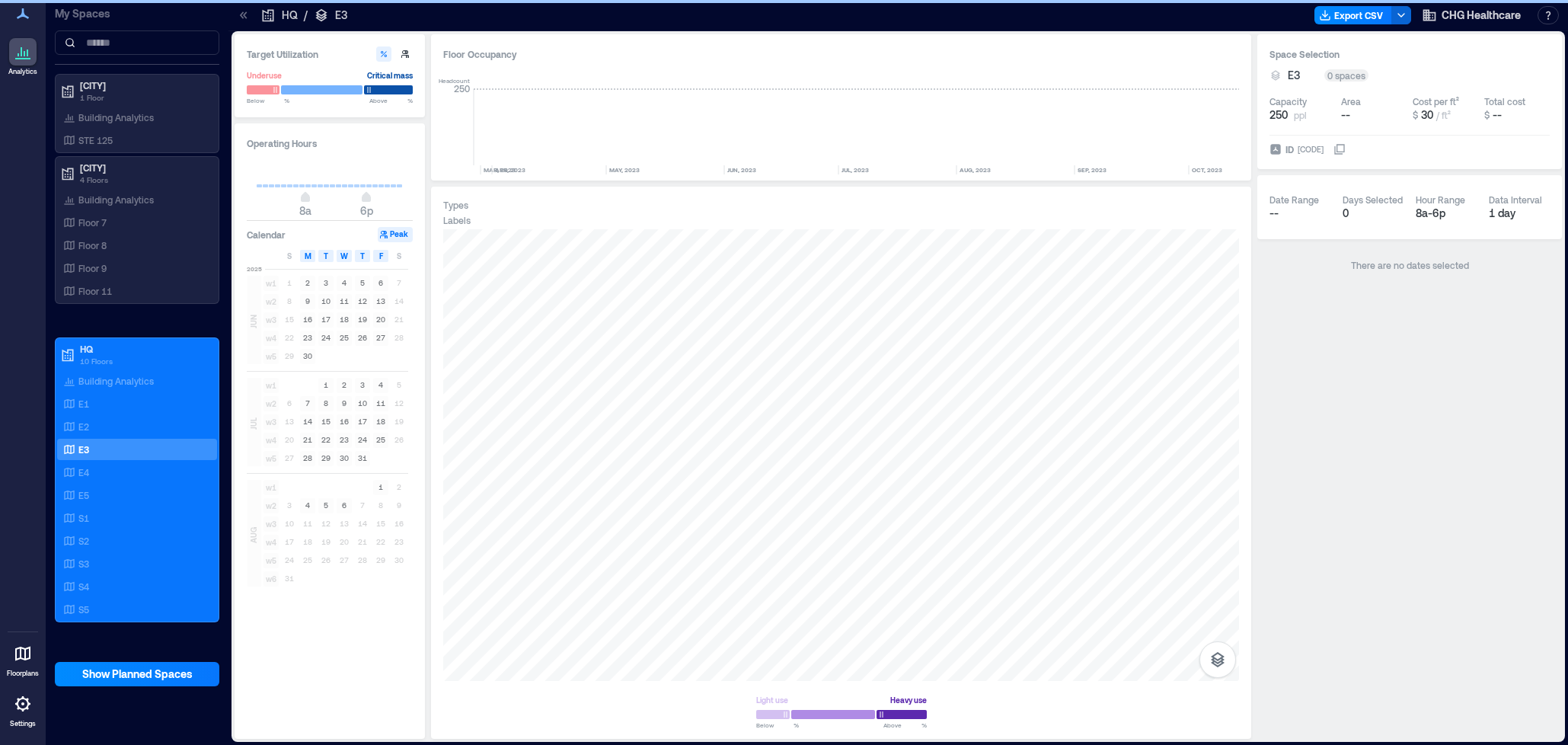 scroll, scrollTop: 0, scrollLeft: 2527, axis: horizontal 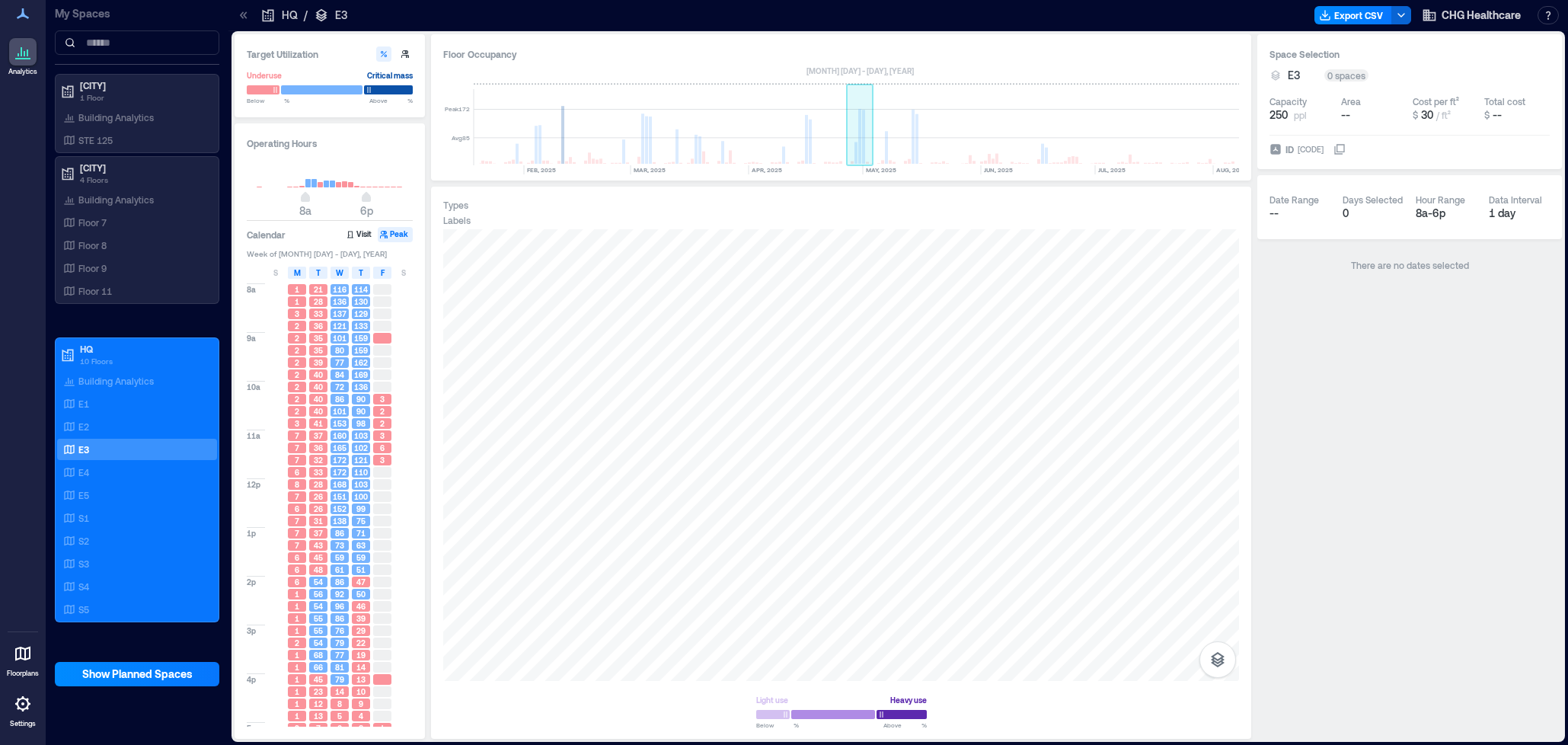 click 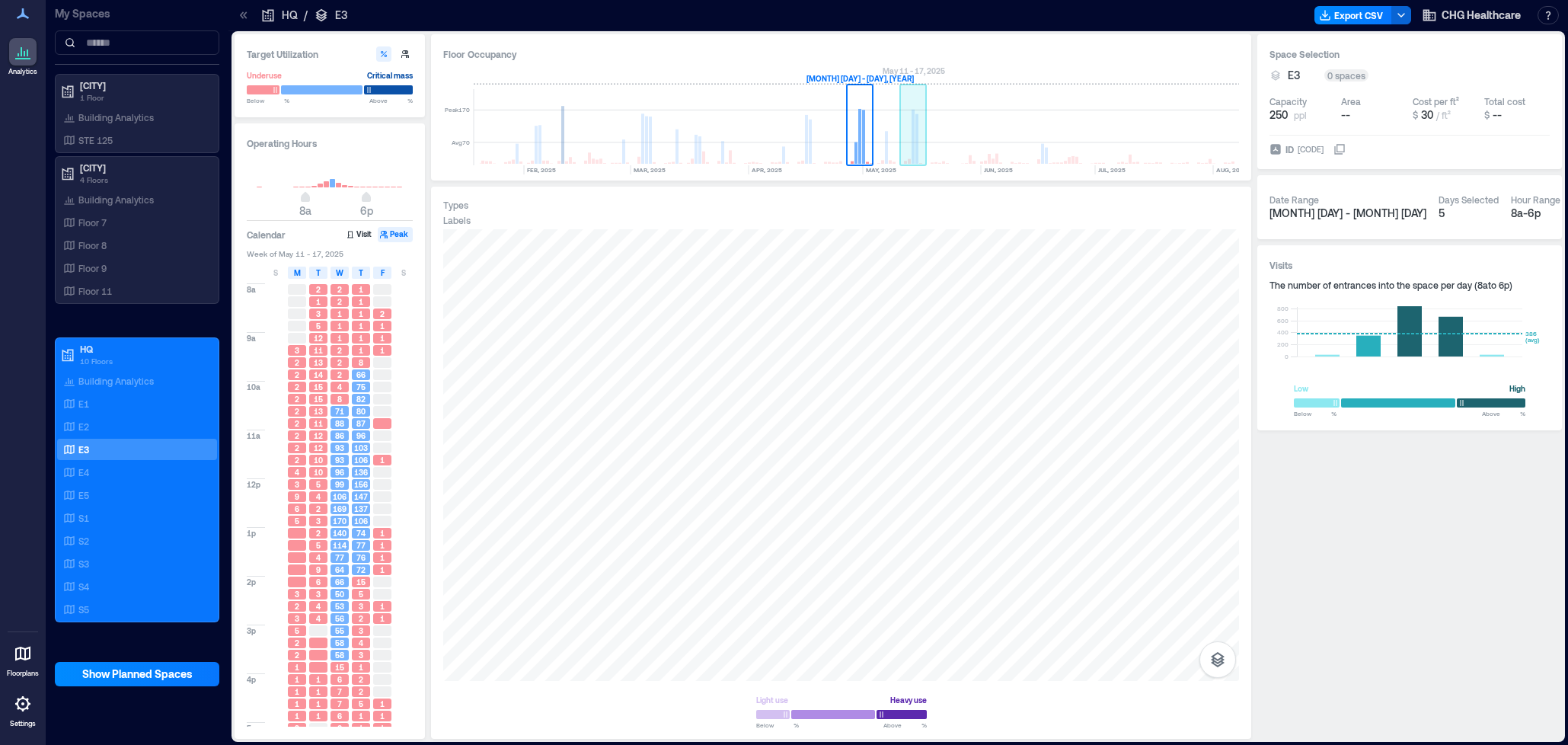 click 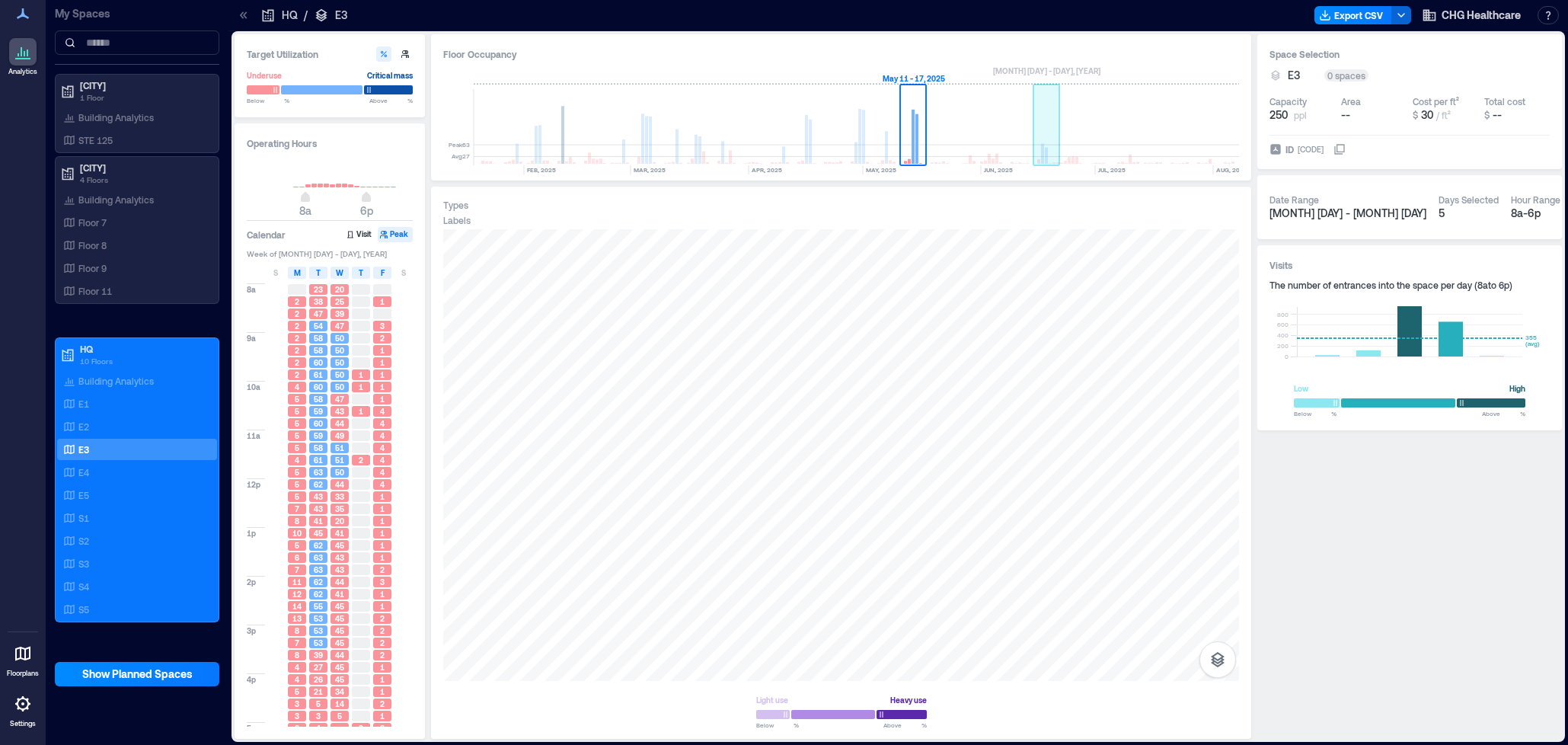 click 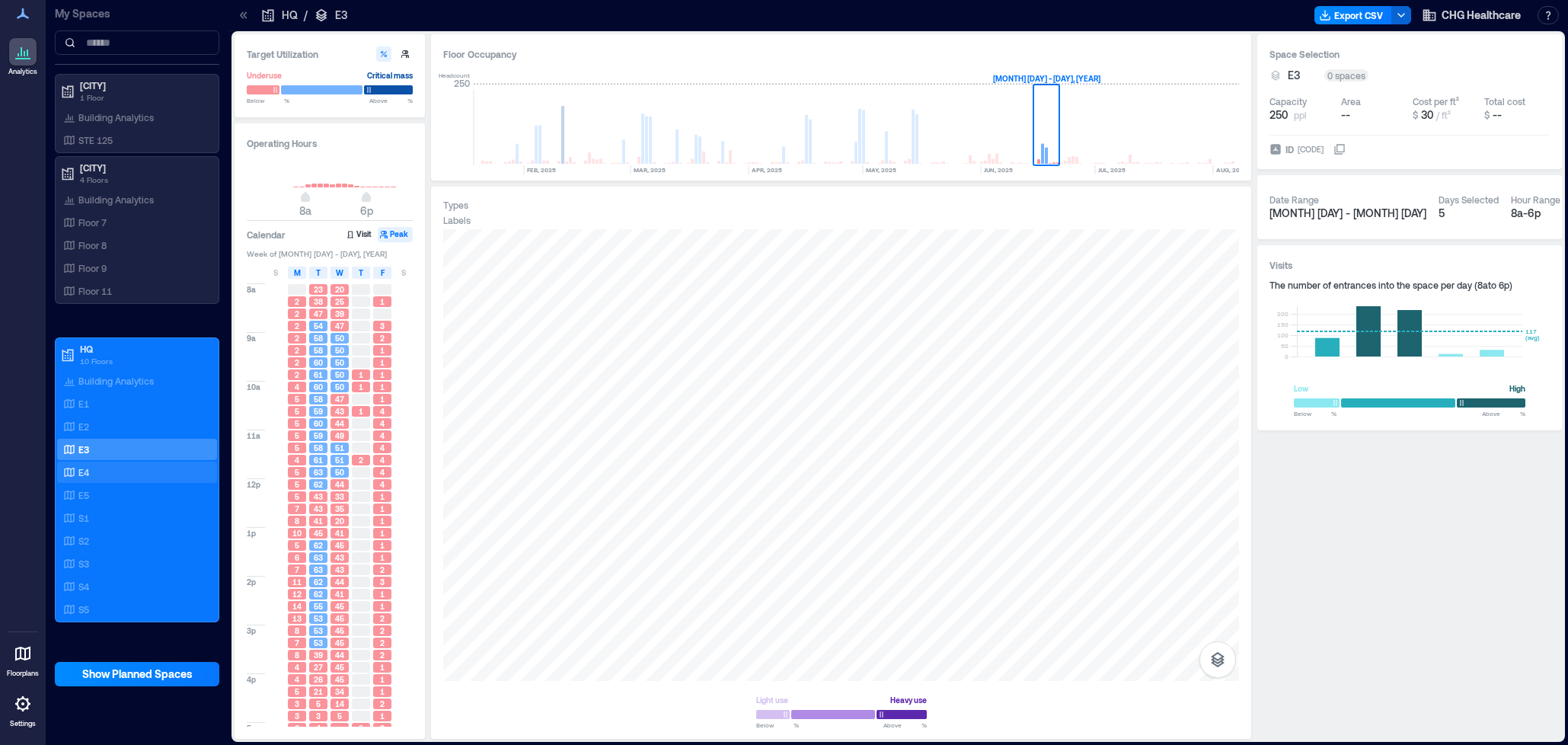 click 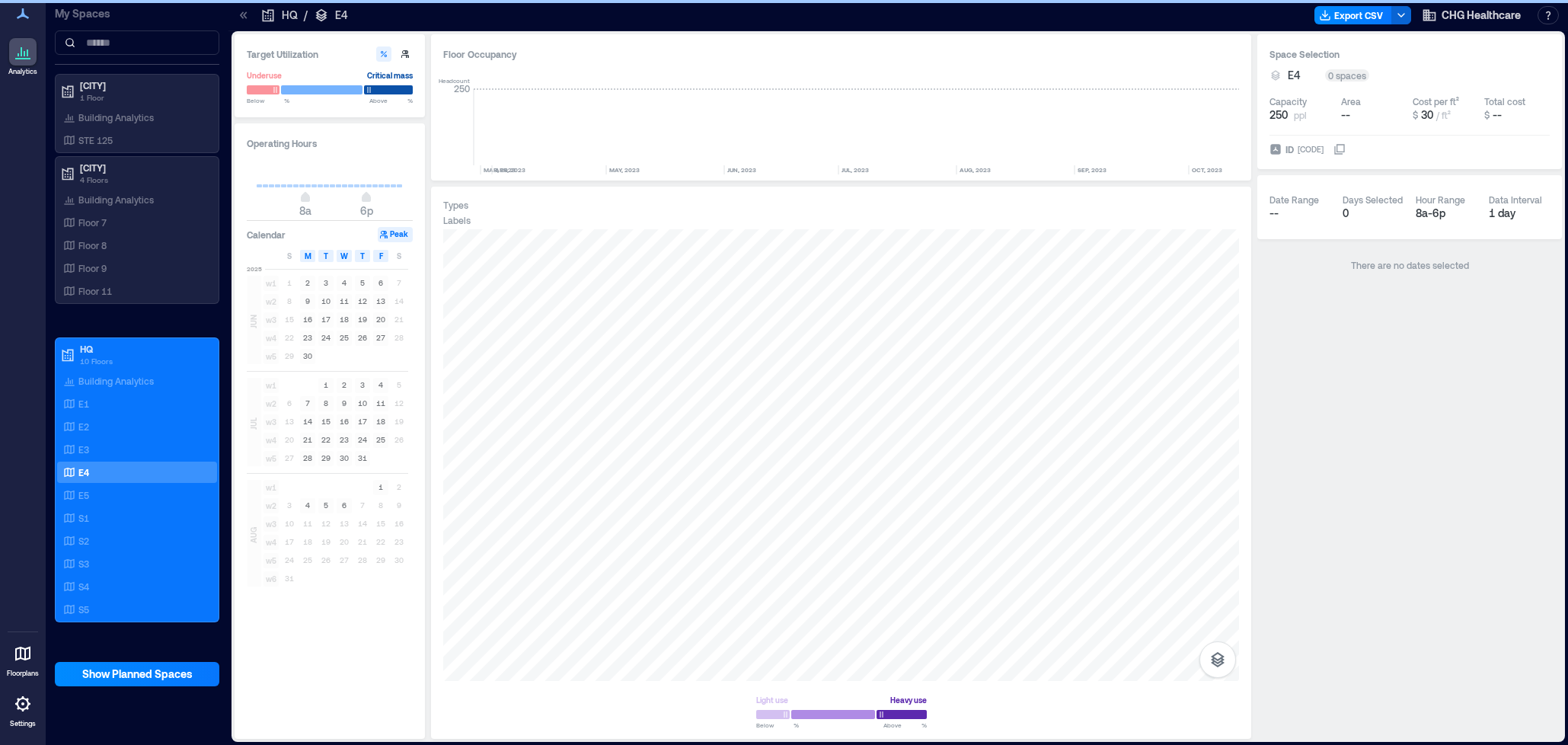 scroll, scrollTop: 0, scrollLeft: 2527, axis: horizontal 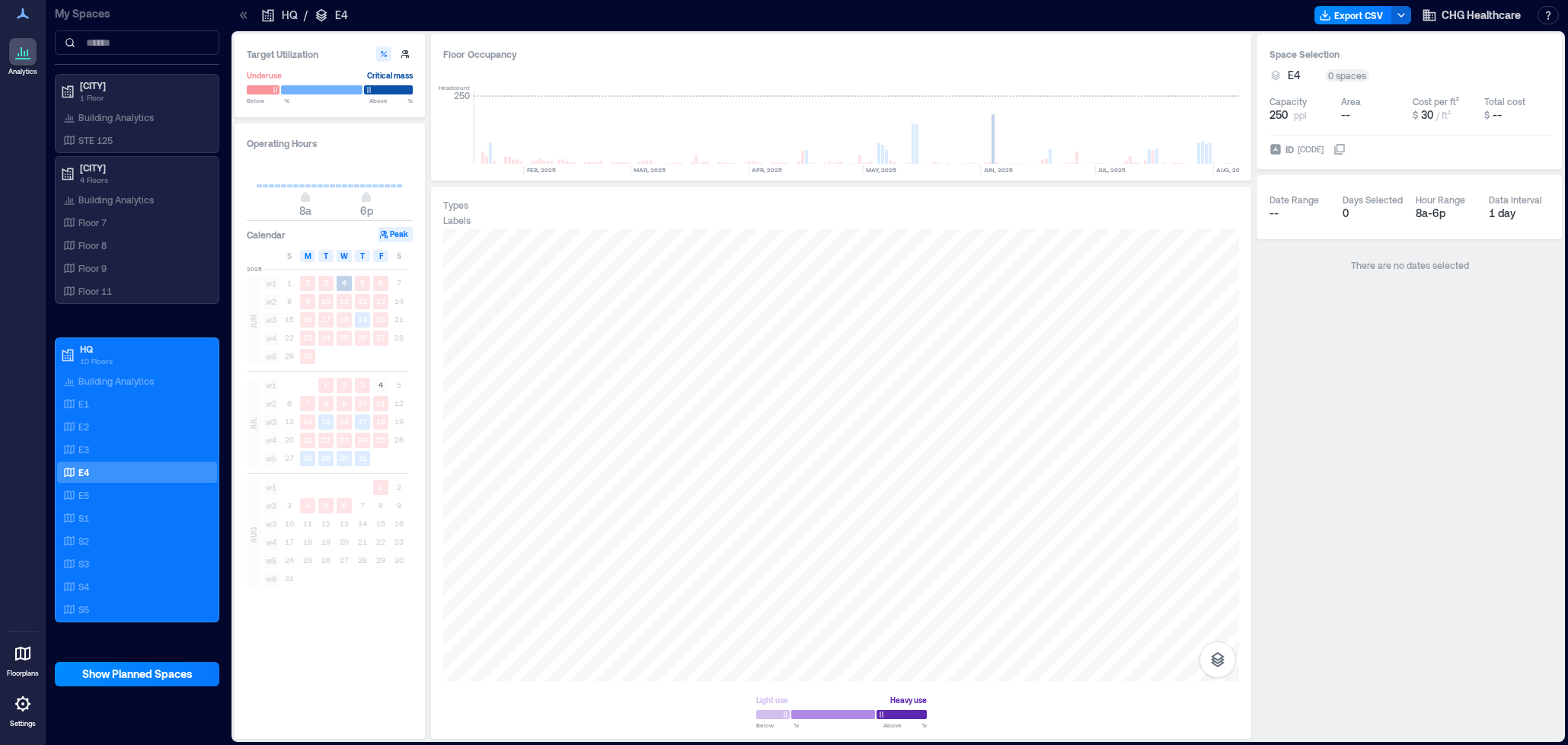click 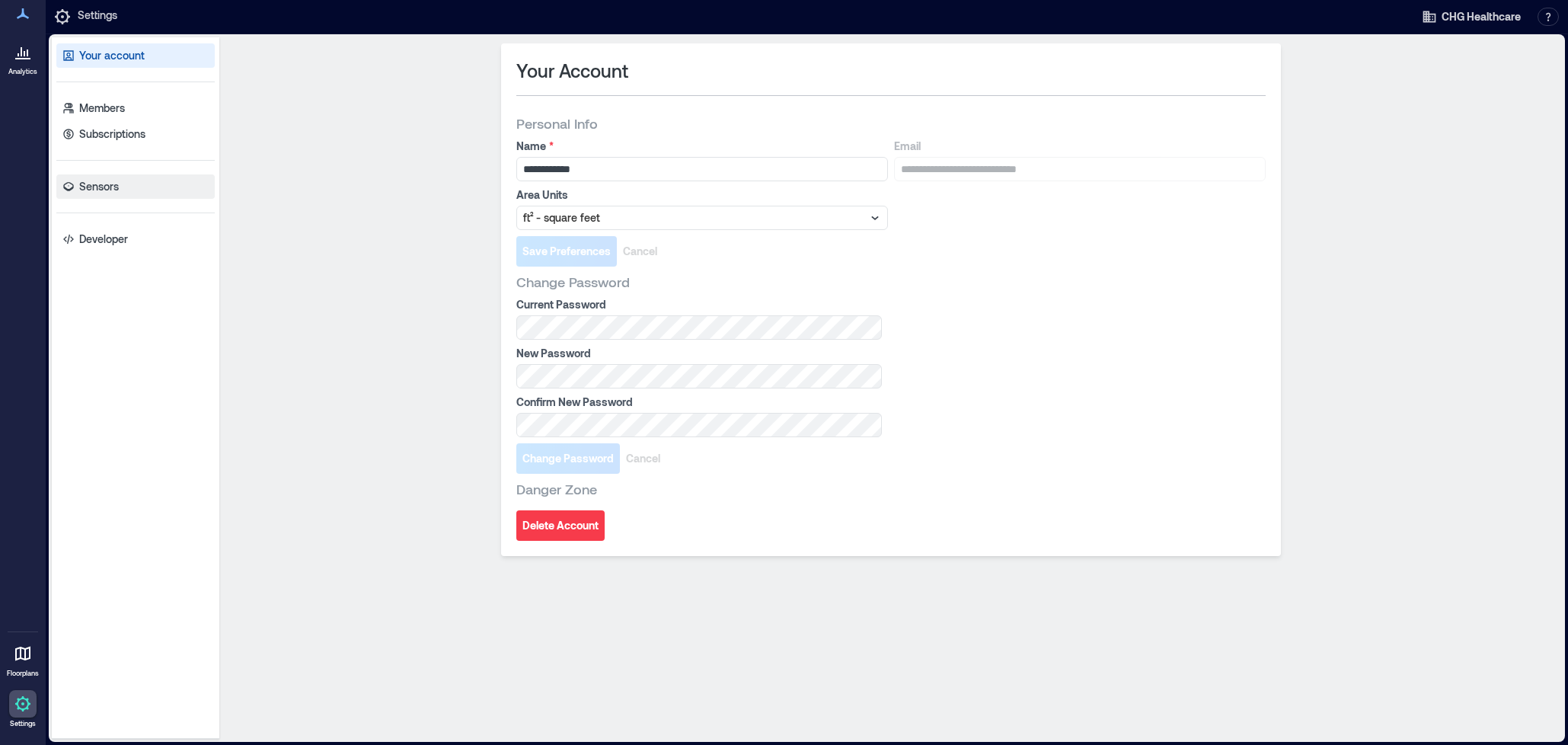 click on "Sensors" at bounding box center (99, 187) 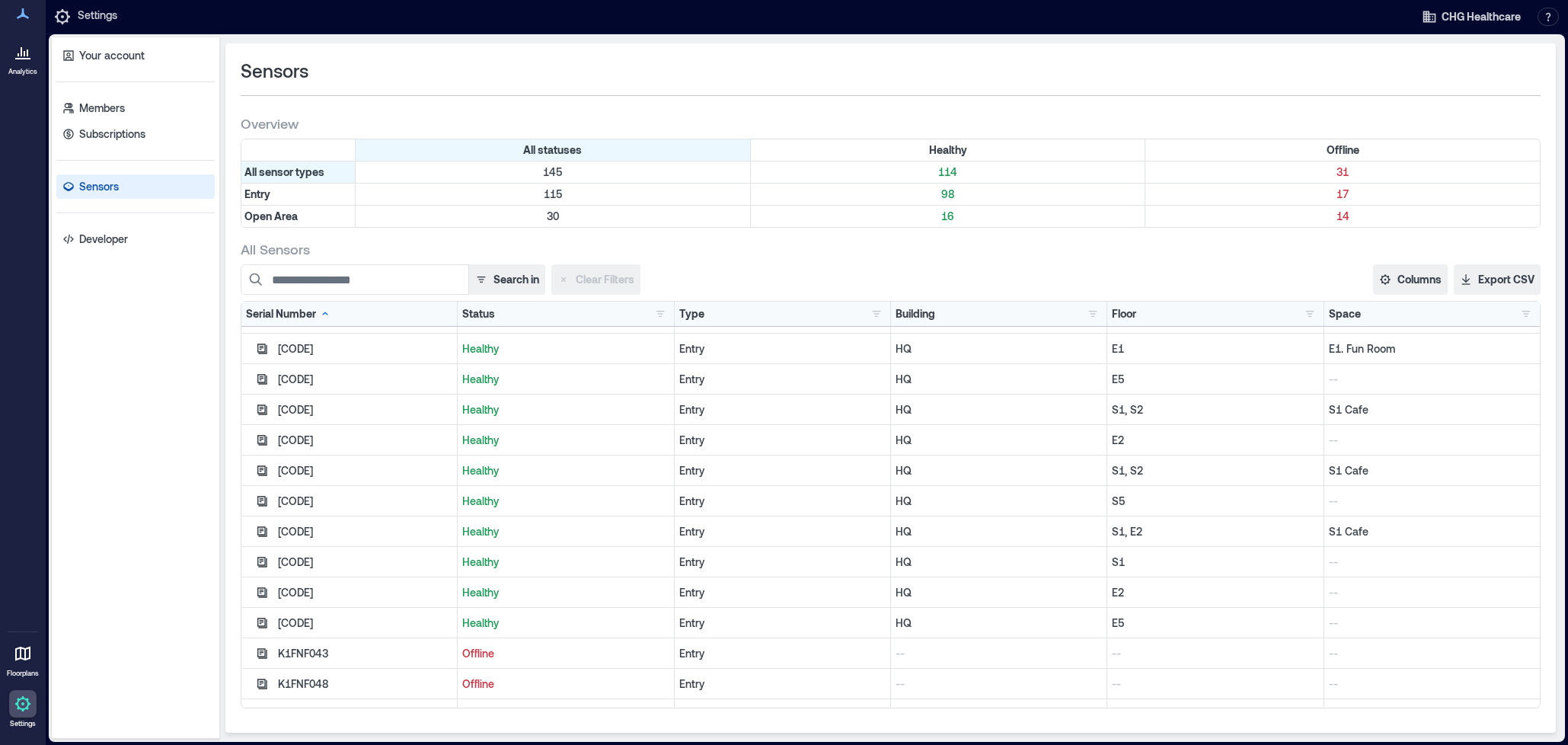 scroll, scrollTop: 2357, scrollLeft: 0, axis: vertical 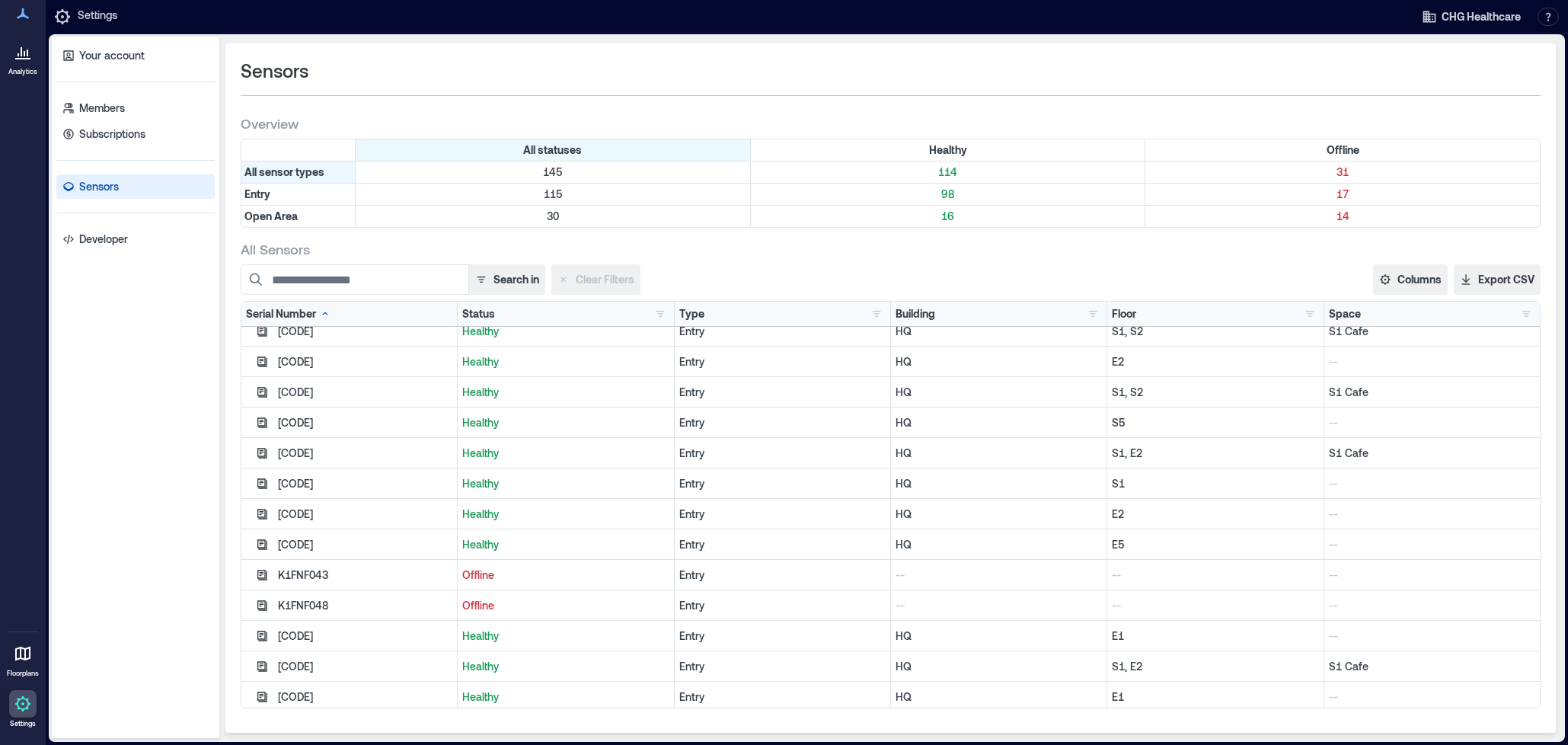 click at bounding box center [23, 654] 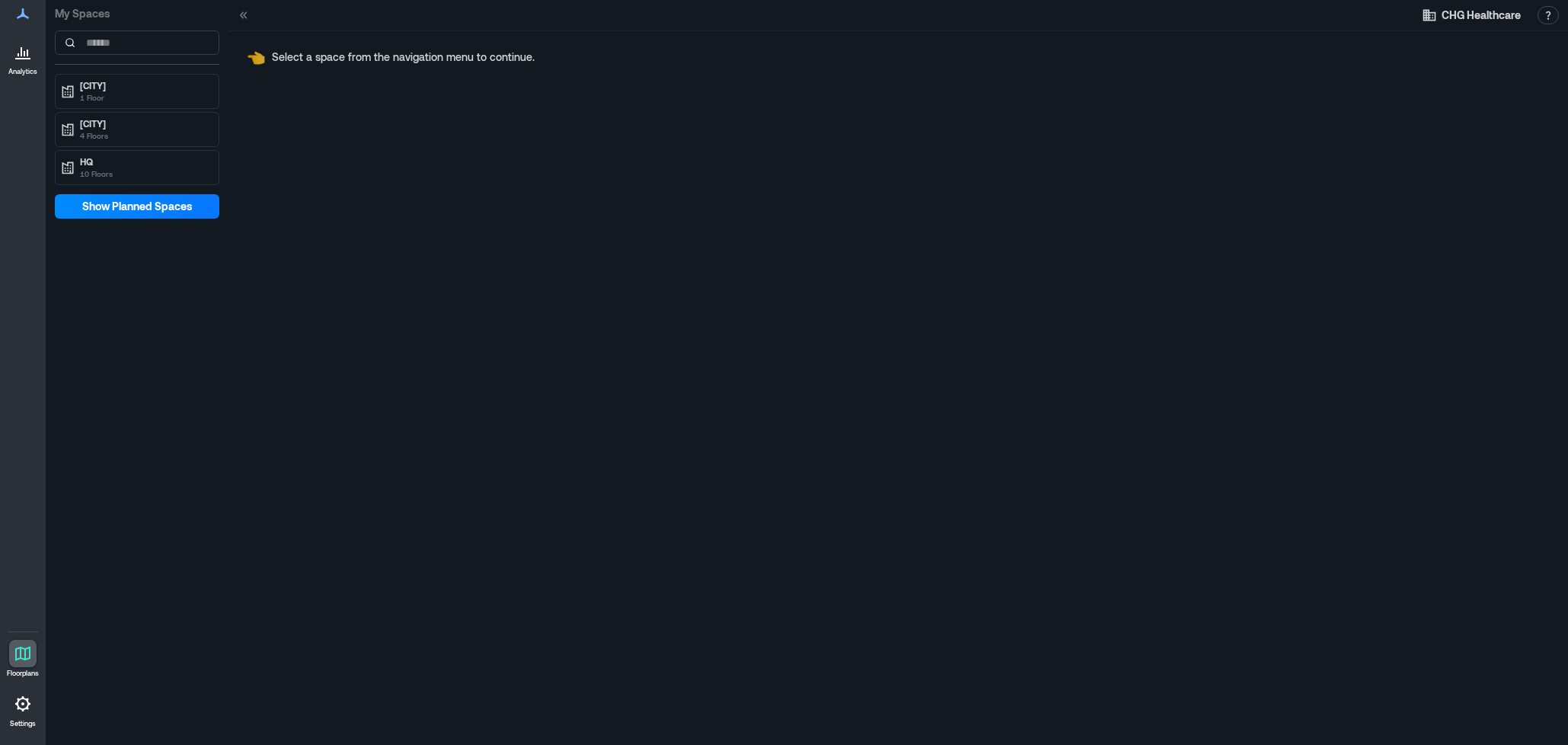 click 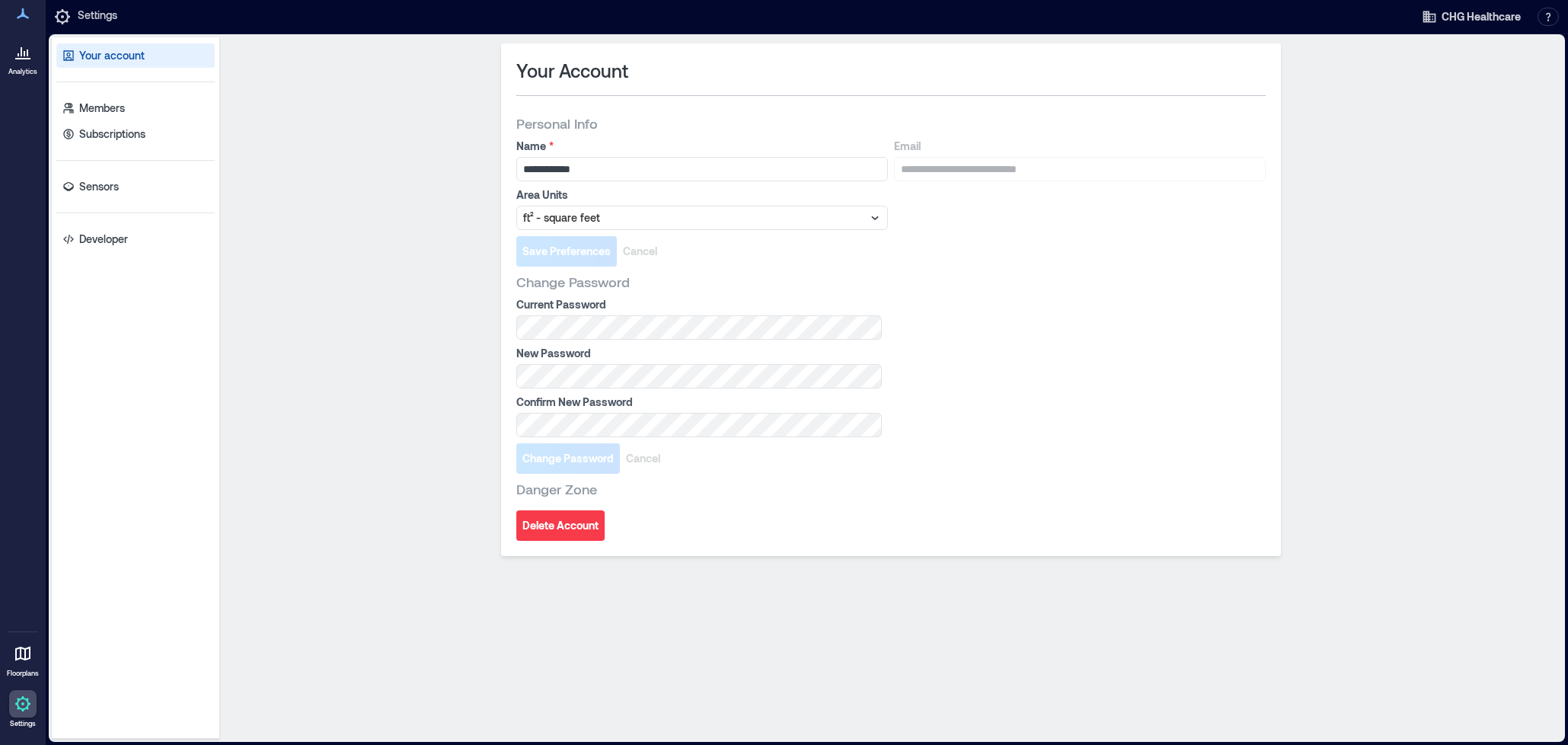 click 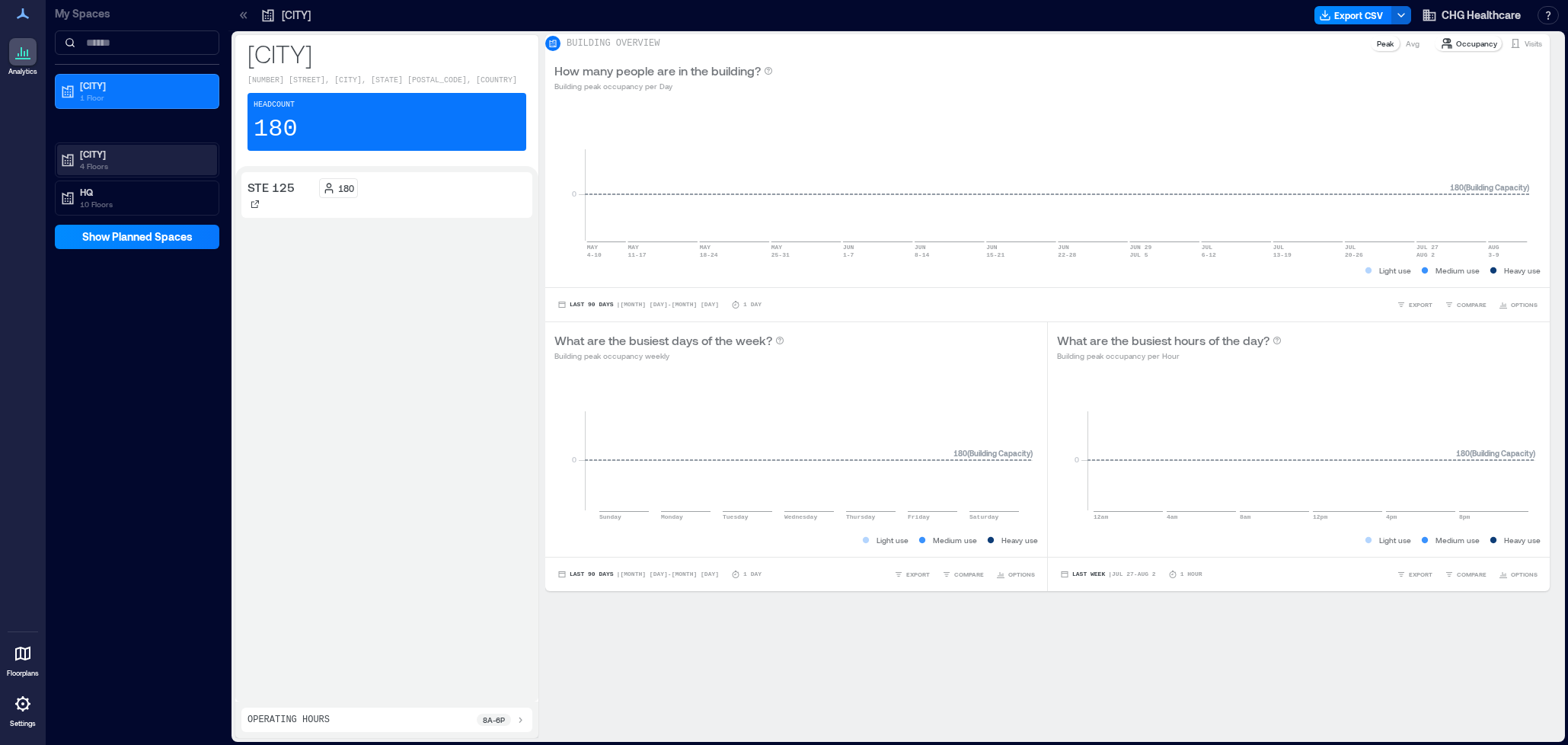 click on "4 Floors" at bounding box center [144, 166] 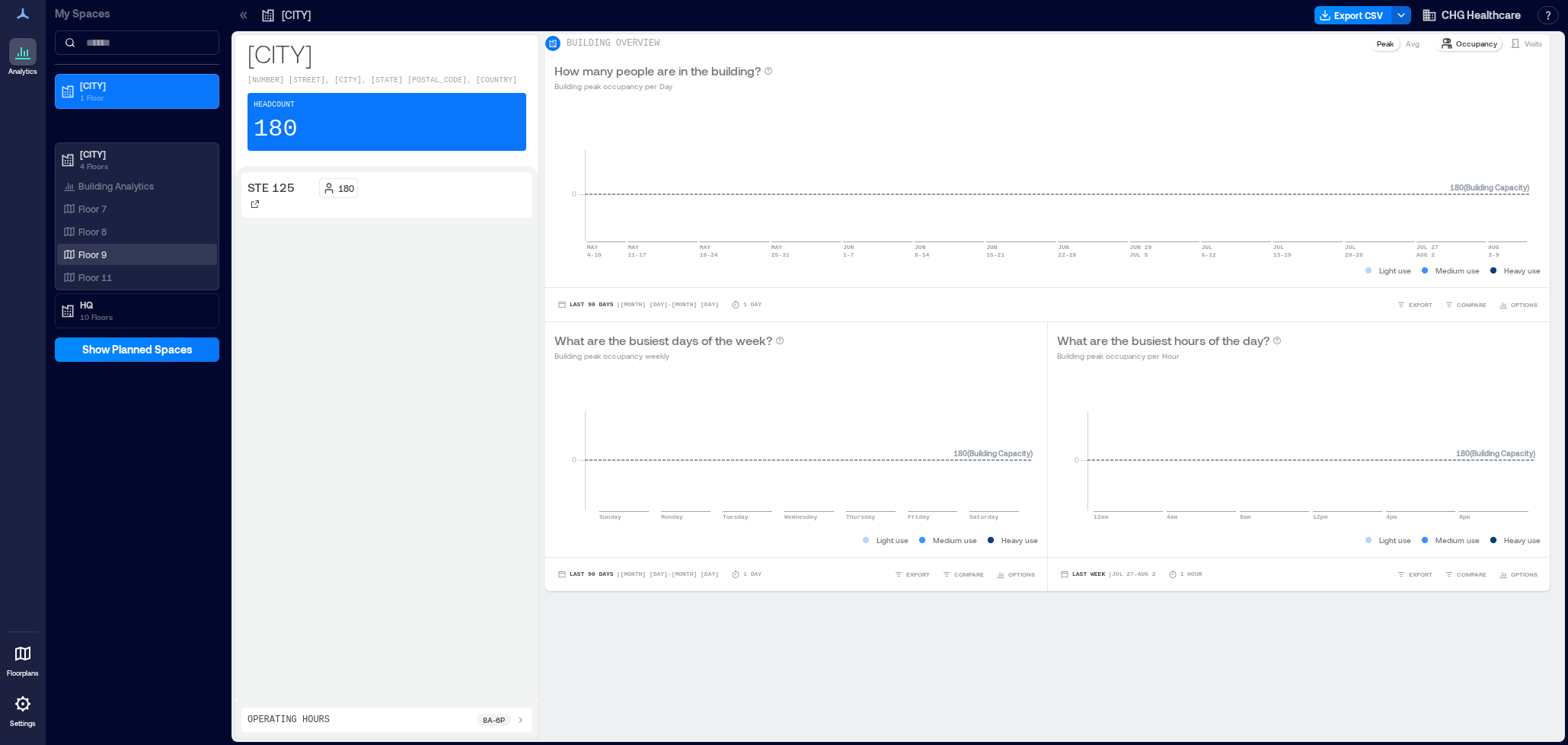 click on "Floor 9" at bounding box center [92, 254] 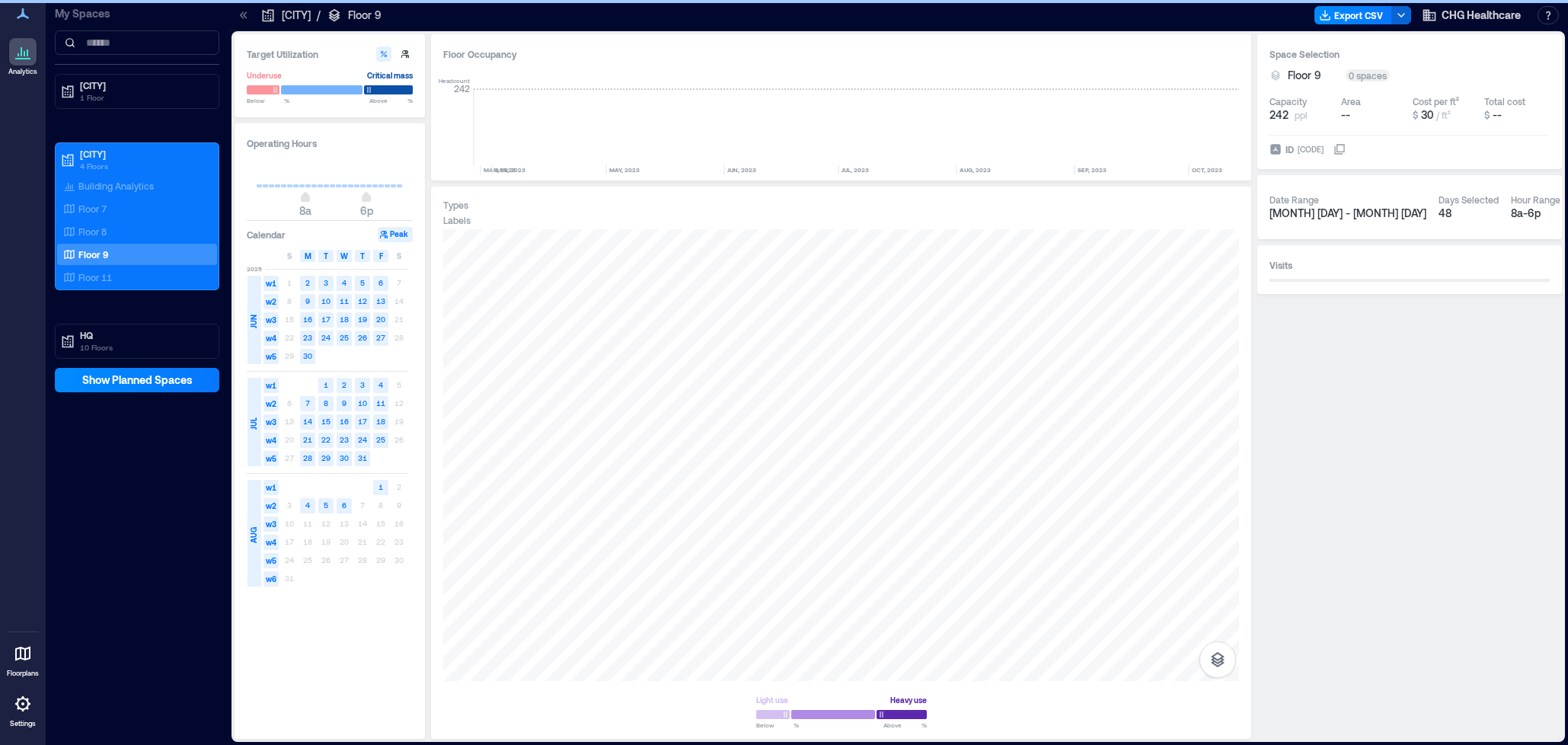 scroll, scrollTop: 0, scrollLeft: 2527, axis: horizontal 